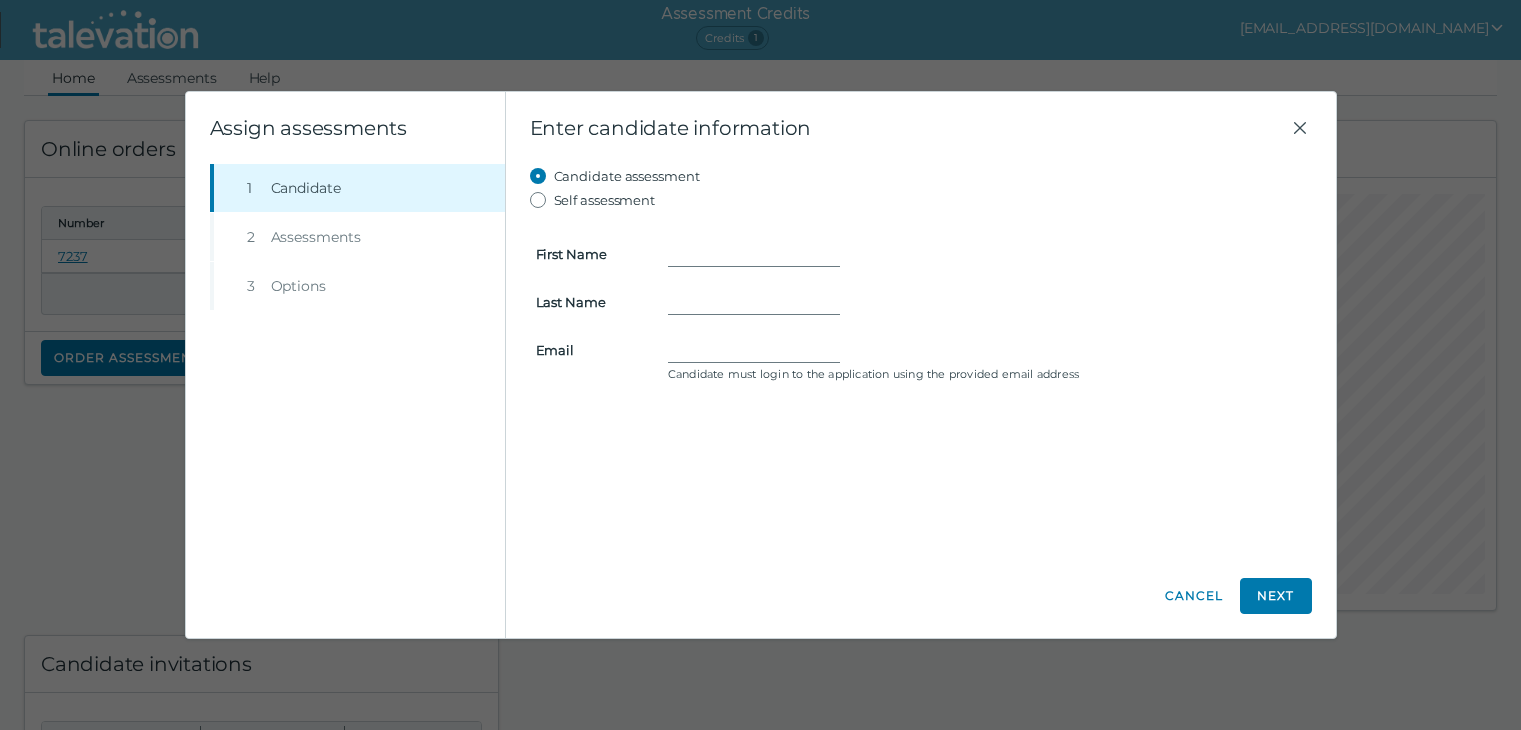 scroll, scrollTop: 0, scrollLeft: 0, axis: both 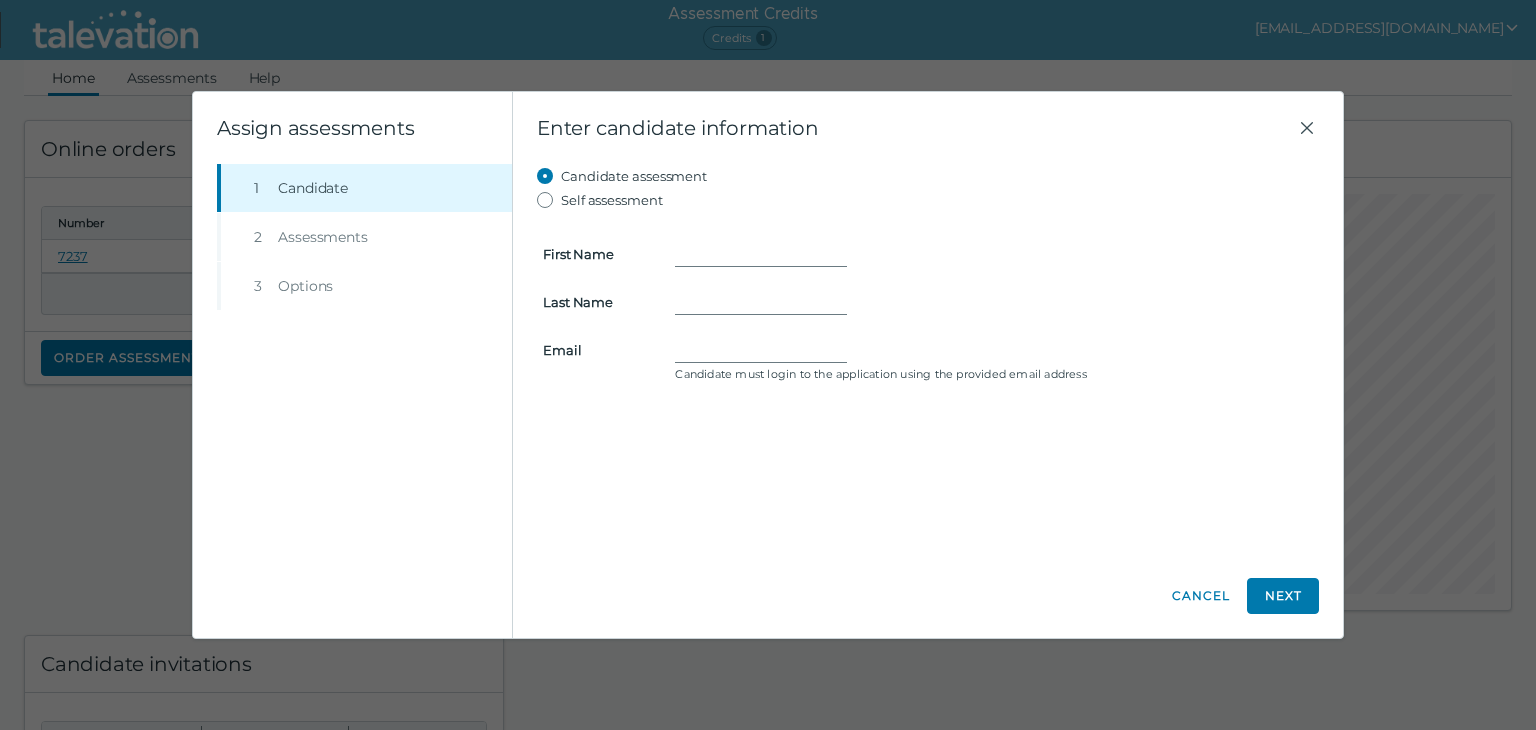 click on "First Name Last Name Email Candidate must login to the application using the provided email address" at bounding box center (928, 300) 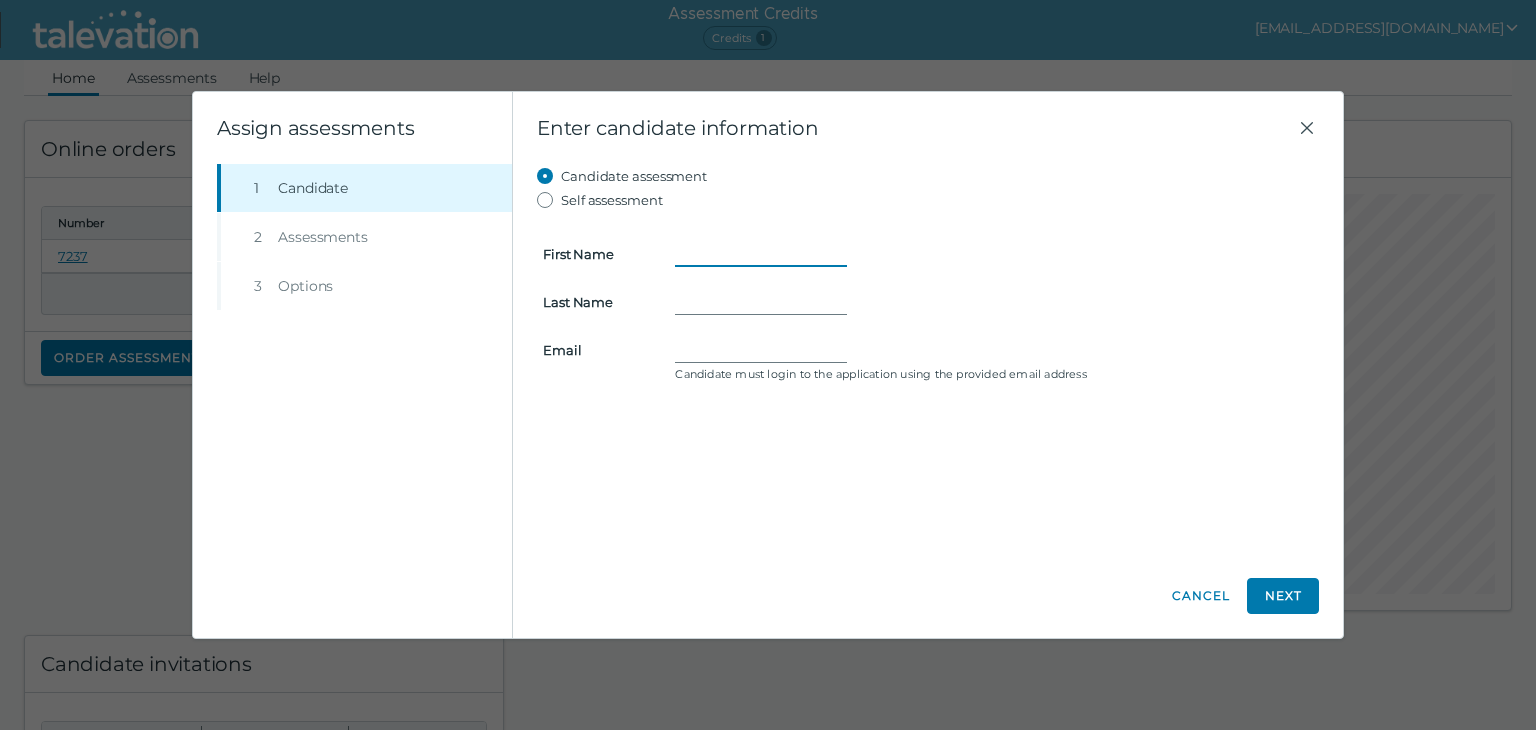 click on "First Name" at bounding box center (761, 254) 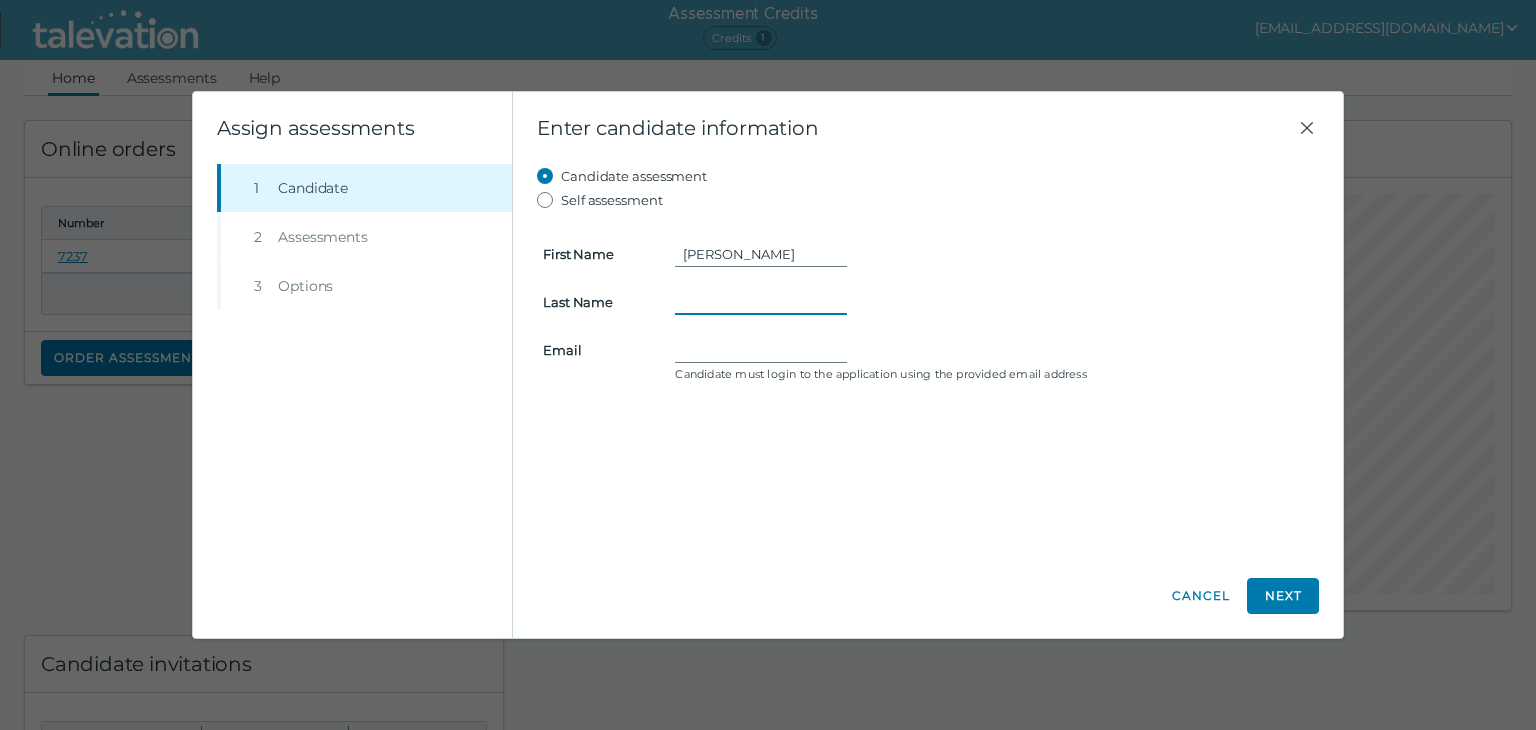 type on "DeSousa" 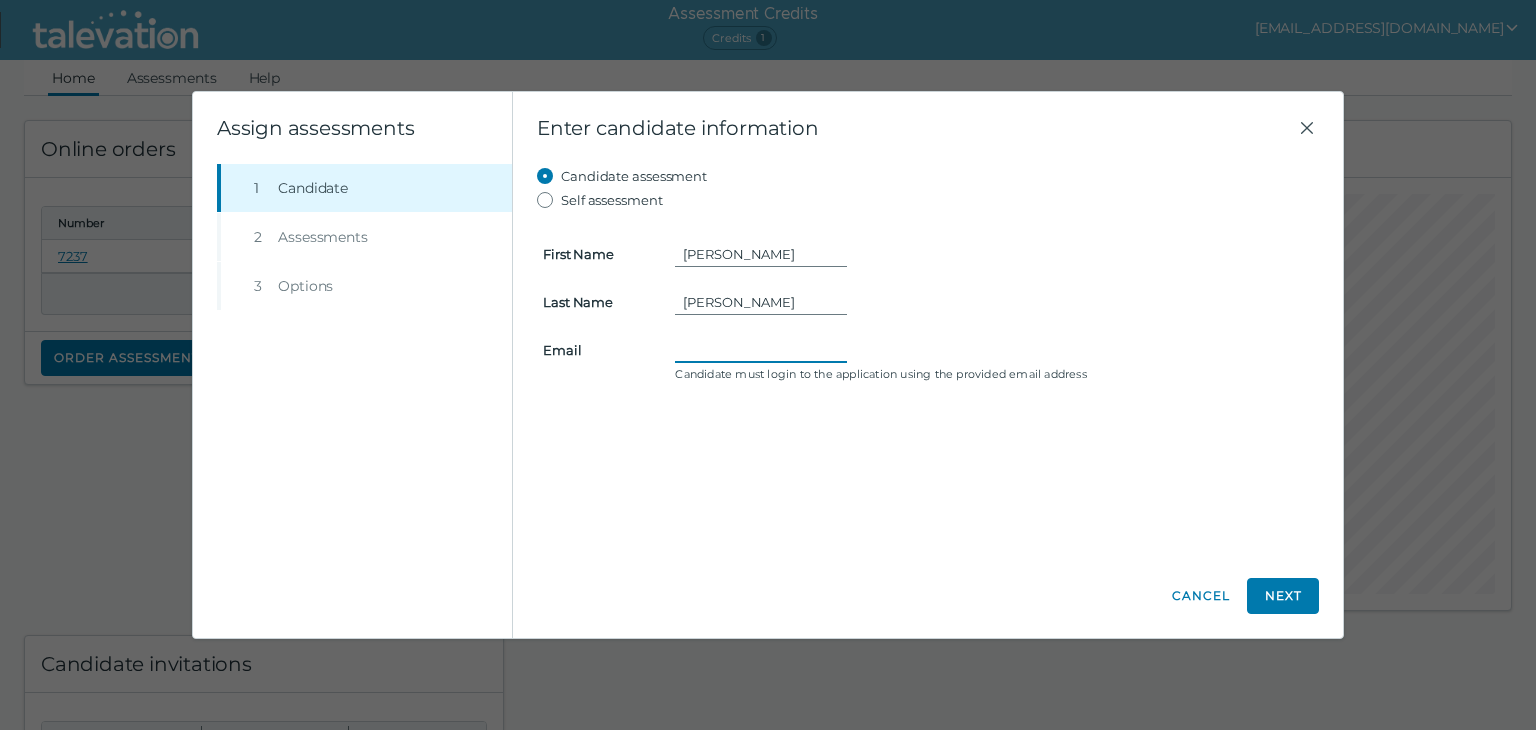 type on "kdesousa@calcas.com" 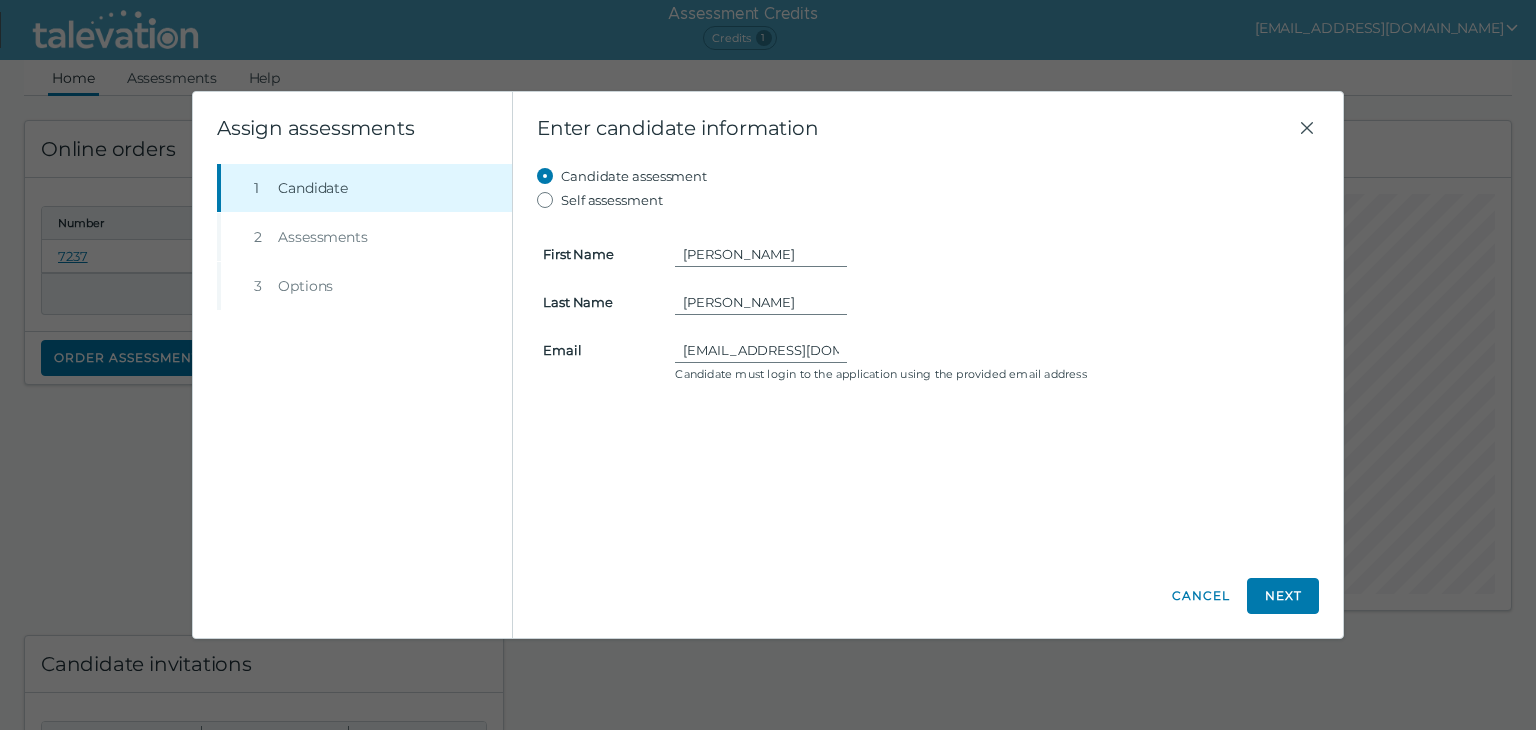 drag, startPoint x: 1288, startPoint y: 597, endPoint x: 966, endPoint y: 344, distance: 409.50336 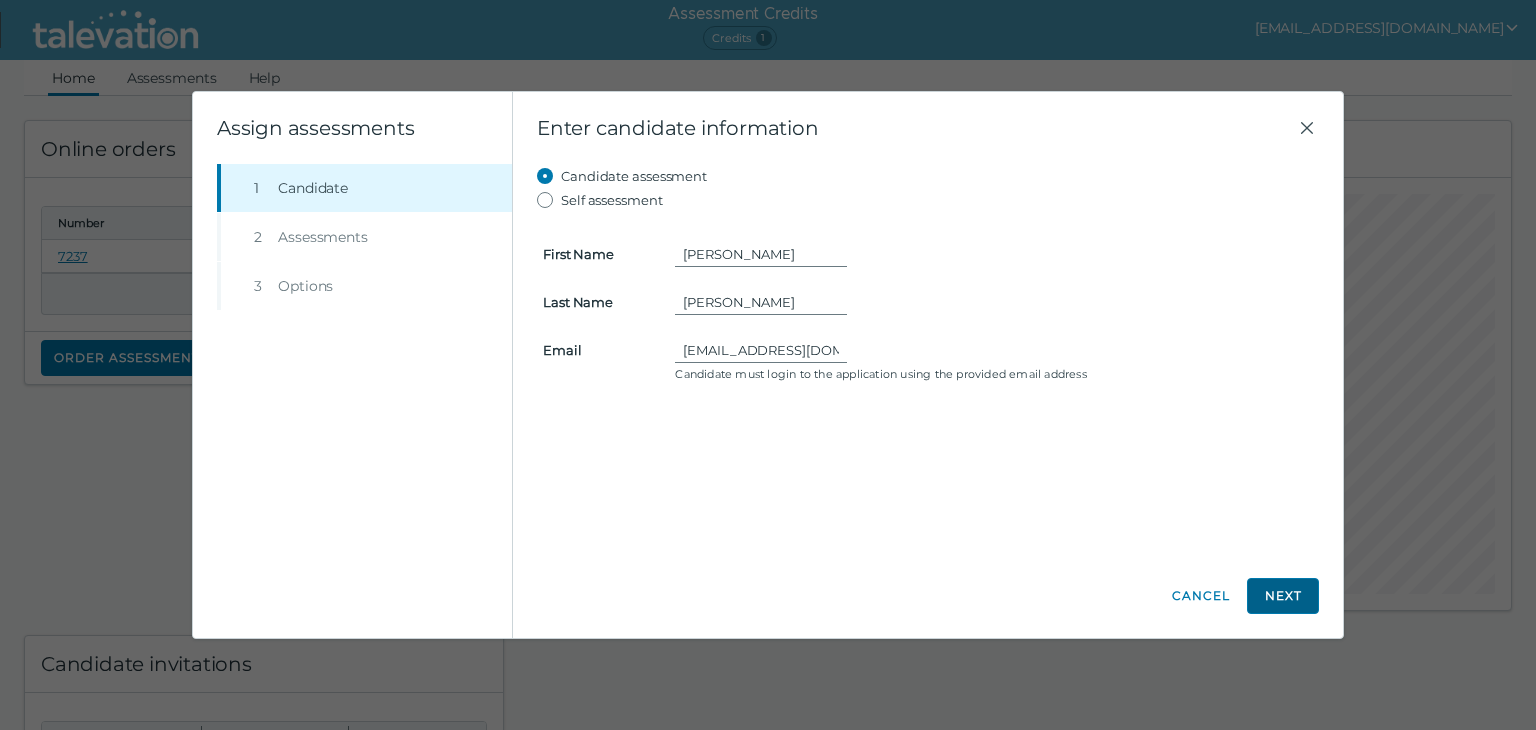 click on "Next" 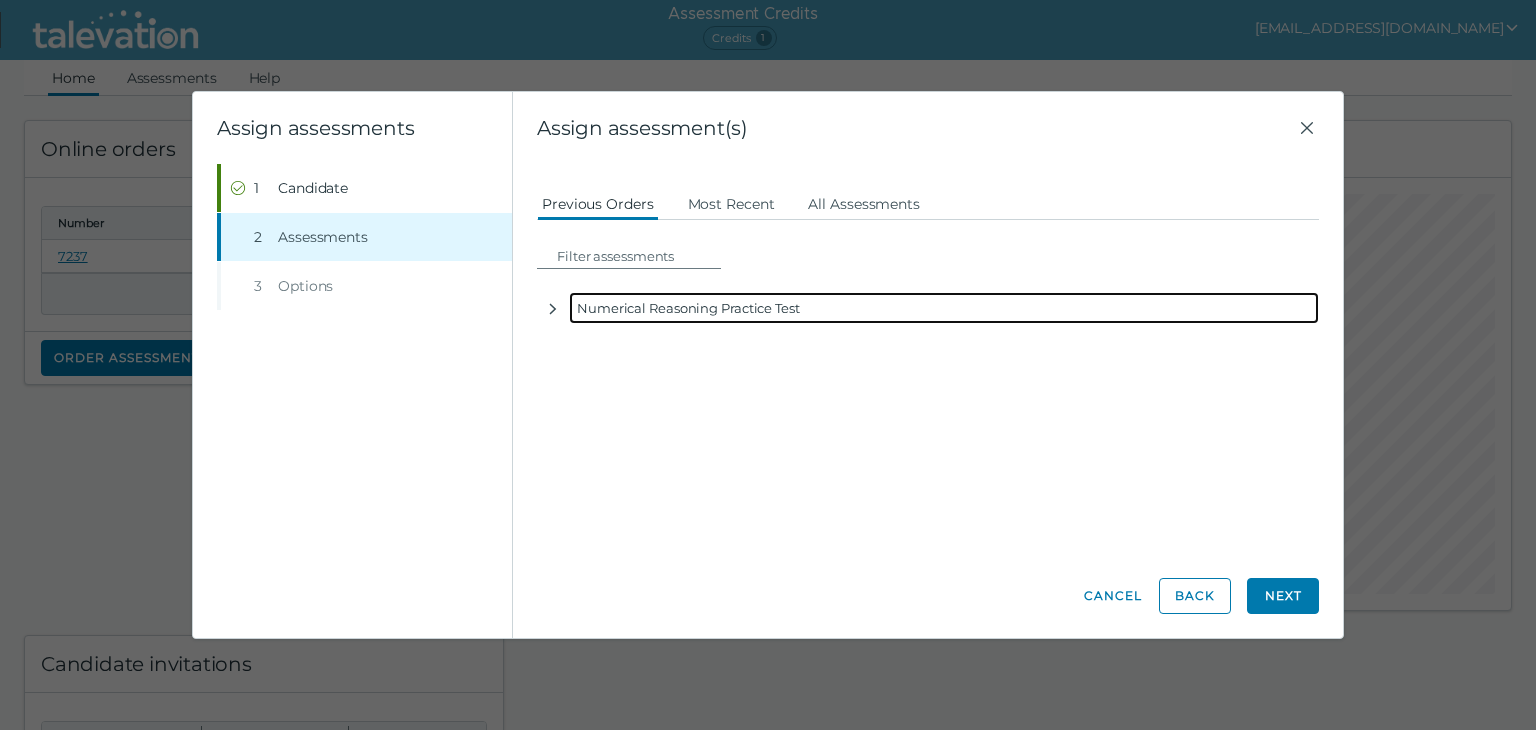 click on "Numerical Reasoning Practice Test" at bounding box center (944, 308) 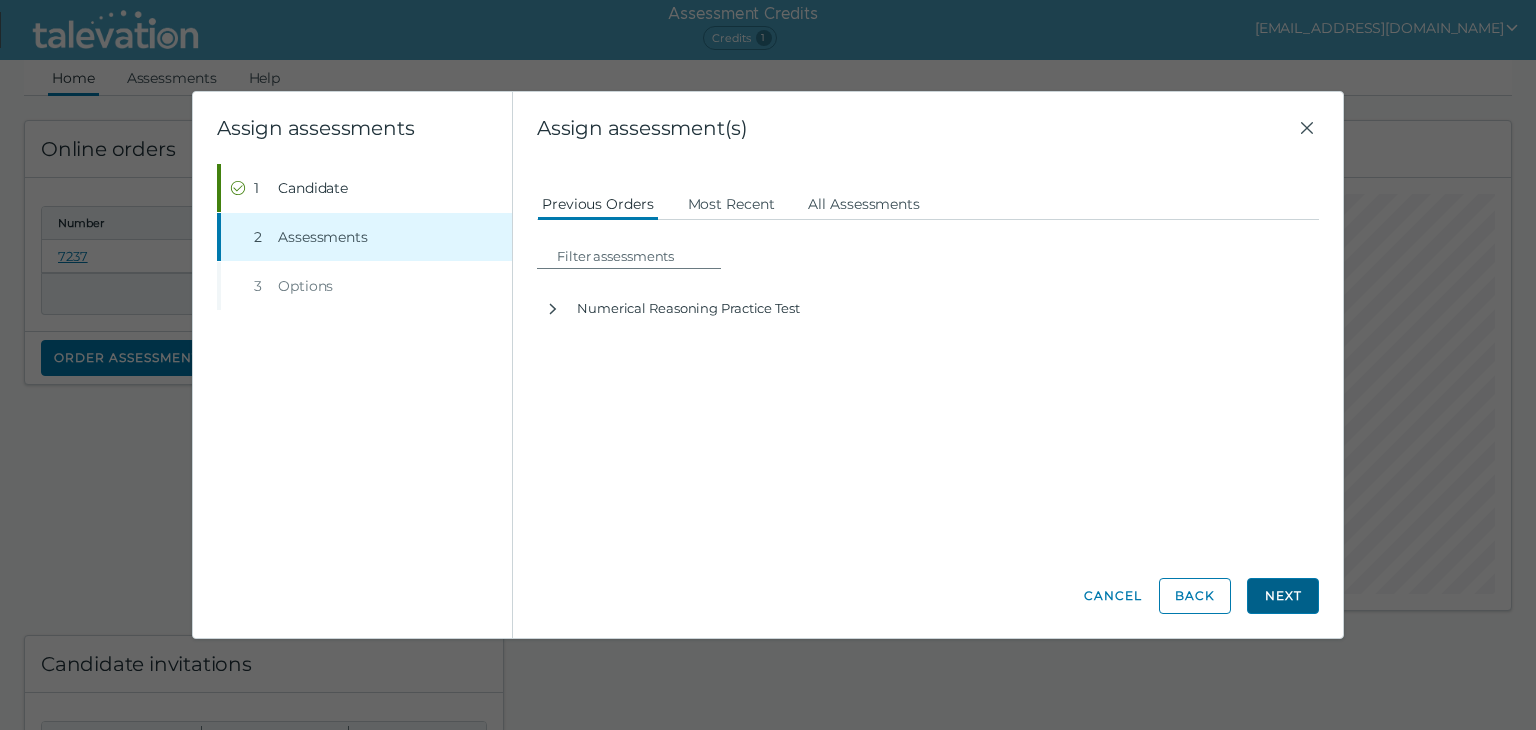 click on "Next" 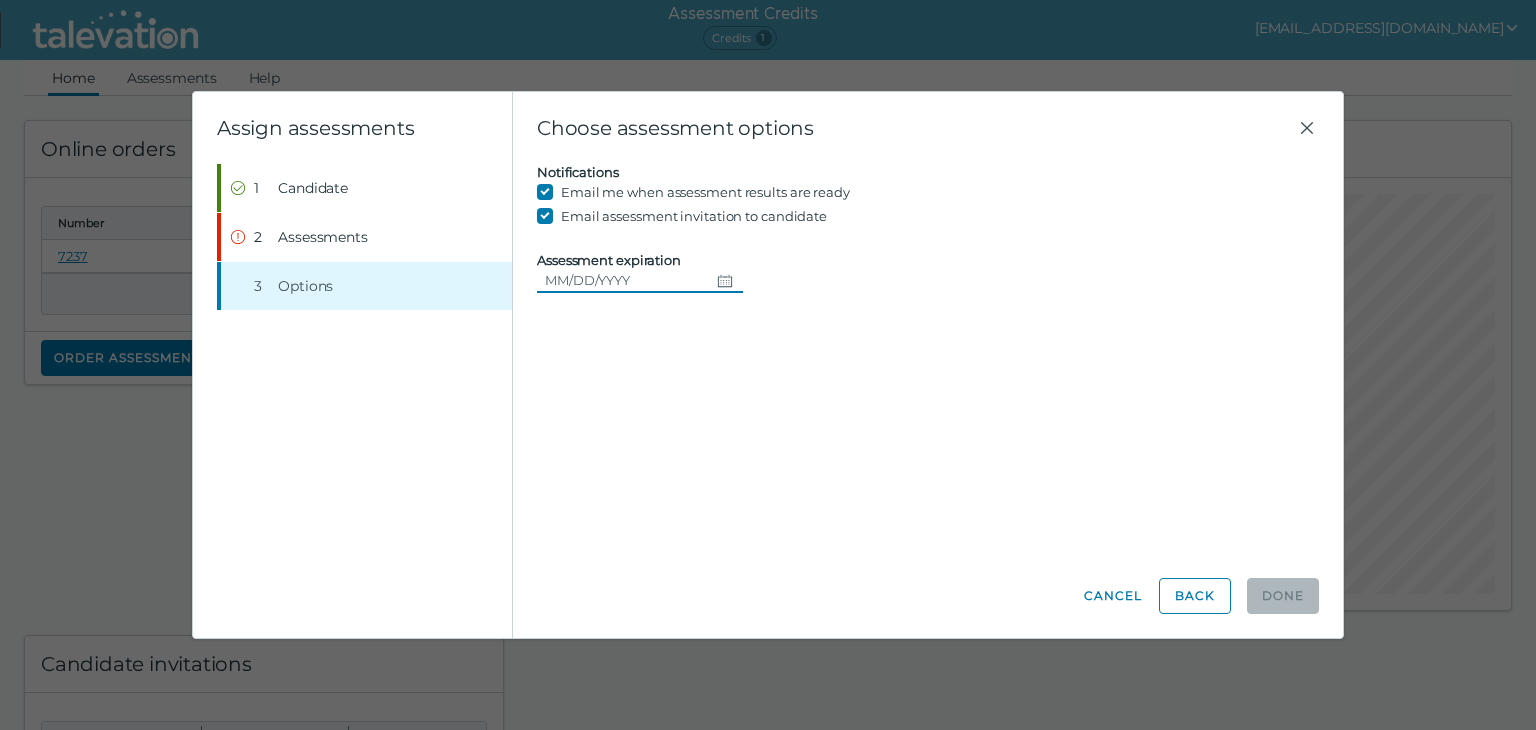 click 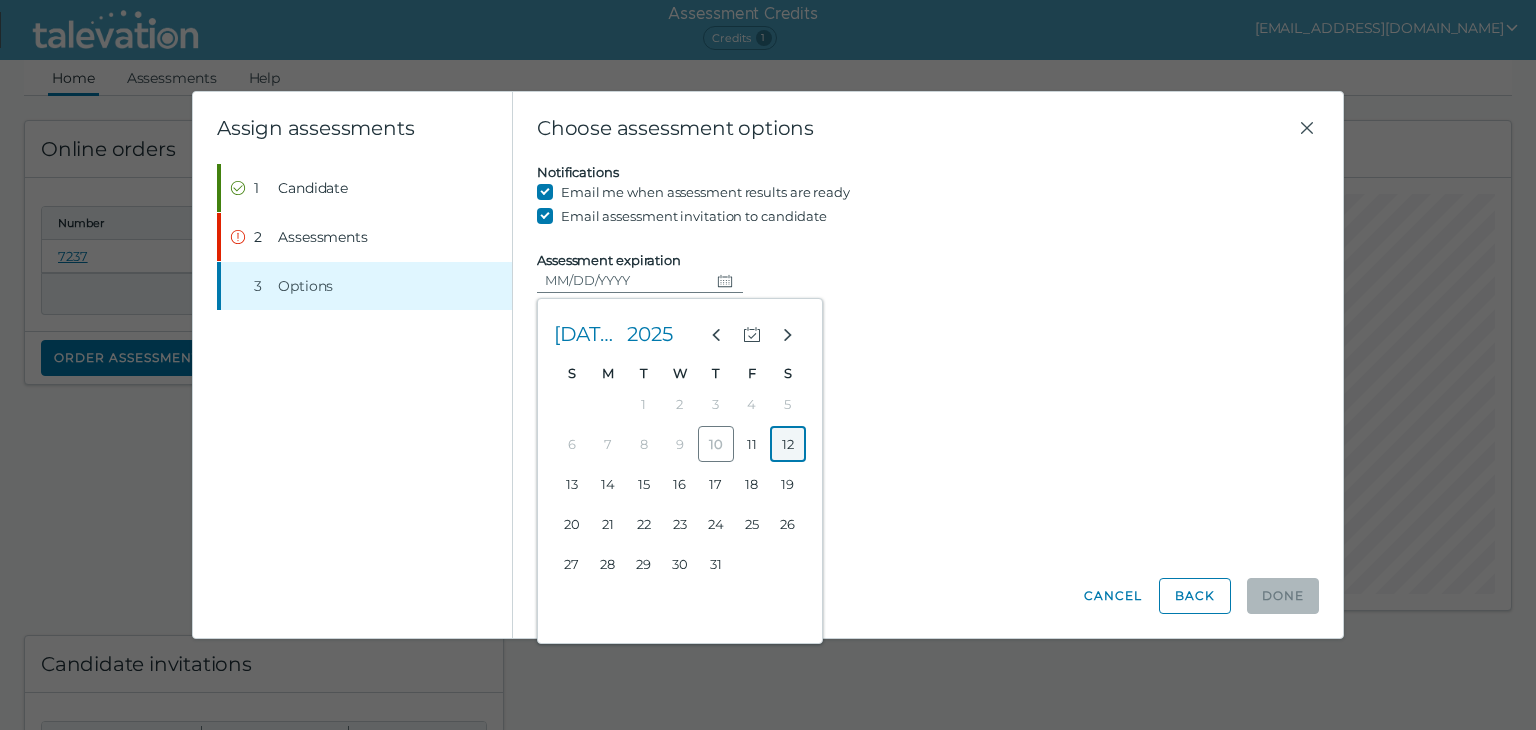 click on "12" 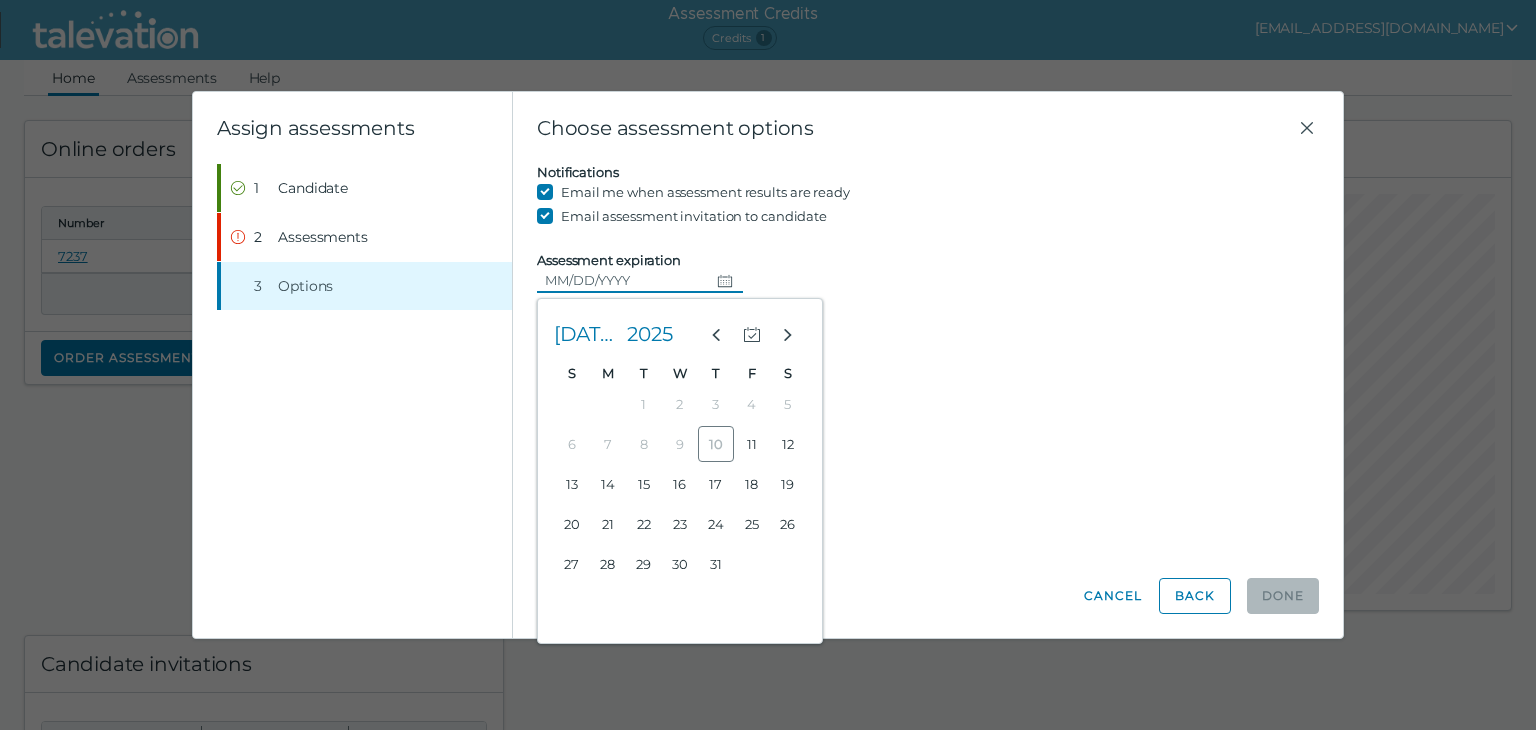 type on "07/12/2025" 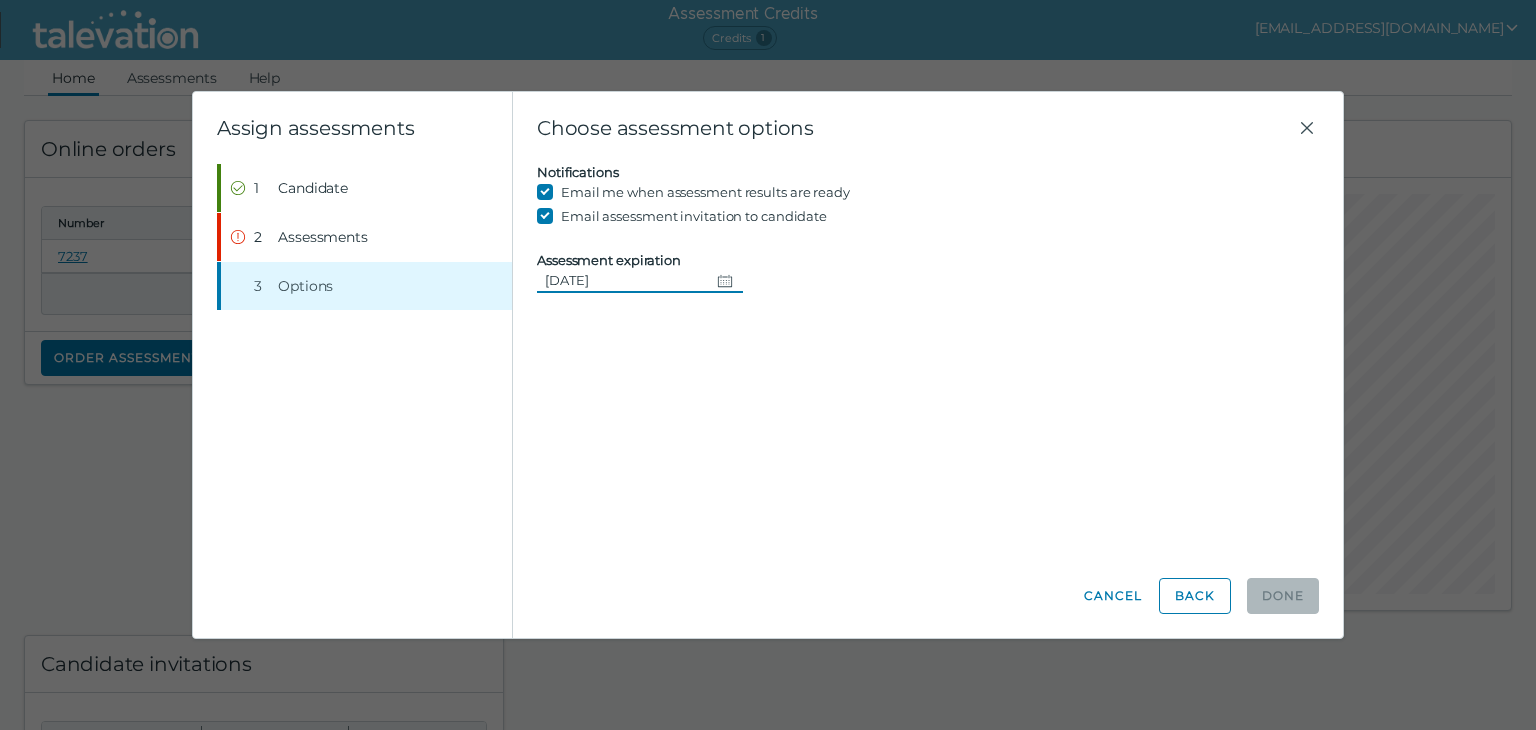click on "Candidate assessment Self assessment First Name Kelly Last Name DeSousa Email kdesousa@calcas.com Candidate must login to the application using the provided email address  Previous Orders Most Recent All Assessments  Numerical Reasoning Practice Test  Assign Numerical Reasoning Practice Test  English locale for USA Notifications Email me when assessment results are ready Email assessment invitation to candidate Assessment expiration 07/12/2025" 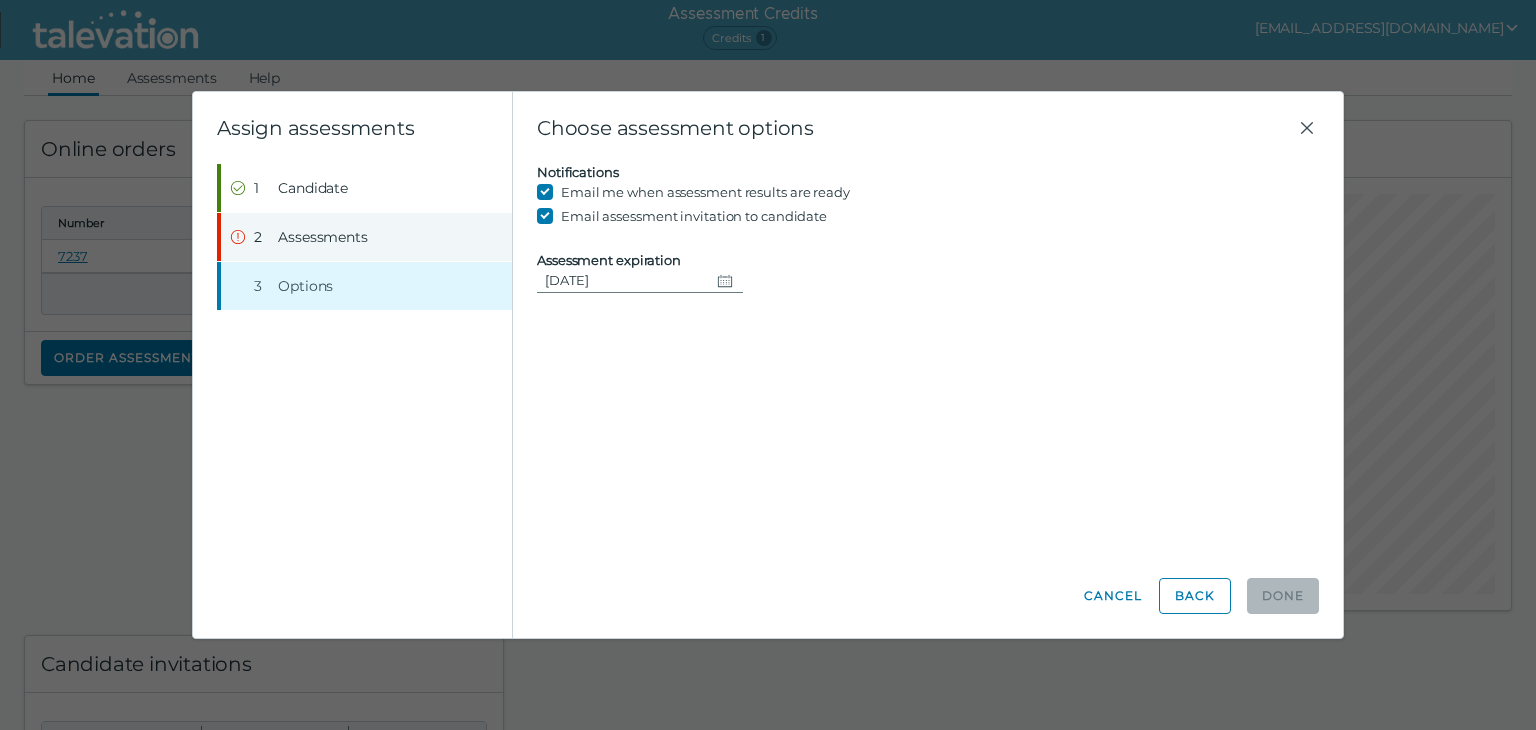 click on "Step  2  Assessments" at bounding box center [366, 237] 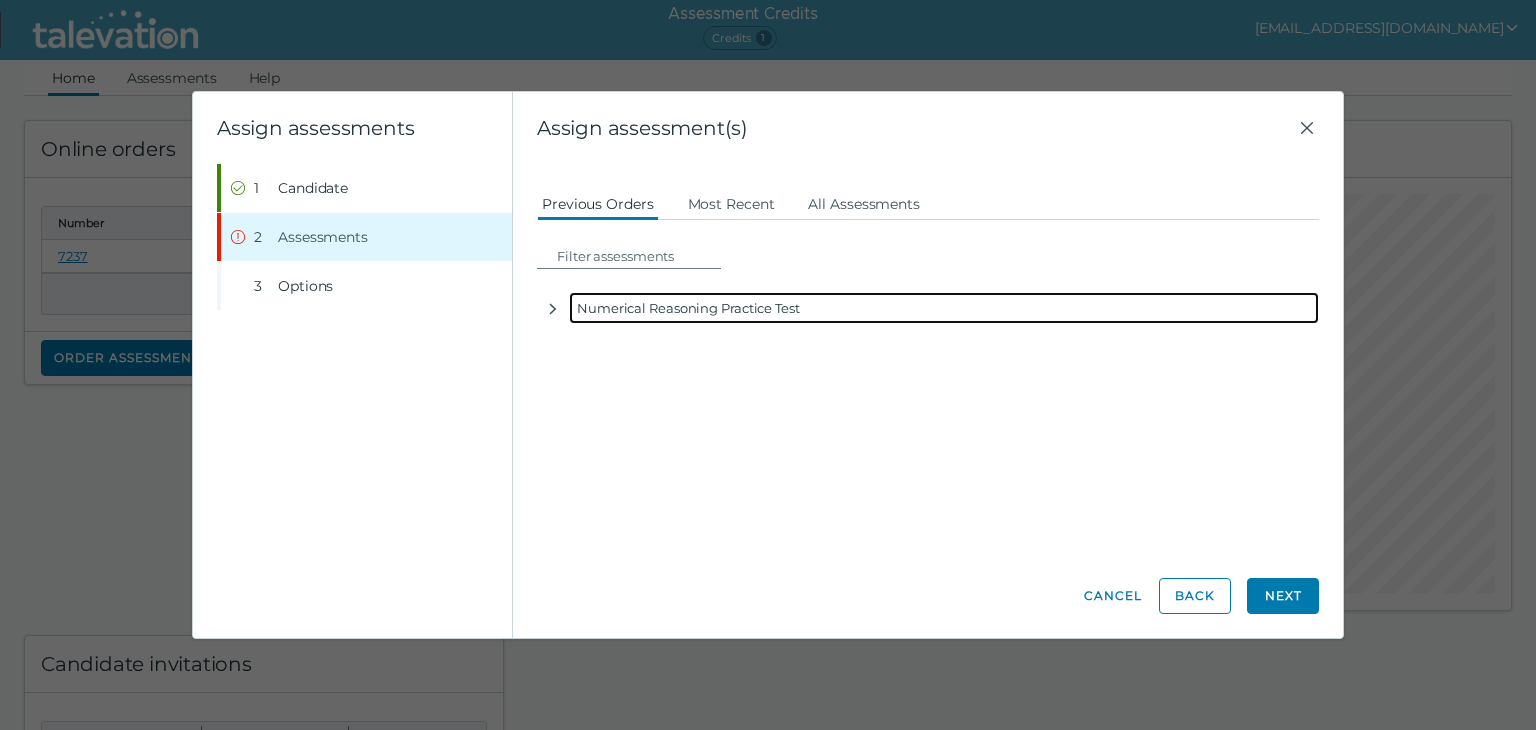 click on "Numerical Reasoning Practice Test" at bounding box center (944, 308) 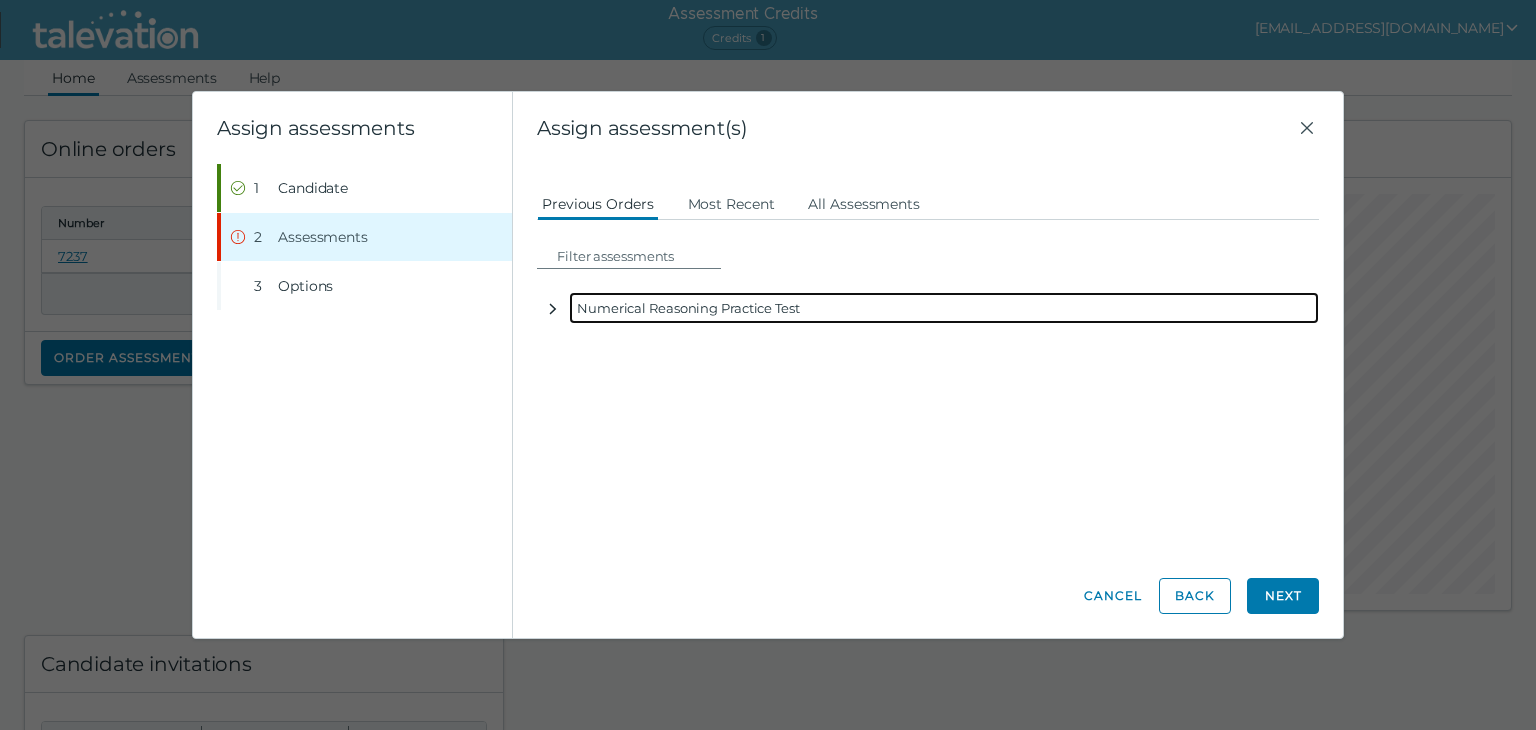 click 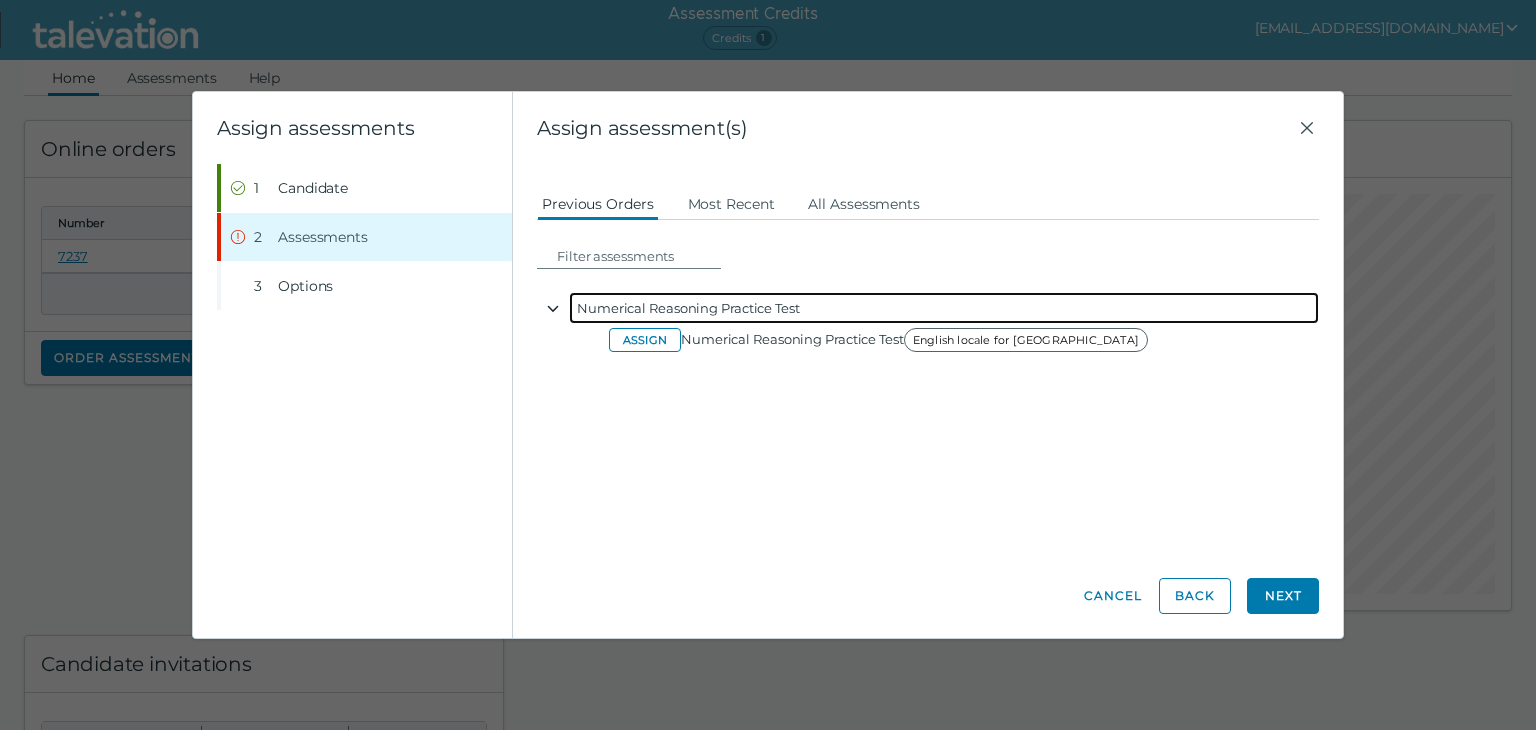 click 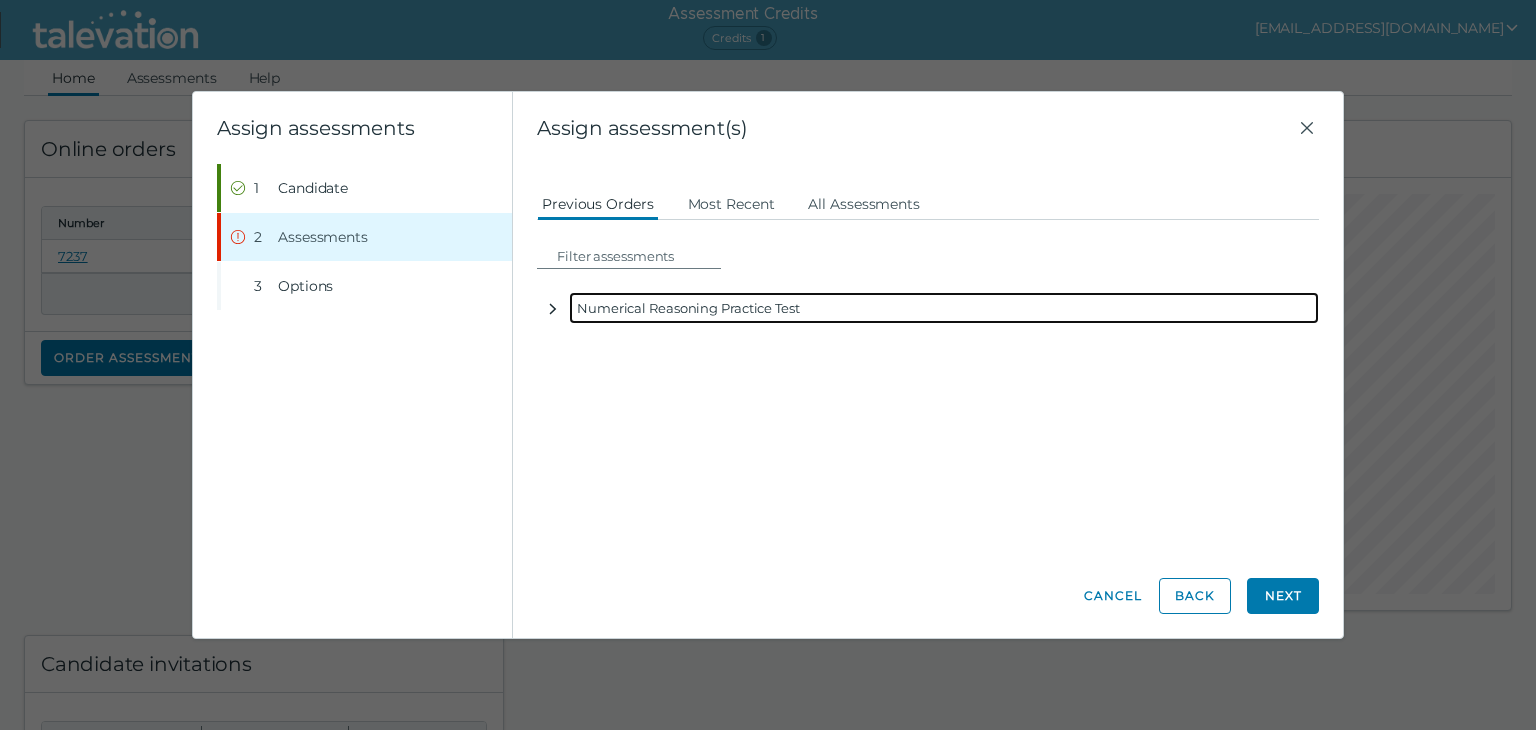 click 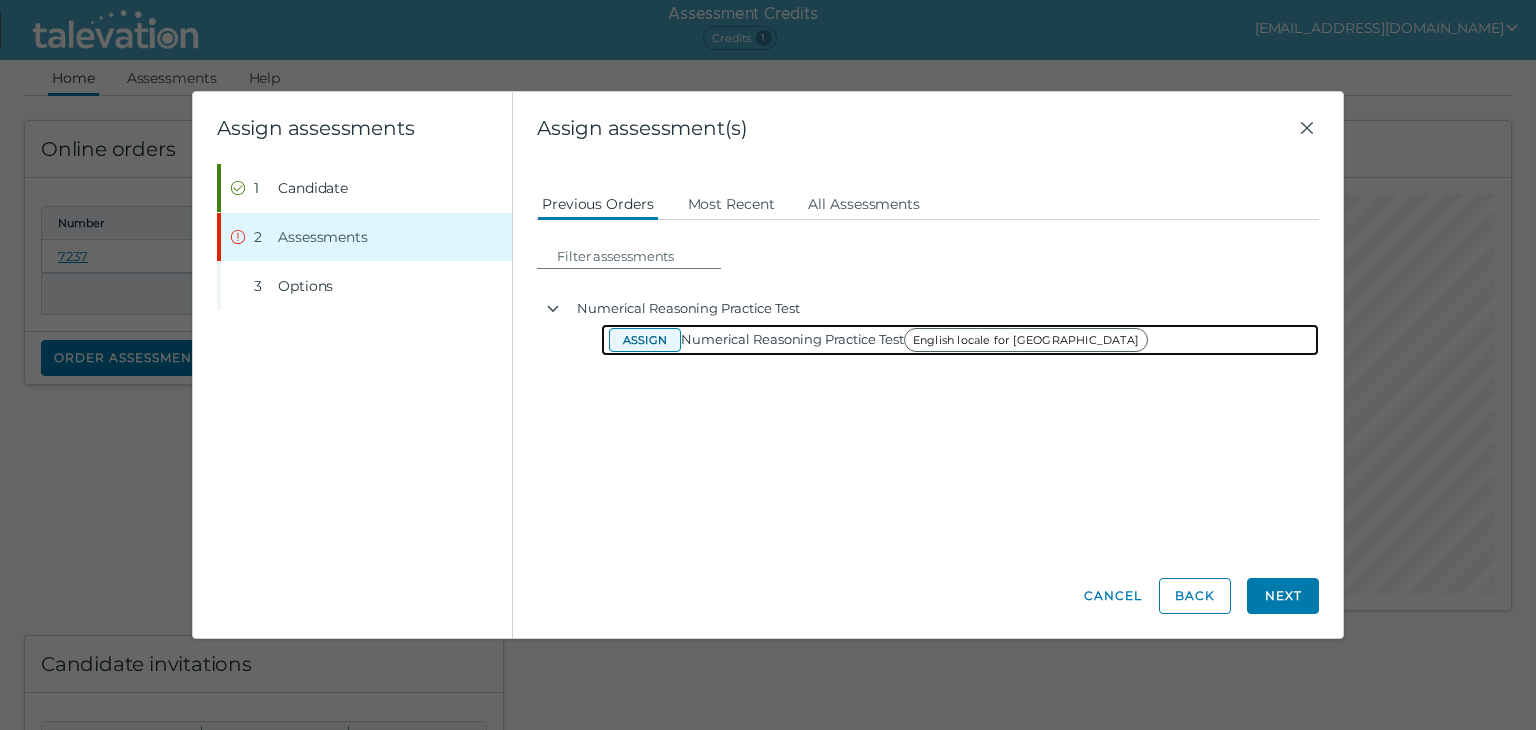 click on "Assign" at bounding box center [645, 340] 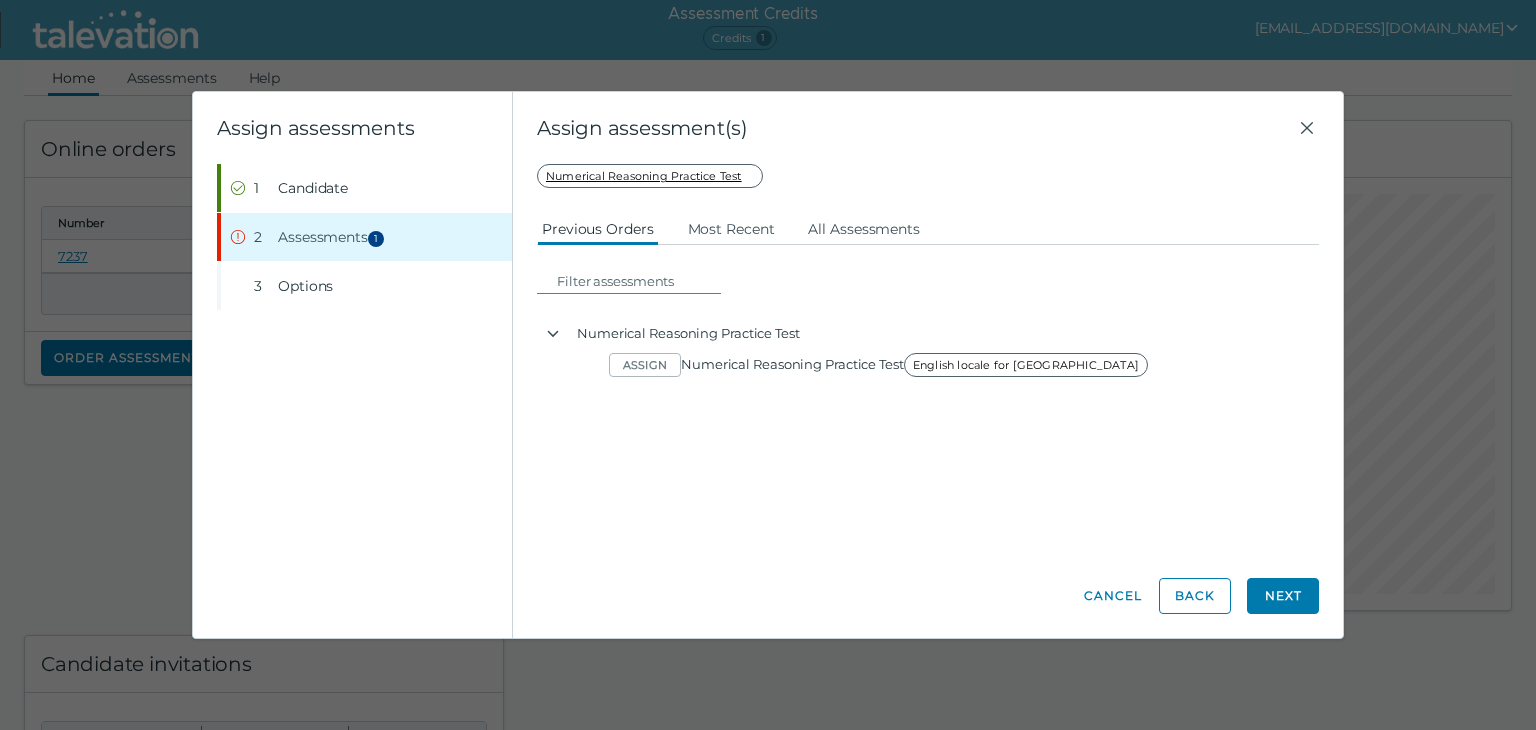 click on "Next" 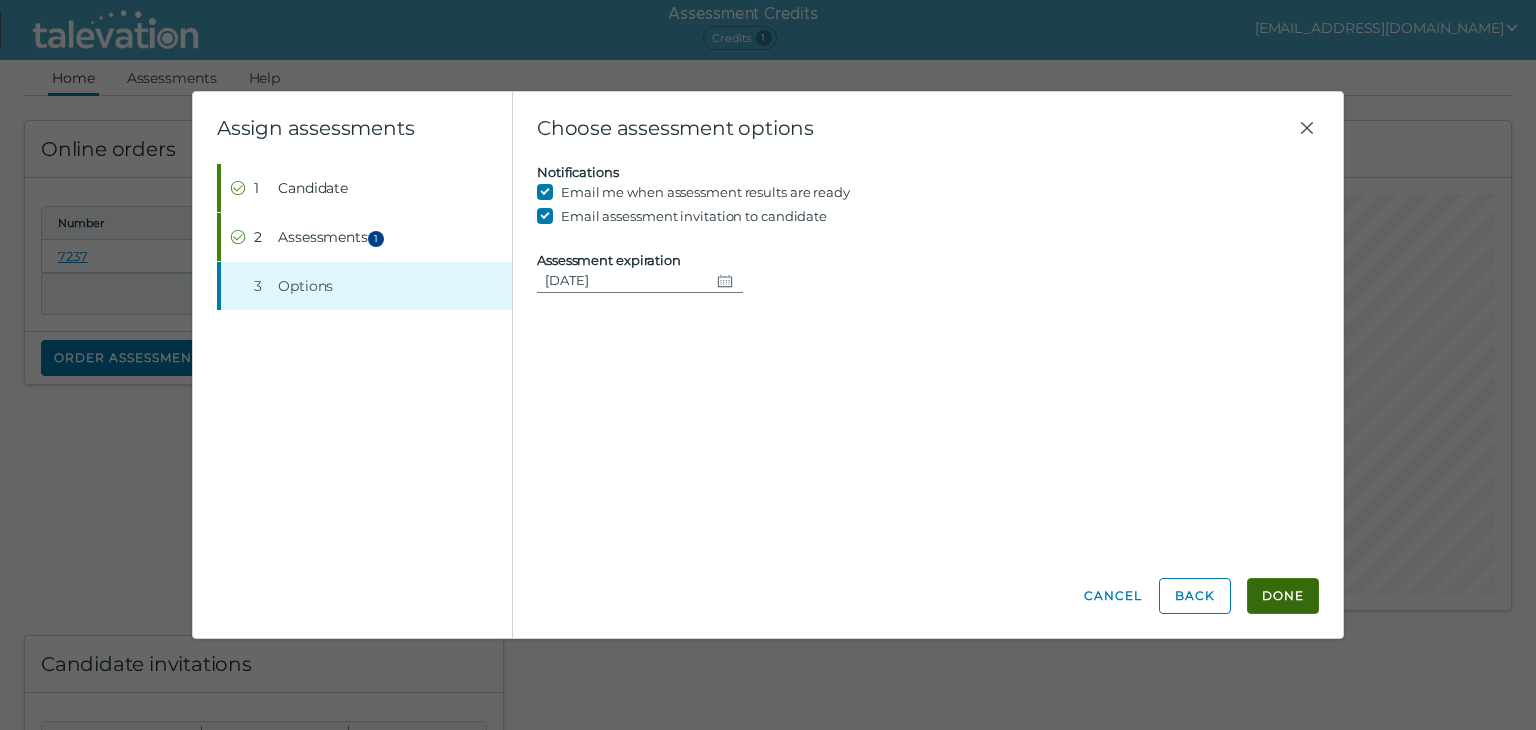 click on "Done" 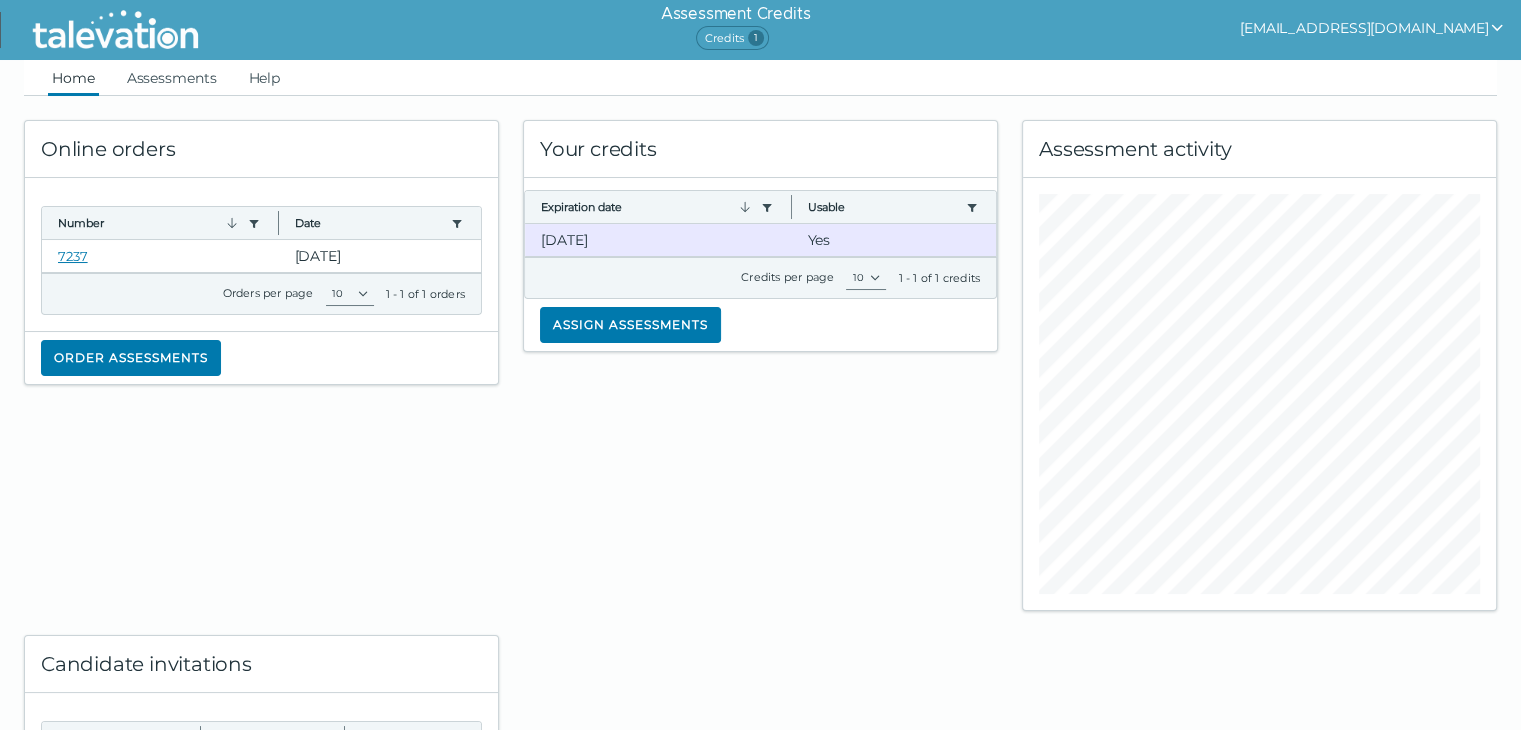 click on "Your credits Expiration date  Use left or right key to resize the column  Usable  Use left or right key to resize the column  9-8-2025 Yes Credits per page 10  1 - 1 of 1 credits  Assign assessments" 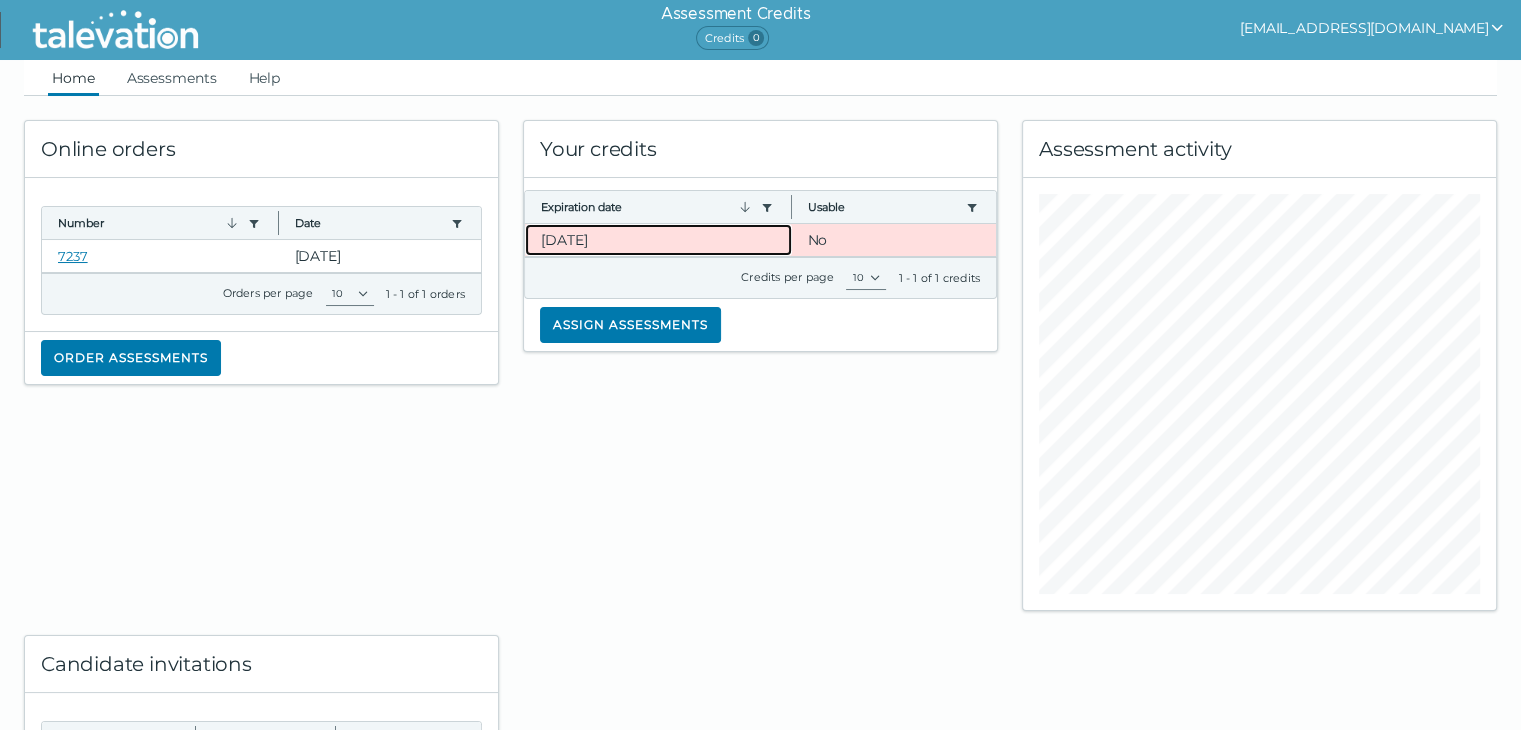click on "[DATE]" 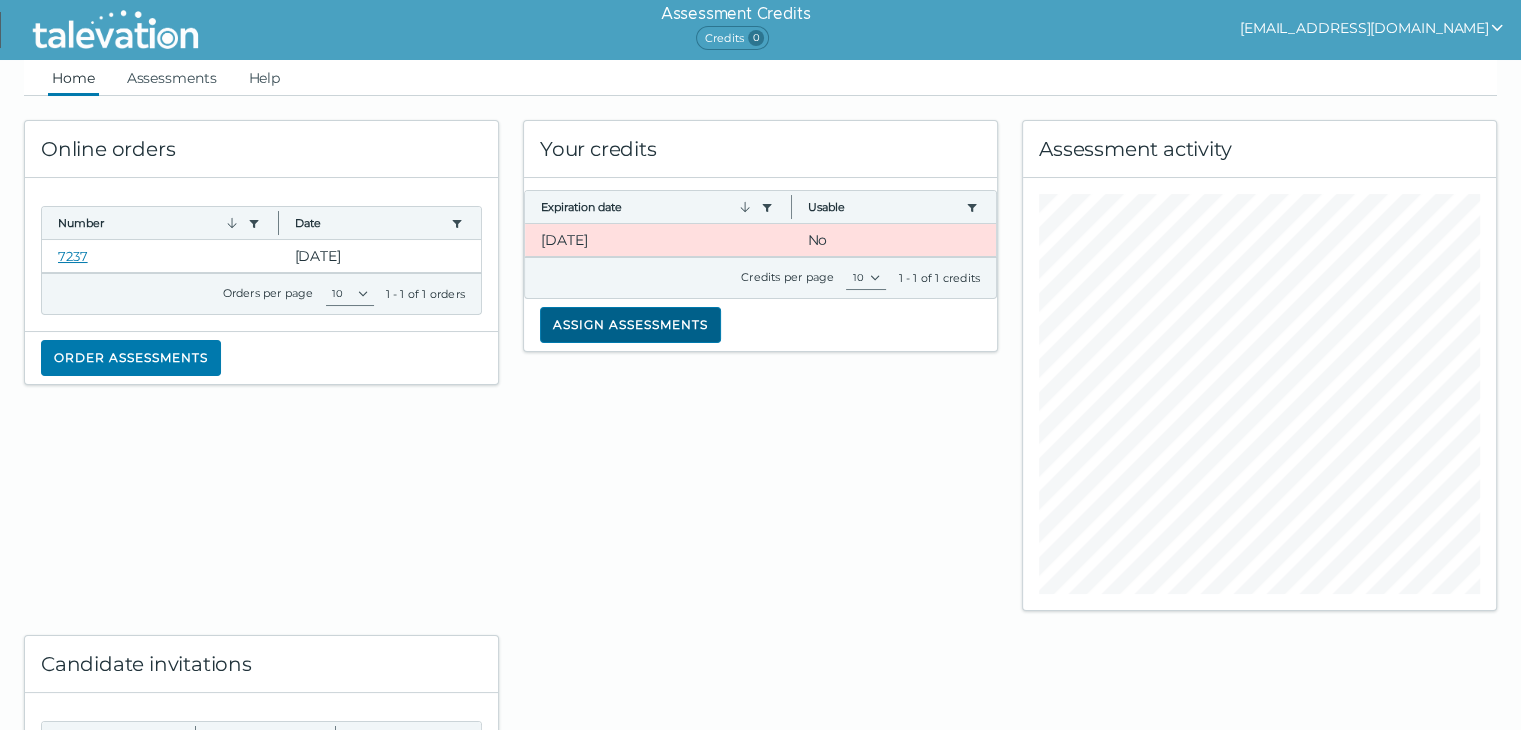 click on "Assign assessments" 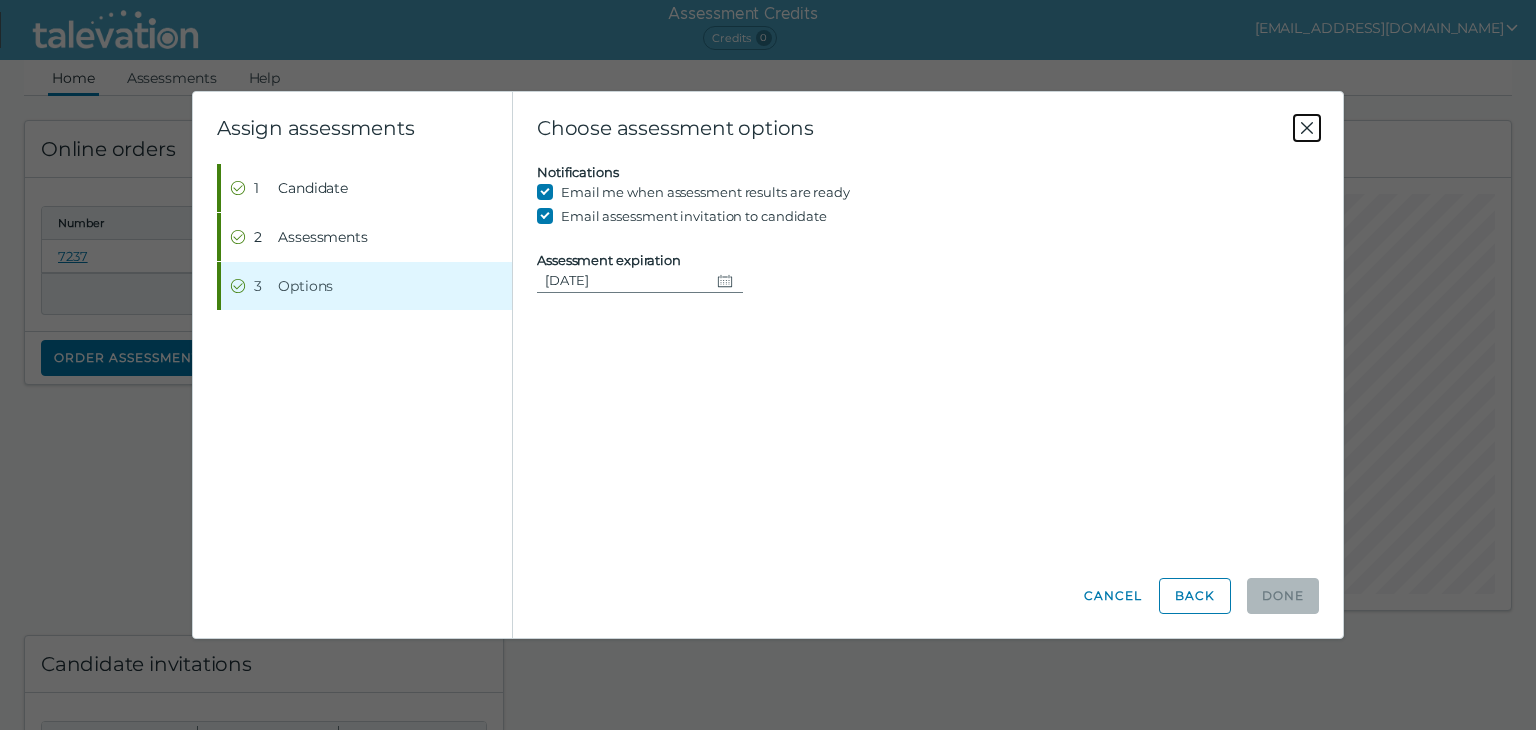 click 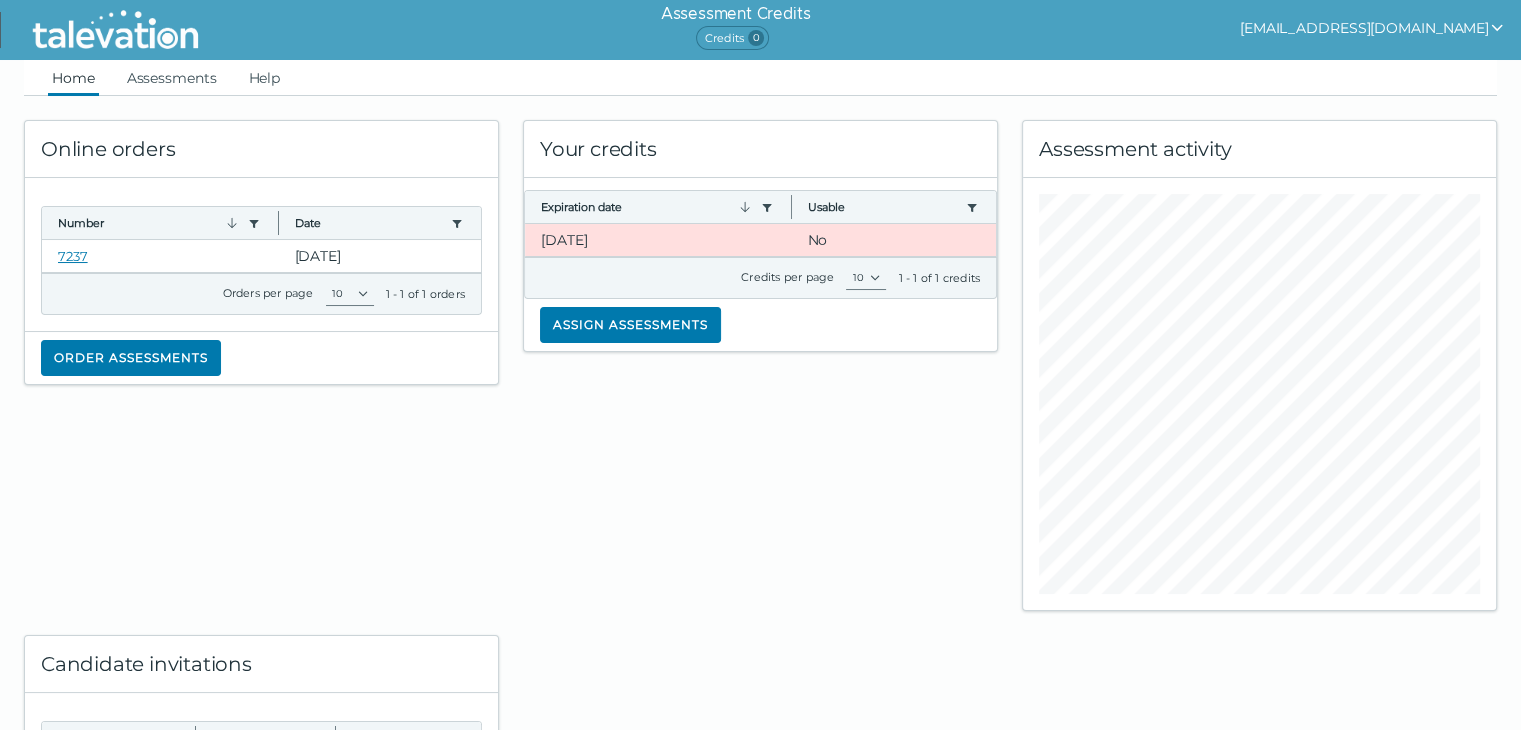 click on "Your credits Expiration date  Use left or right key to resize the column  Usable  Use left or right key to resize the column  9-8-2025 No Credits per page 10  1 - 1 of 1 credits  Assign assessments" 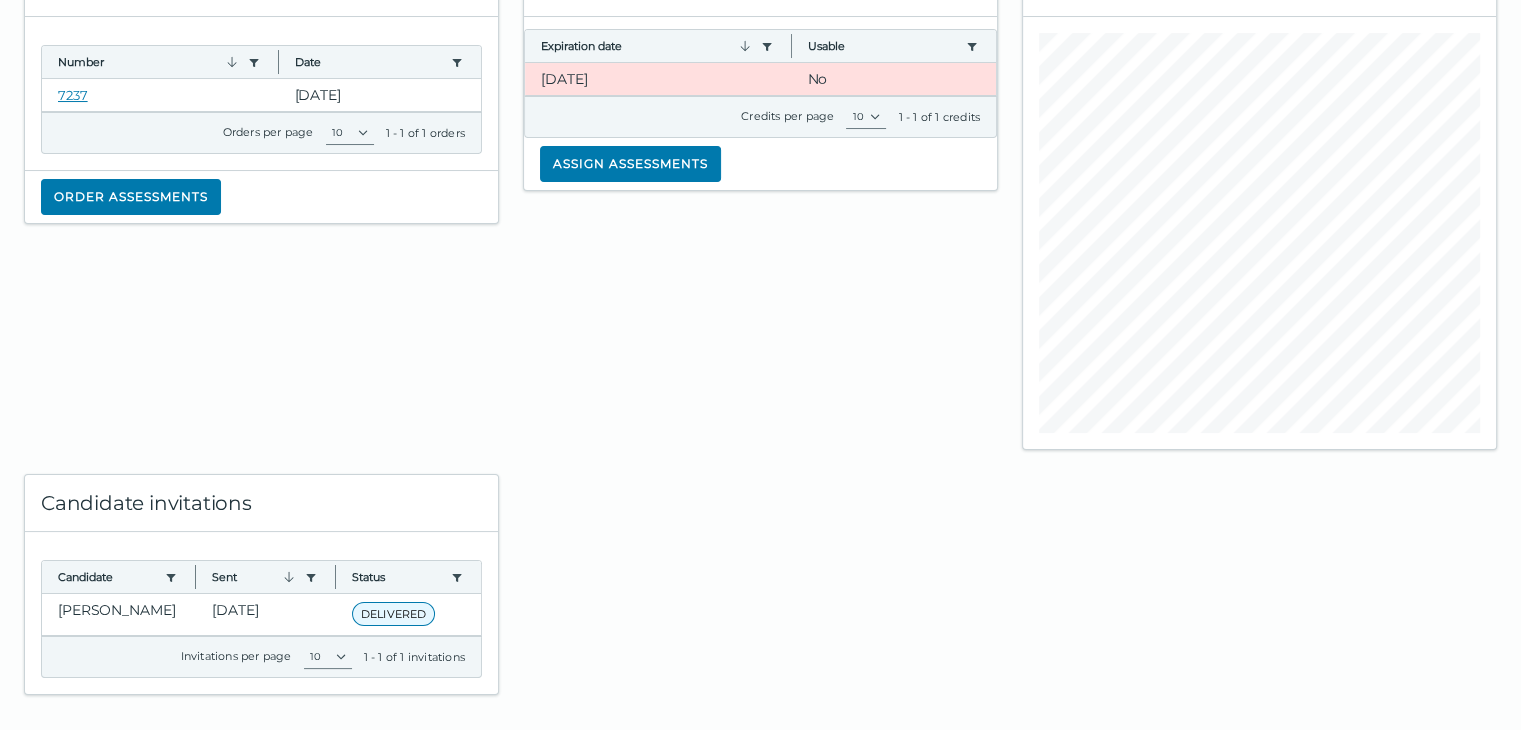 scroll, scrollTop: 172, scrollLeft: 0, axis: vertical 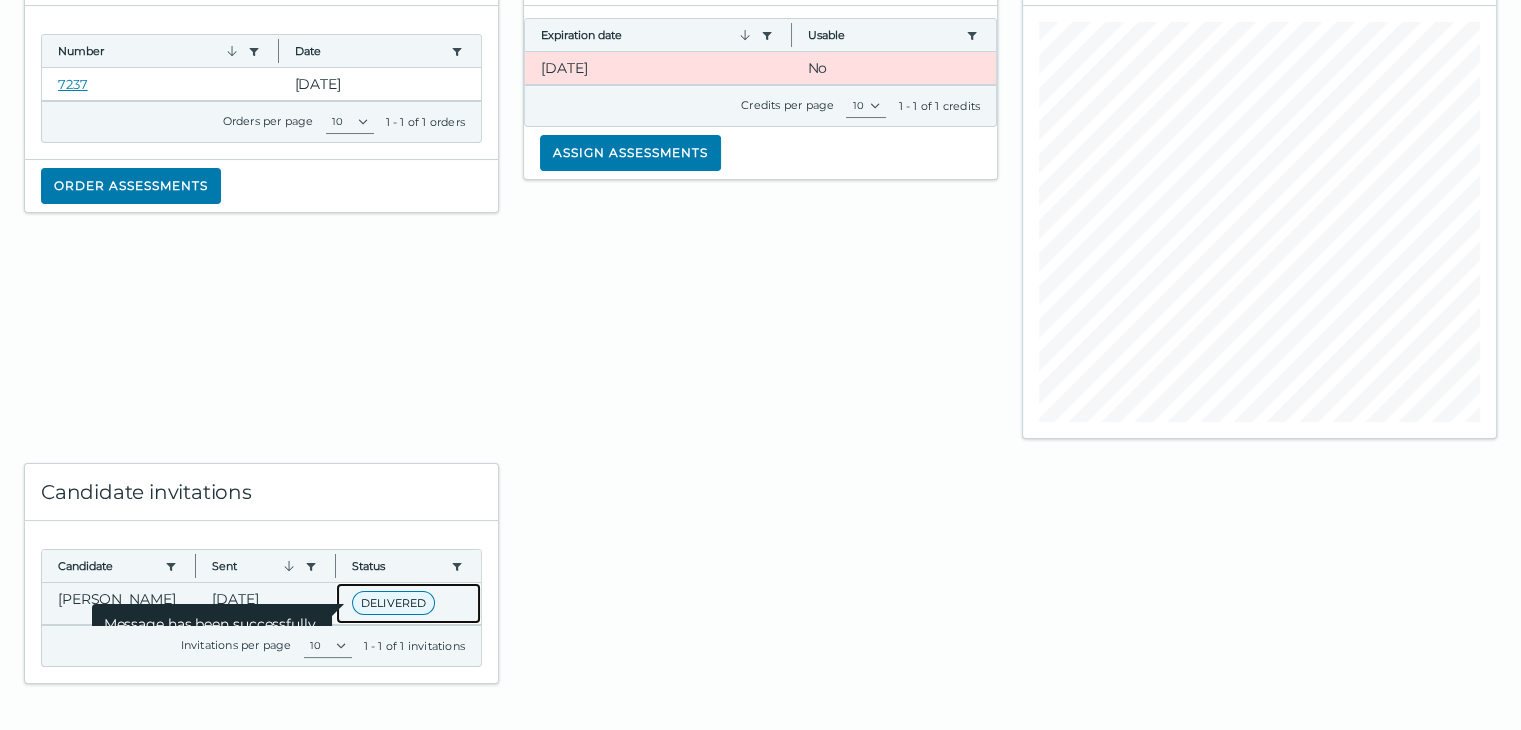 click on "Message has been successfully delivered to the candidate's email provider" 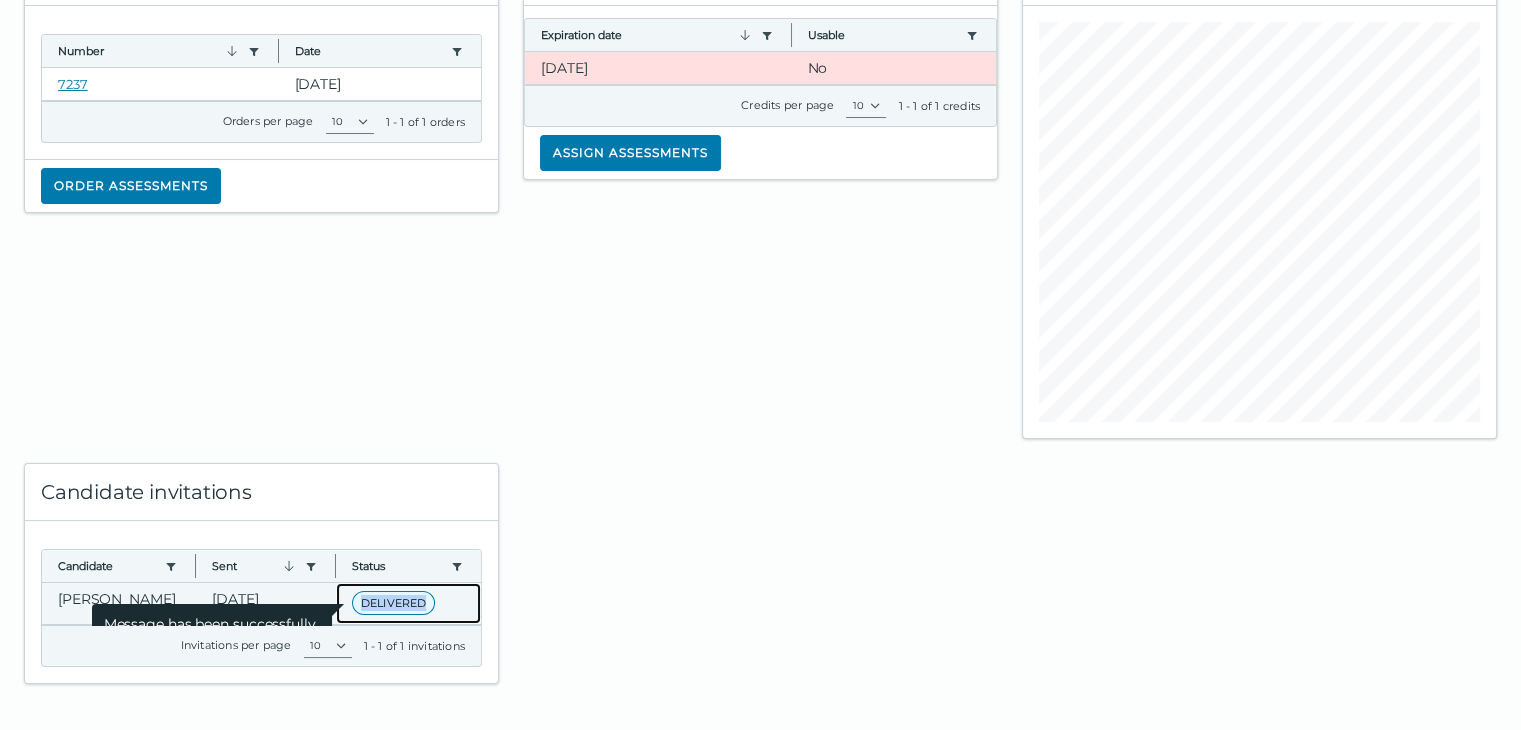 click on "DELIVERED" 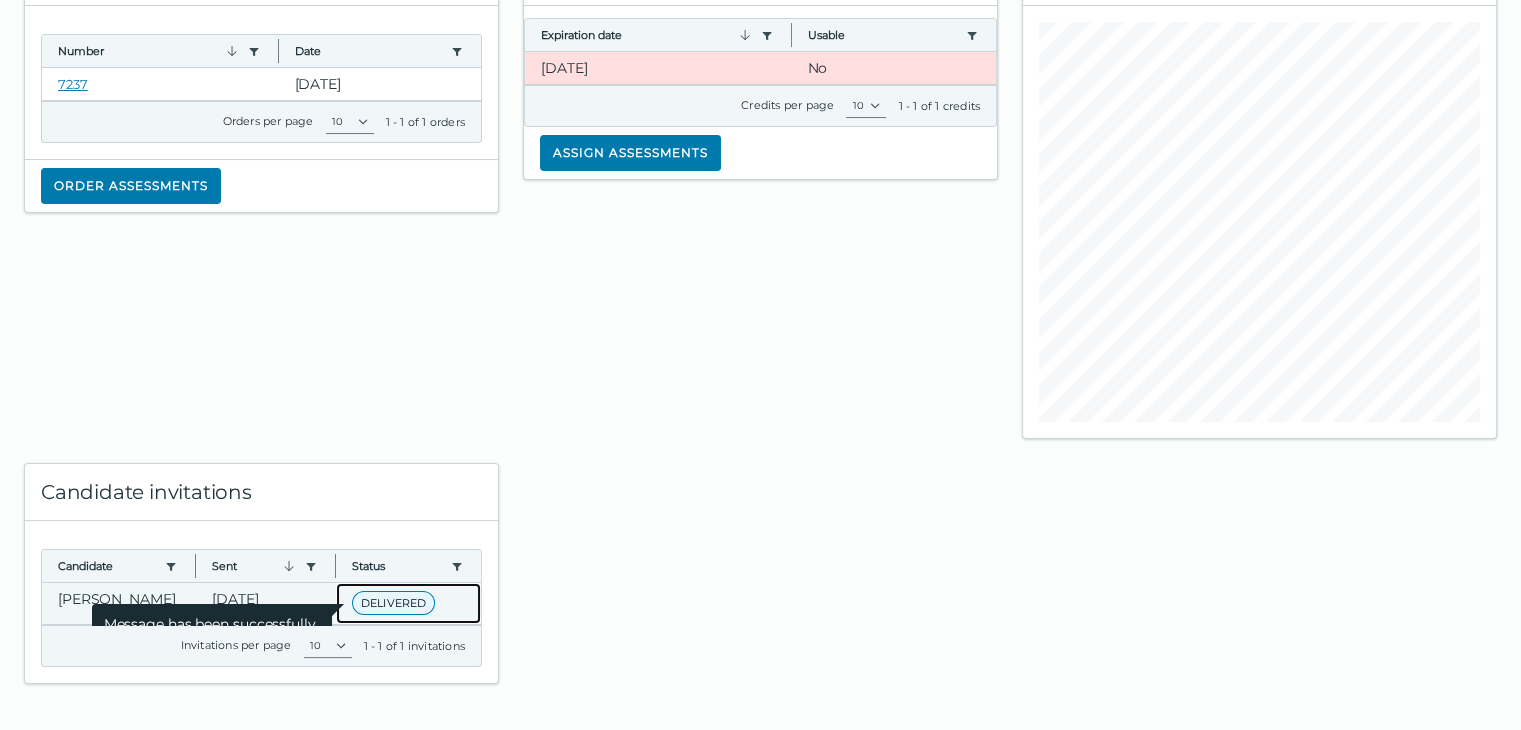 click on "Message has been successfully delivered to the candidate's email provider" 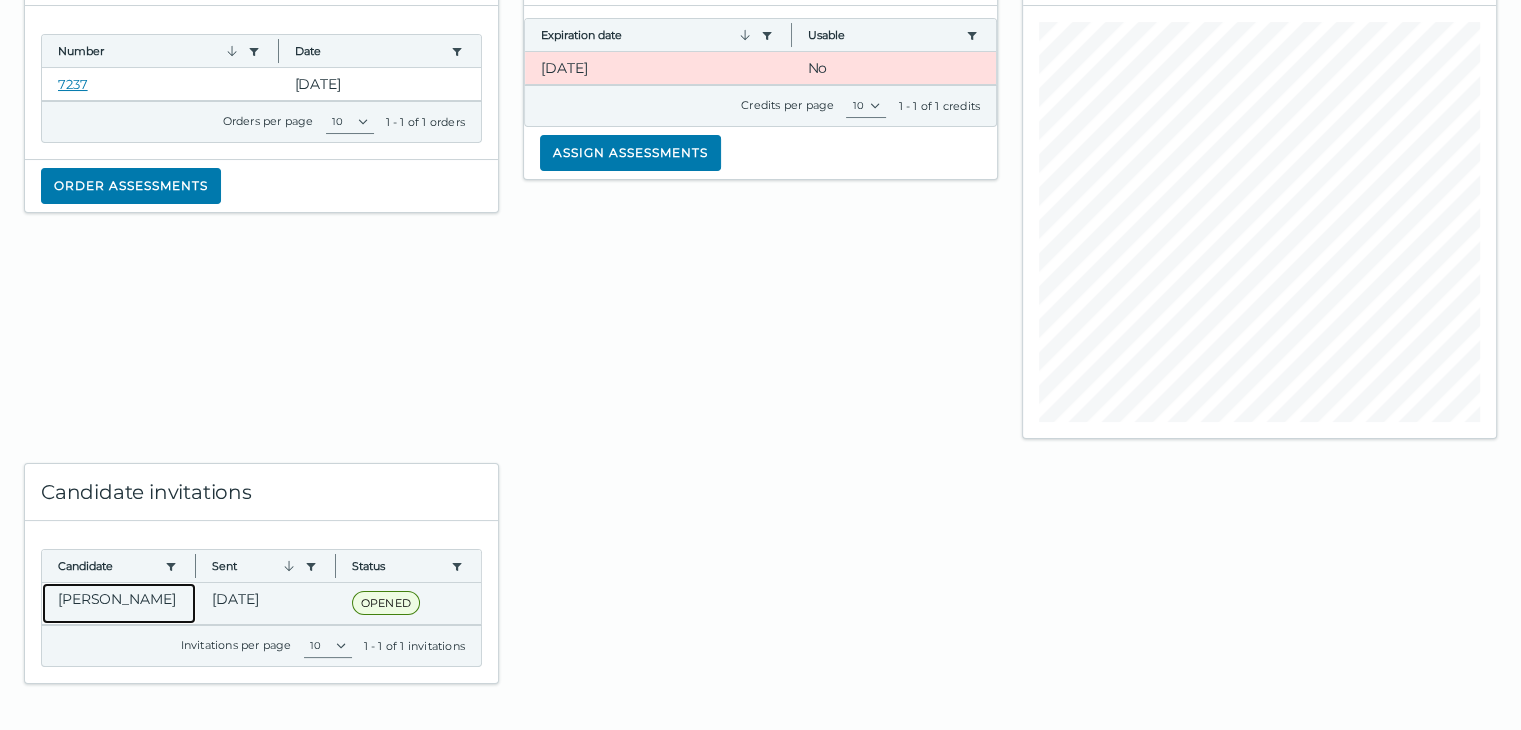 click on "[PERSON_NAME]" 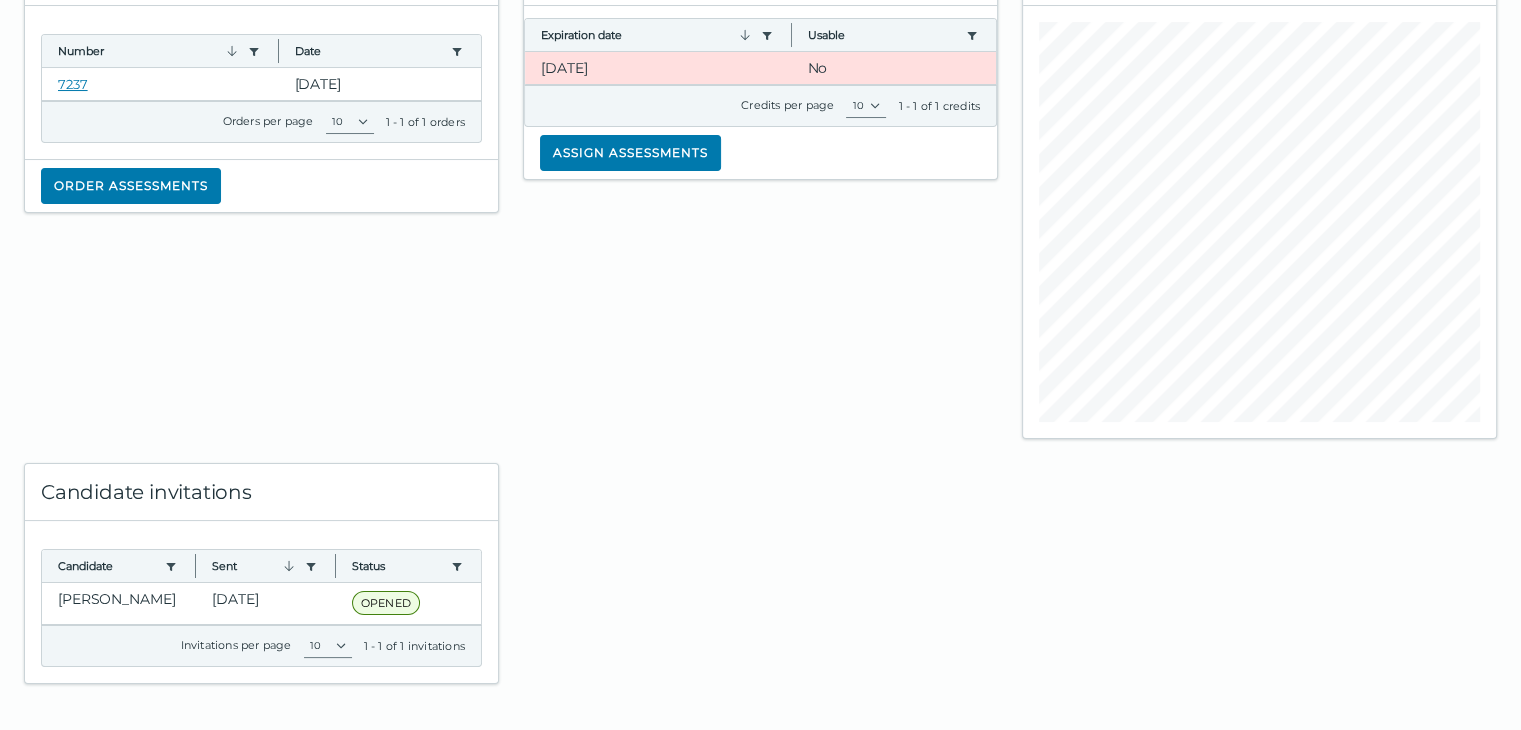 click 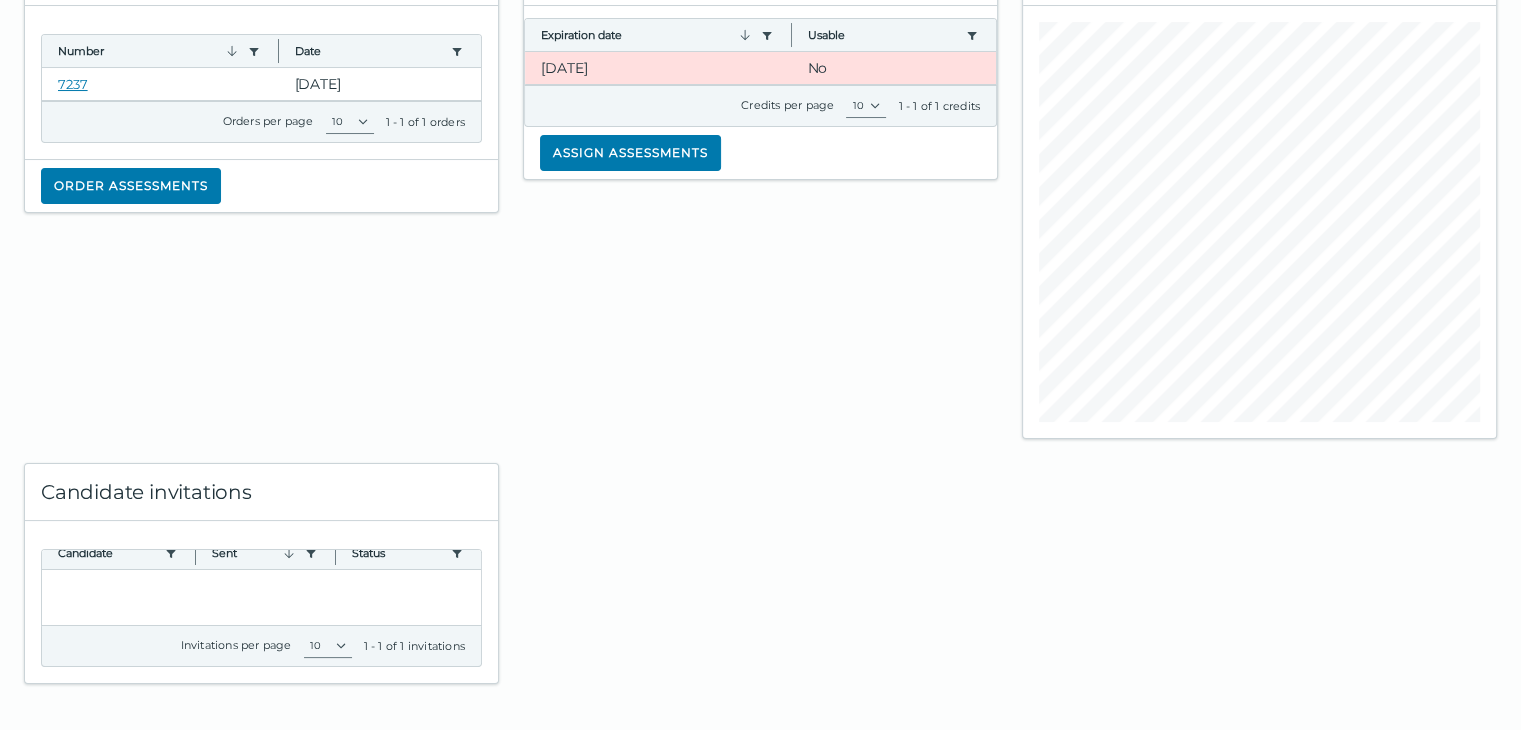 scroll, scrollTop: 15, scrollLeft: 0, axis: vertical 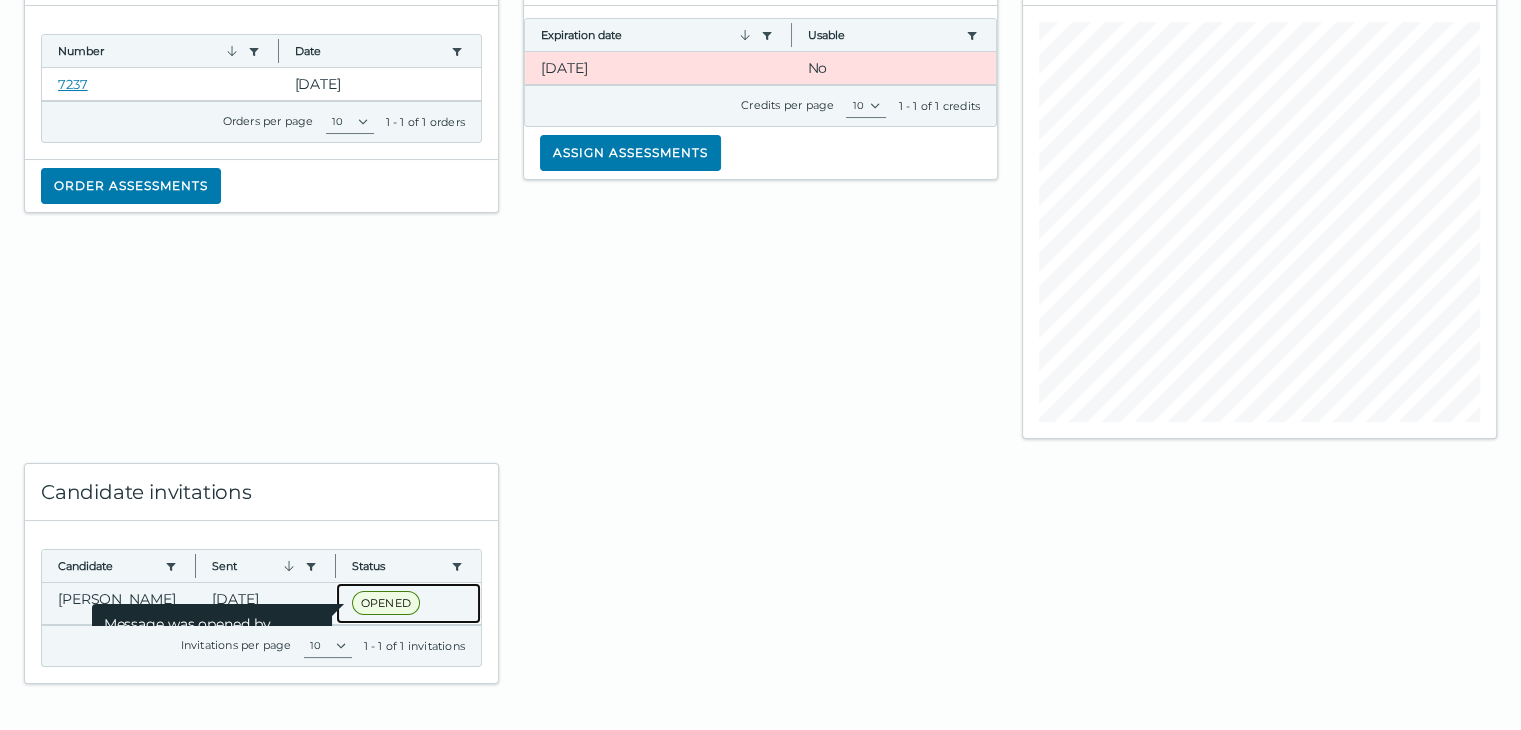 click on "OPENED" 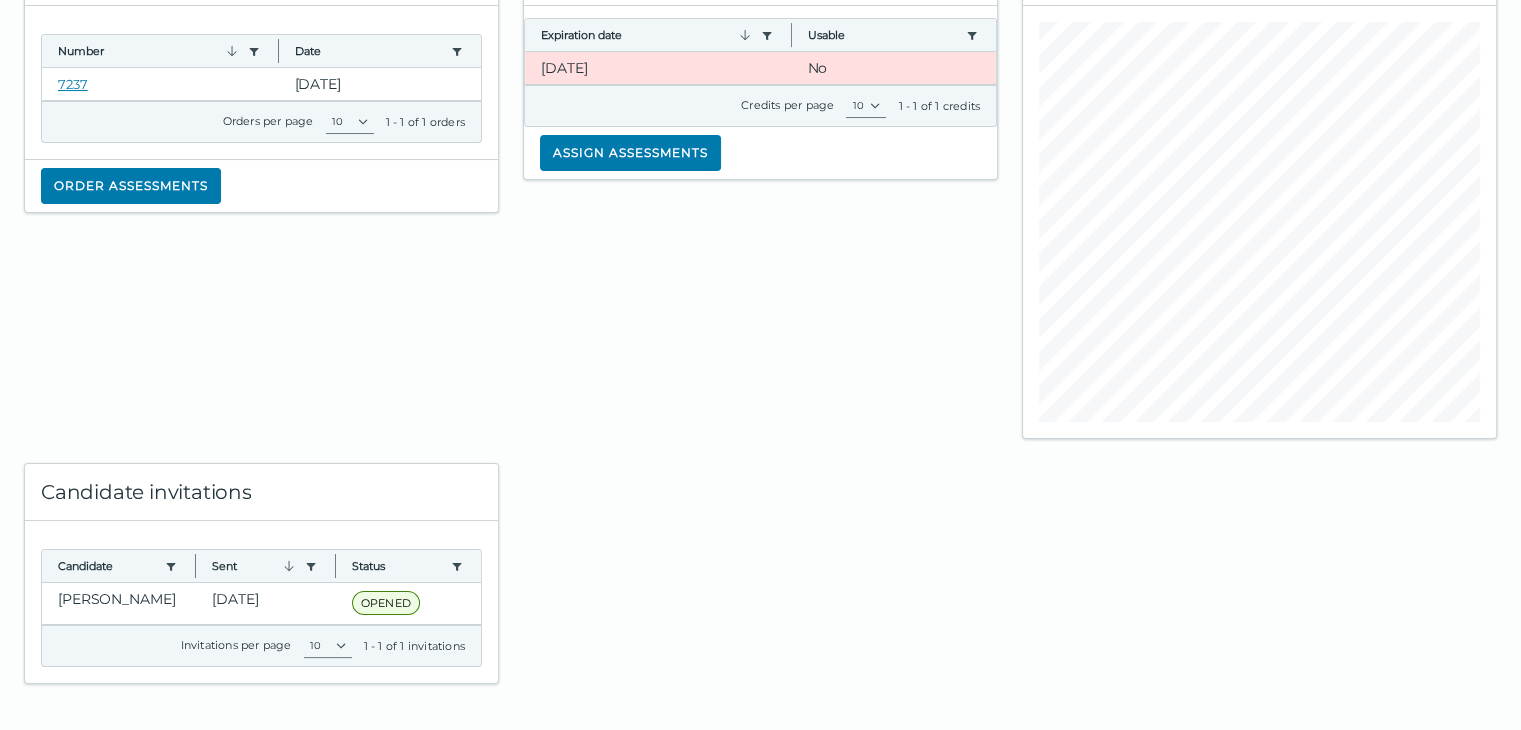 click 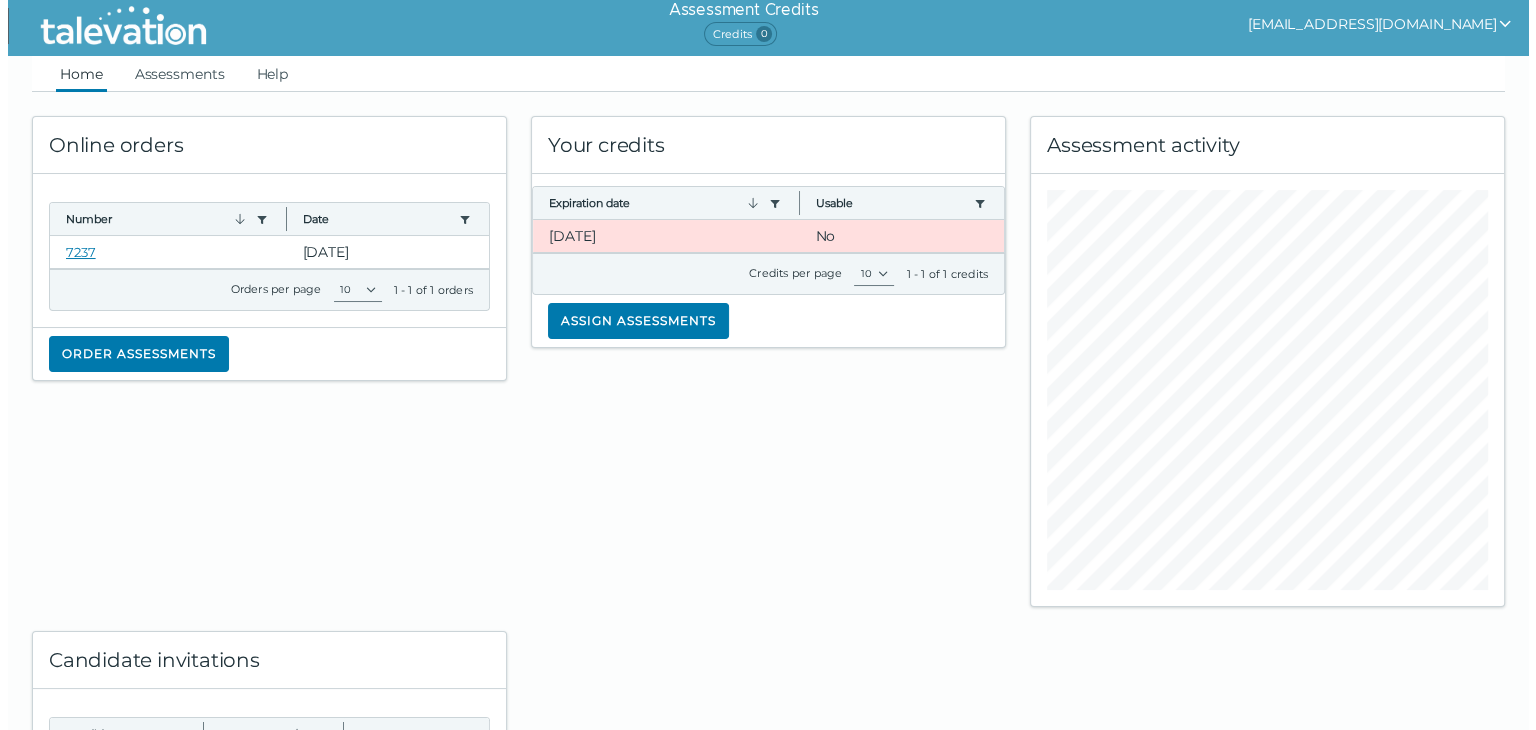 scroll, scrollTop: 0, scrollLeft: 0, axis: both 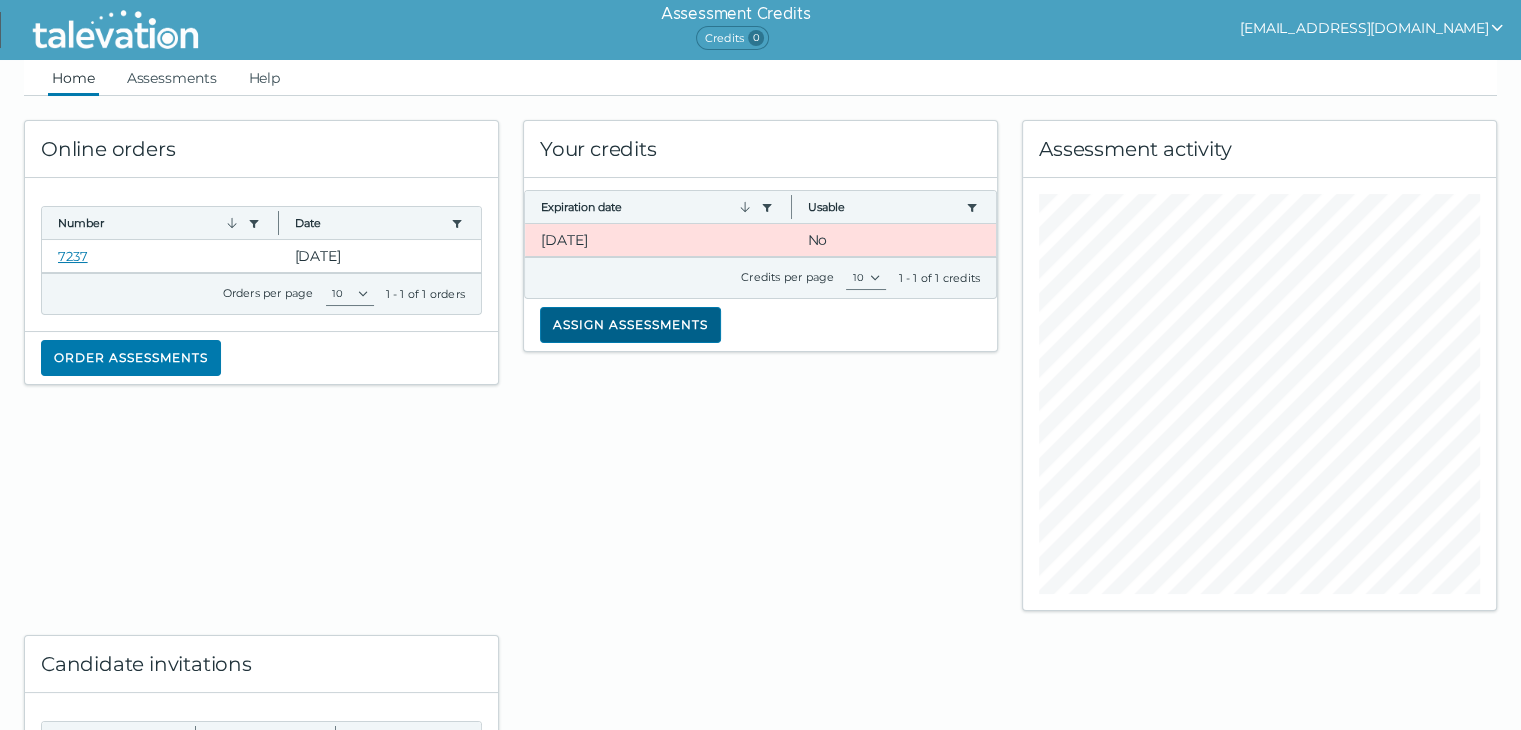 click on "Assign assessments" 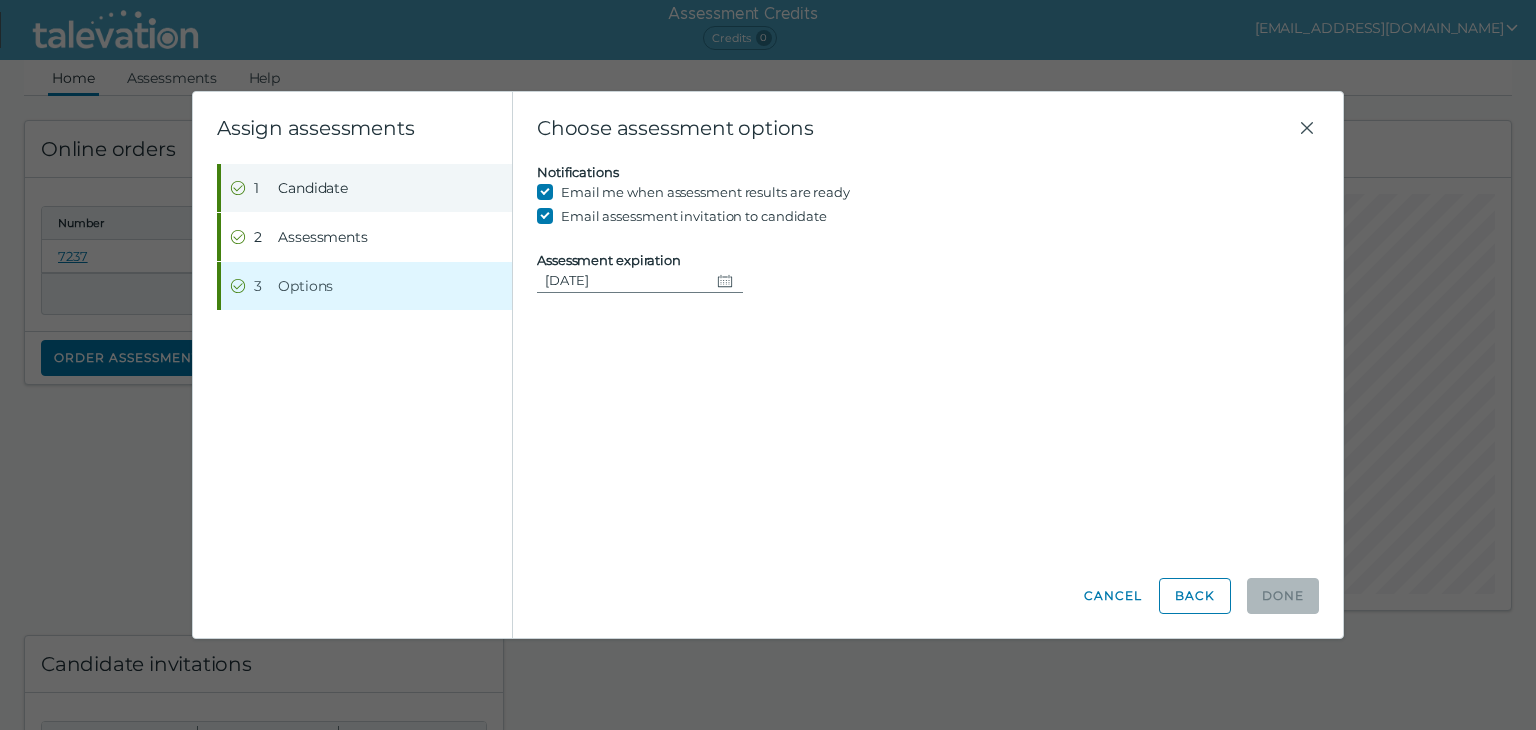 click on "Candidate" at bounding box center [313, 188] 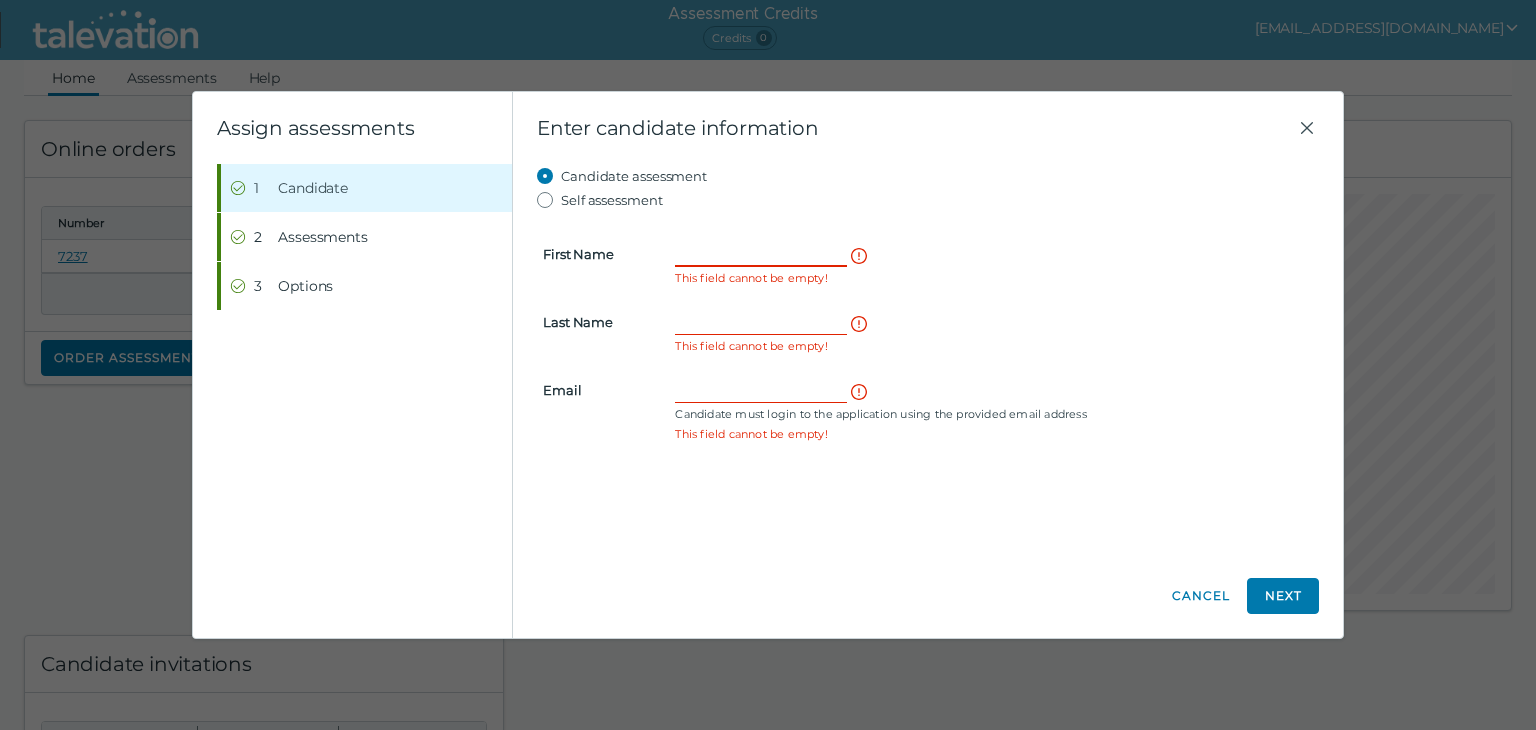 click on "First Name" at bounding box center [761, 254] 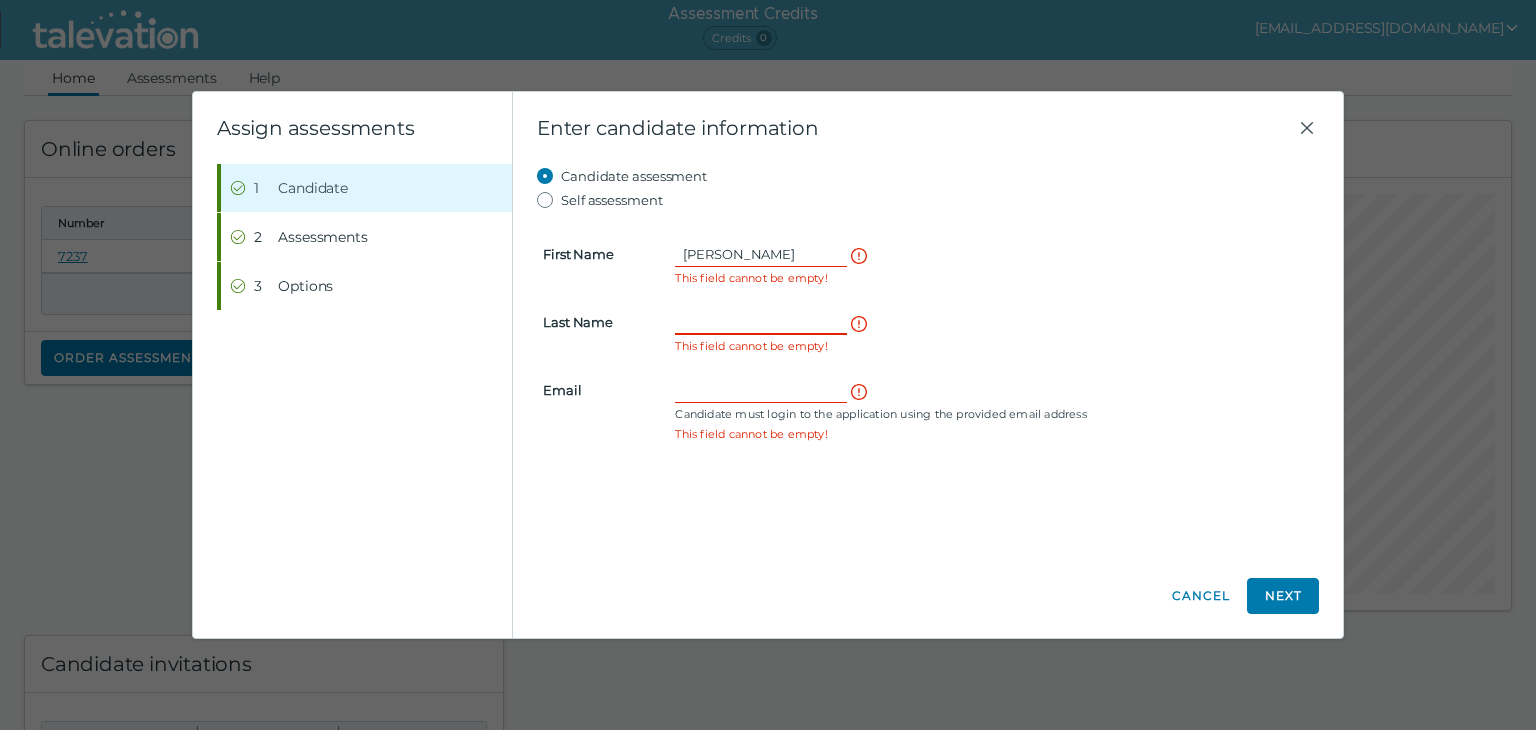 type on "[PERSON_NAME]" 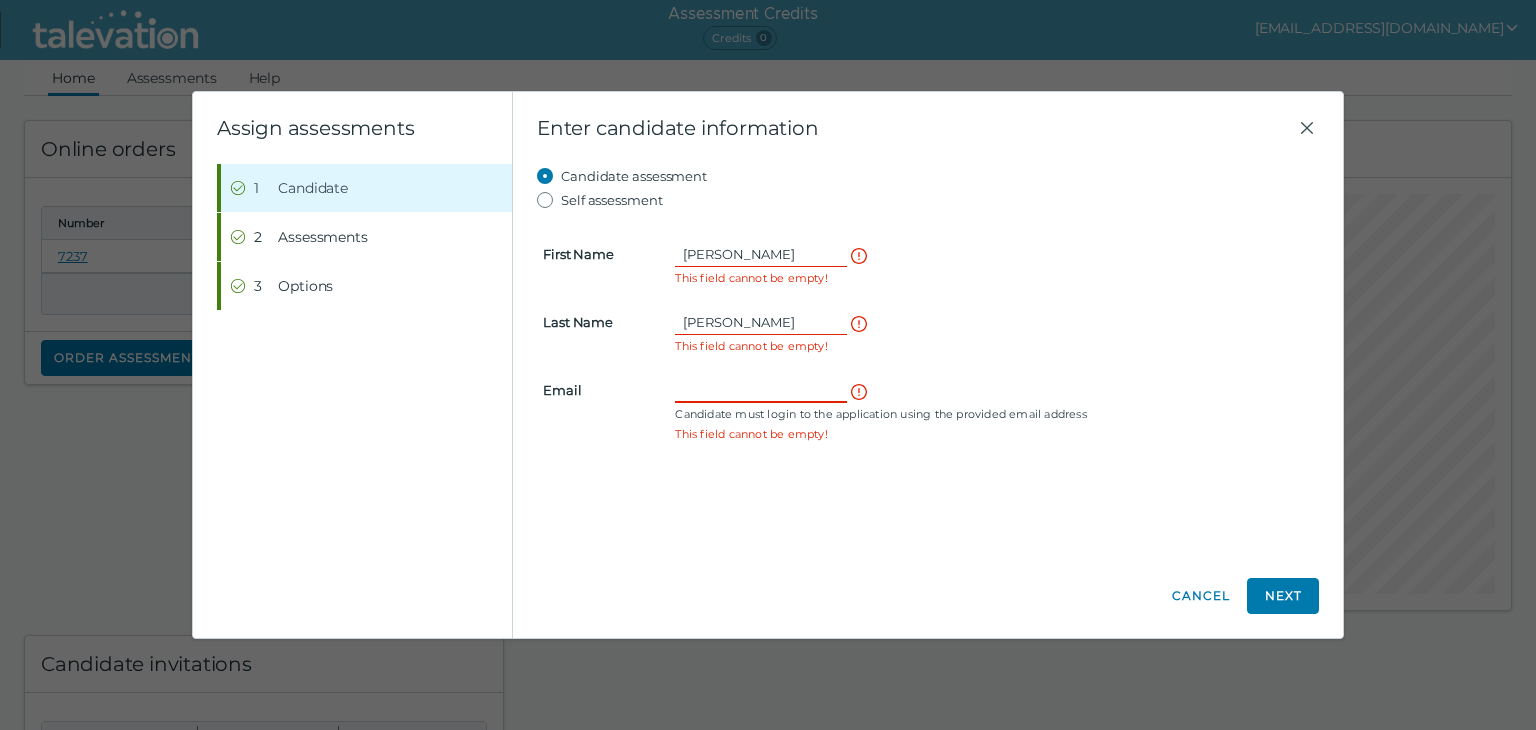 type on "[EMAIL_ADDRESS][DOMAIN_NAME]" 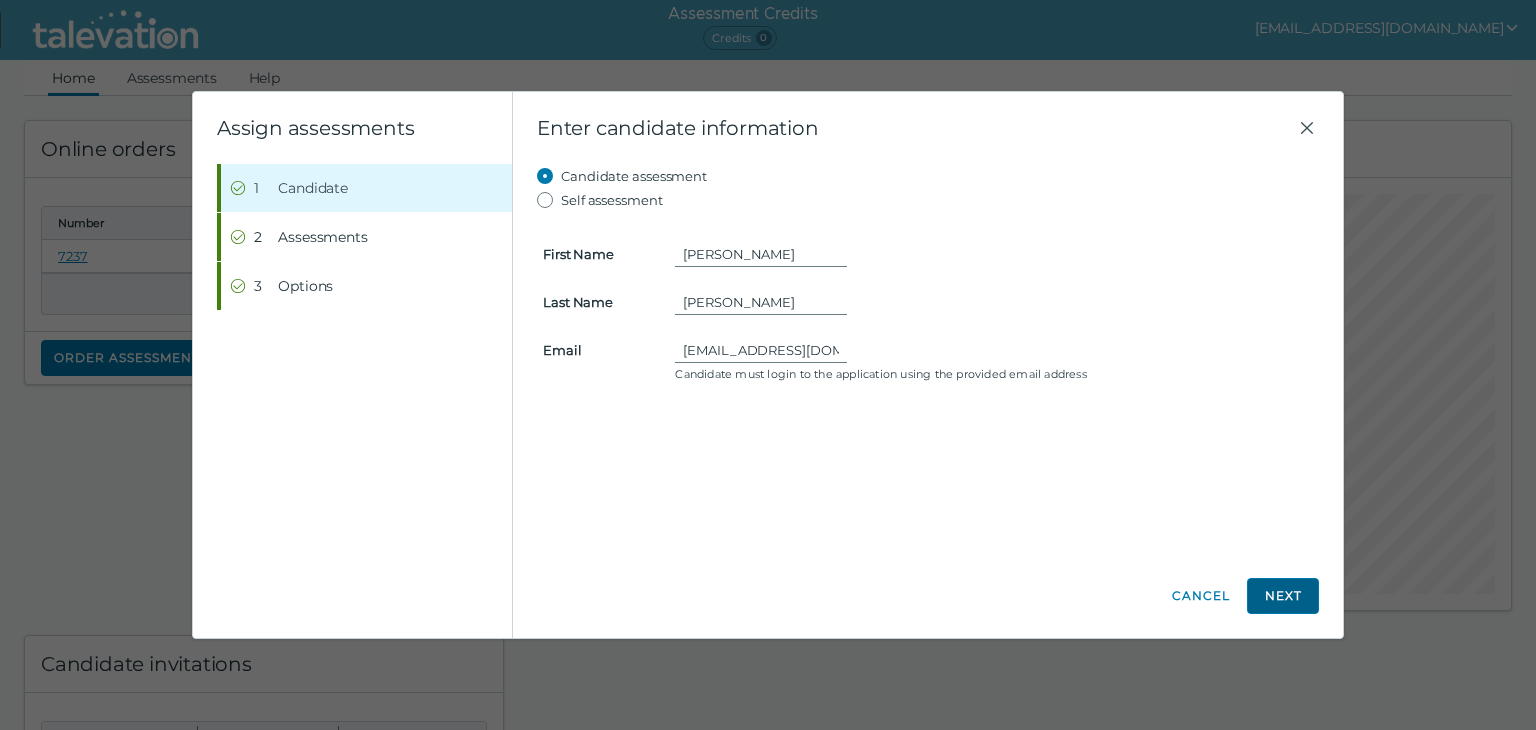 click on "Next" 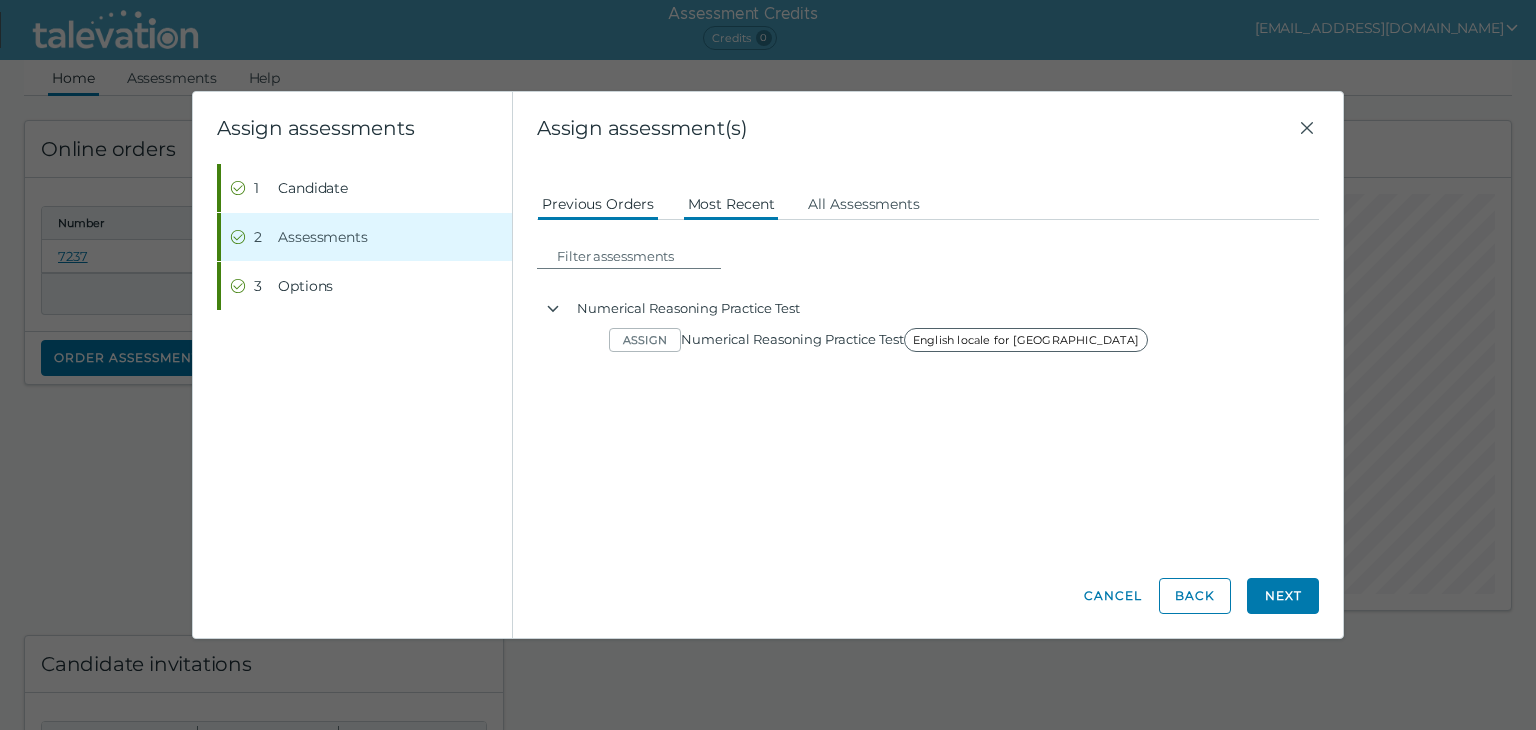 click on "Most Recent" at bounding box center [731, 203] 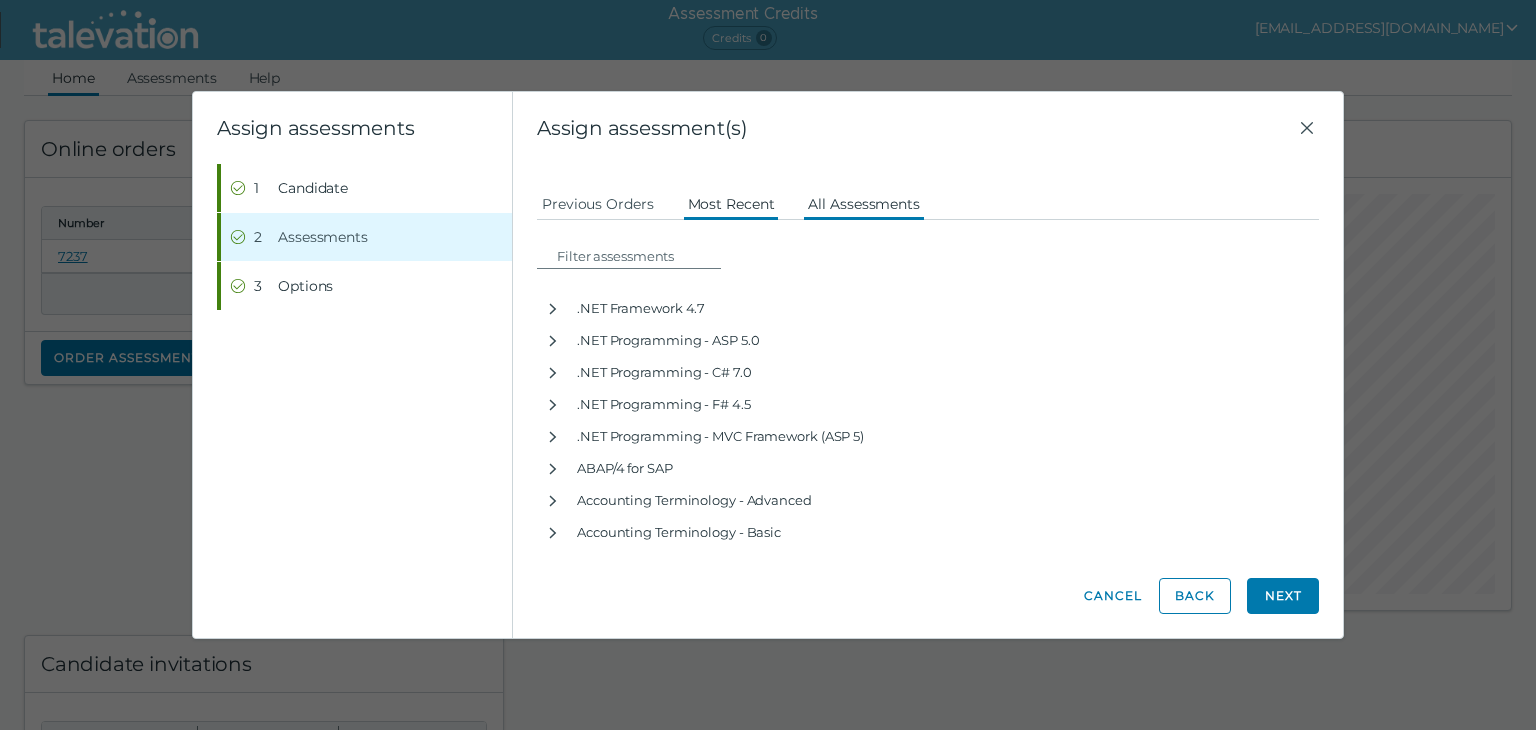 click on "All Assessments" at bounding box center (864, 203) 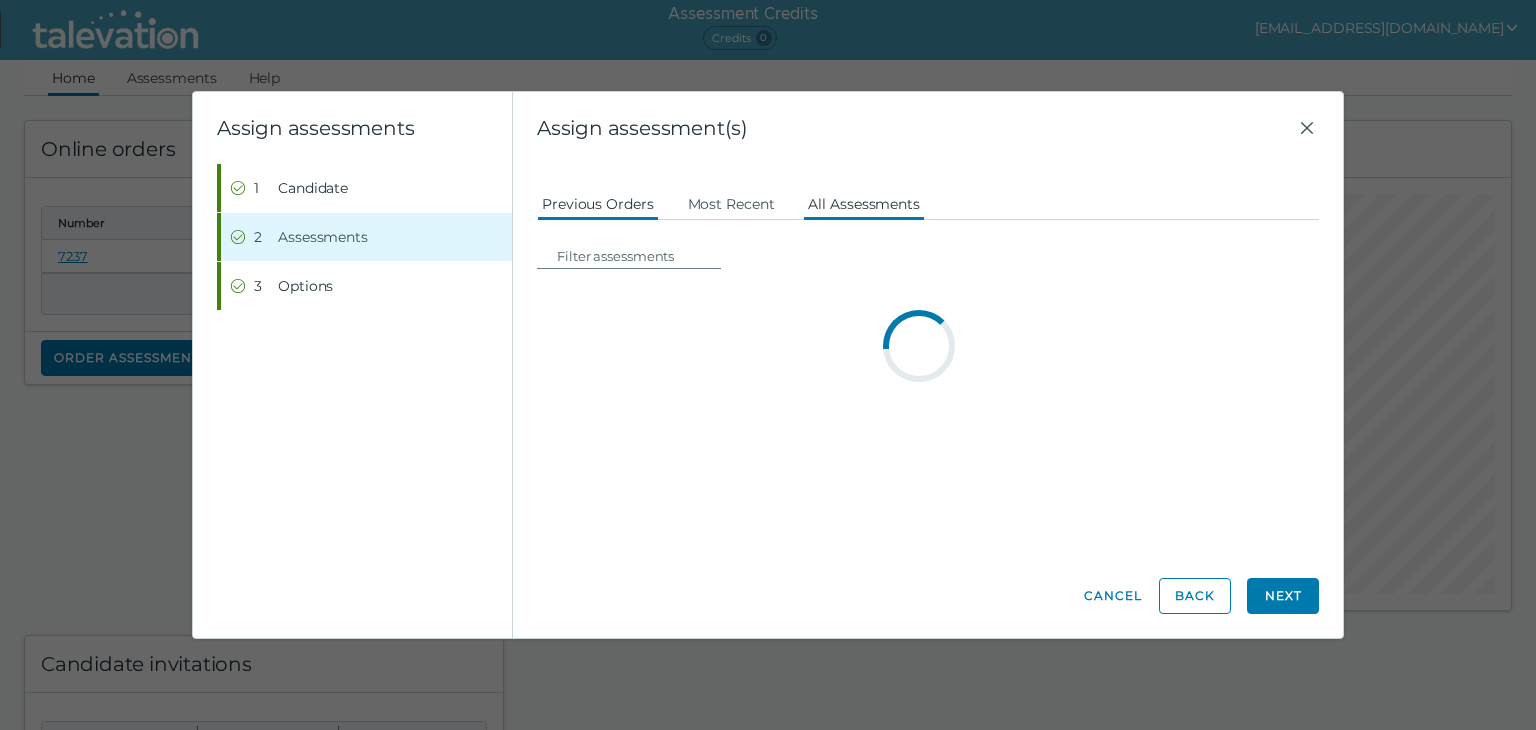click on "Previous Orders" at bounding box center [598, 203] 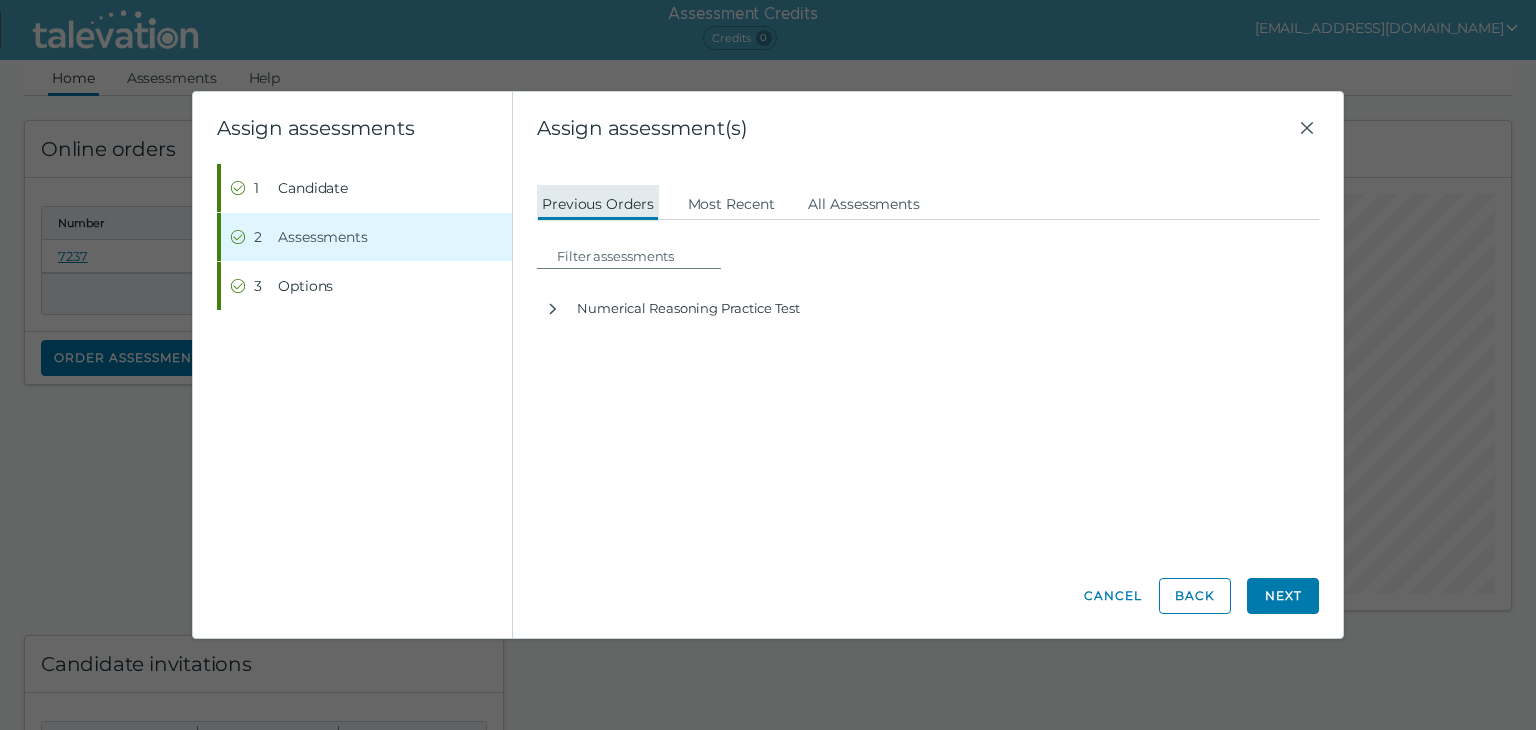 click on "Previous Orders" at bounding box center [598, 203] 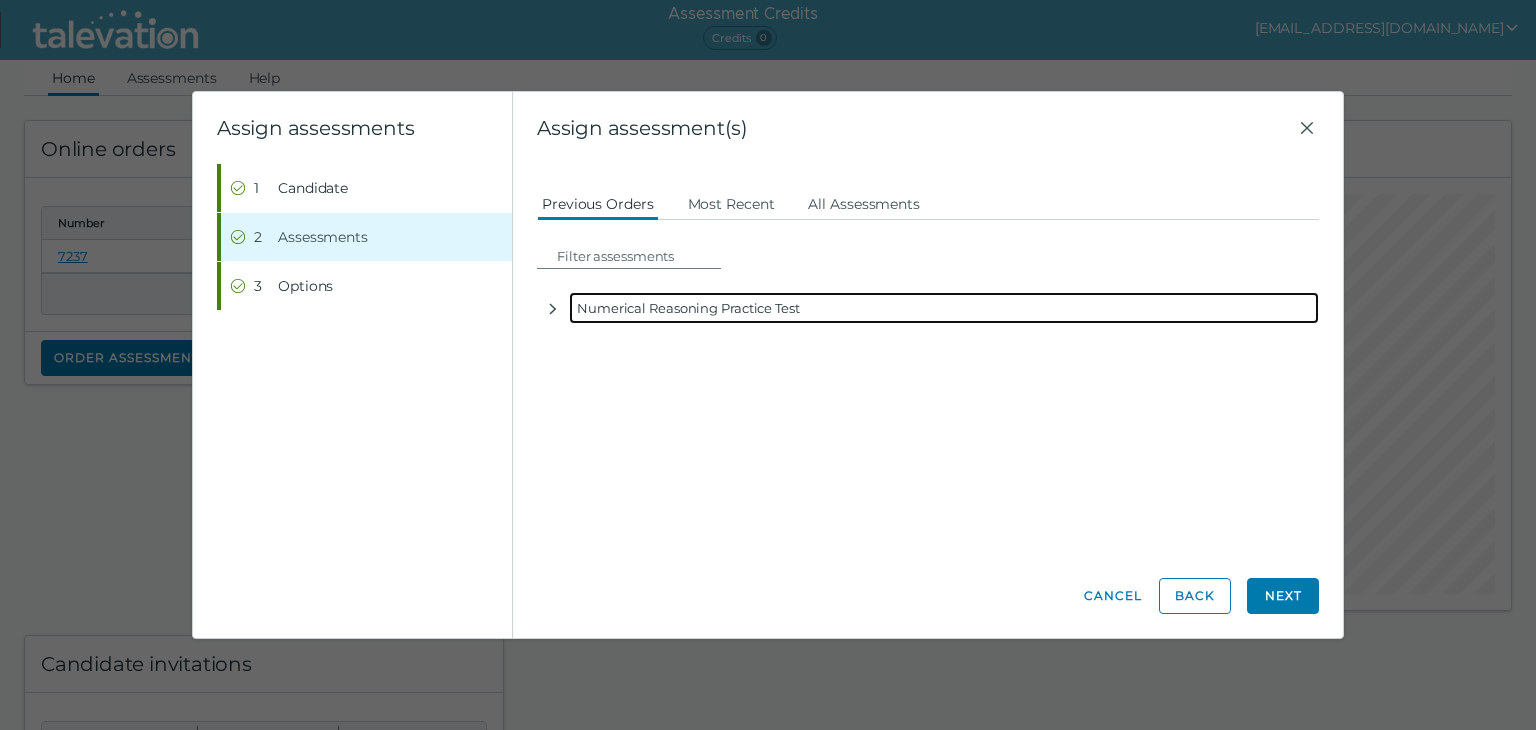 click on "Numerical Reasoning Practice Test" at bounding box center (944, 308) 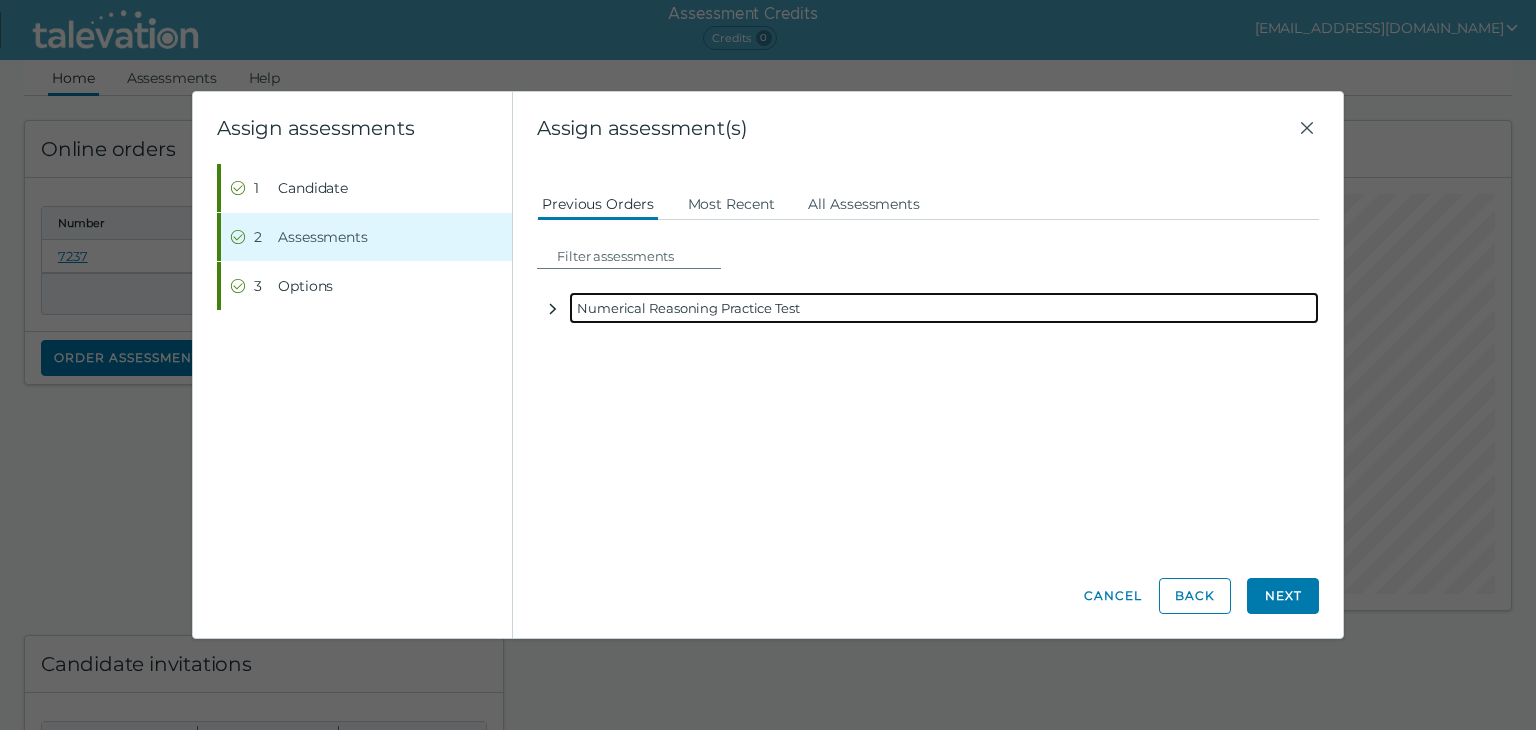 click 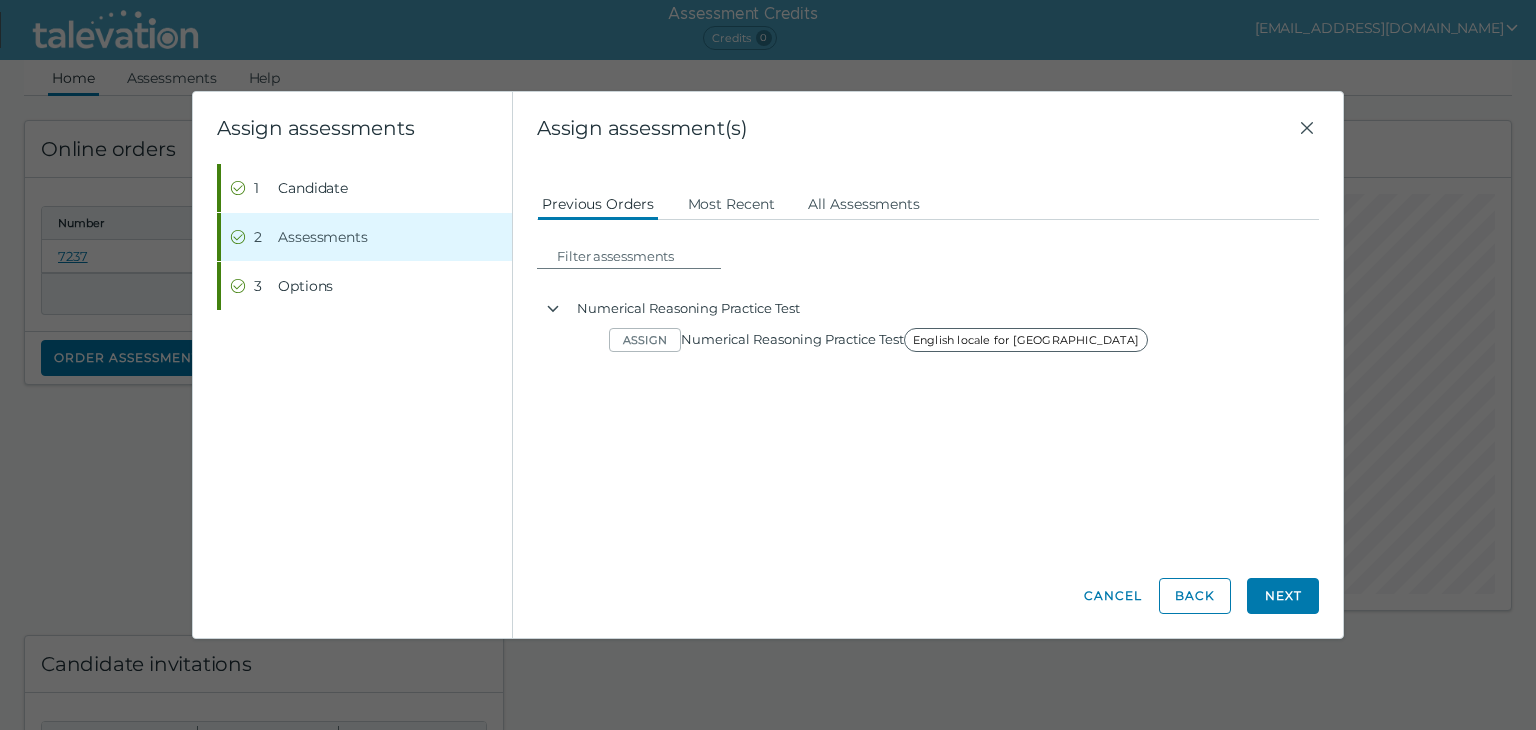 click on "Candidate assessment Self assessment First Name Kelly Last Name DeSousa Email kdesousa@calcas.com Candidate must login to the application using the provided email address  Previous Orders Most Recent All Assessments  Numerical Reasoning Practice Test  Assign Numerical Reasoning Practice Test  English locale for USA Notifications Email me when assessment results are ready Email assessment invitation to candidate Assessment expiration 07/12/2025" 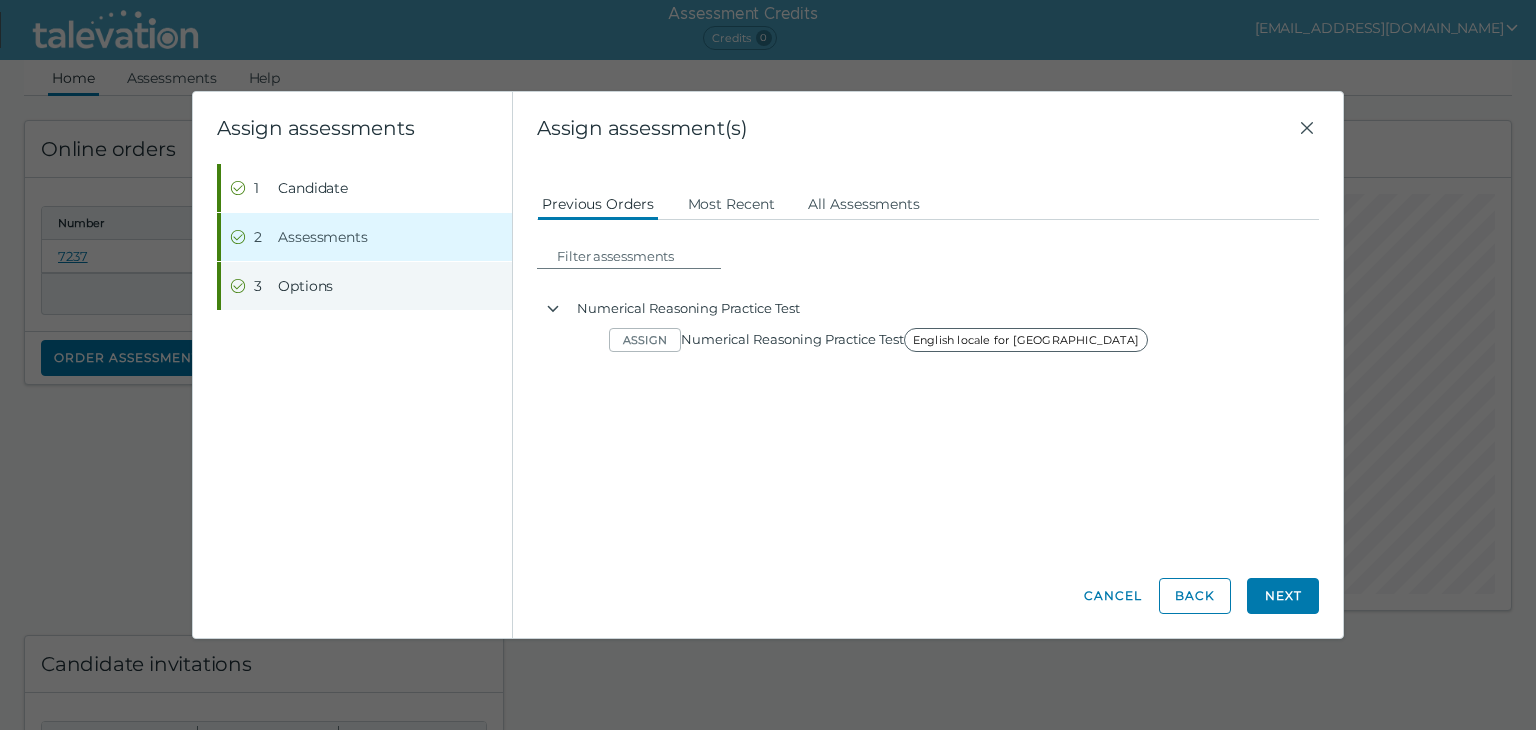 click on "Step  3  Options" at bounding box center (366, 286) 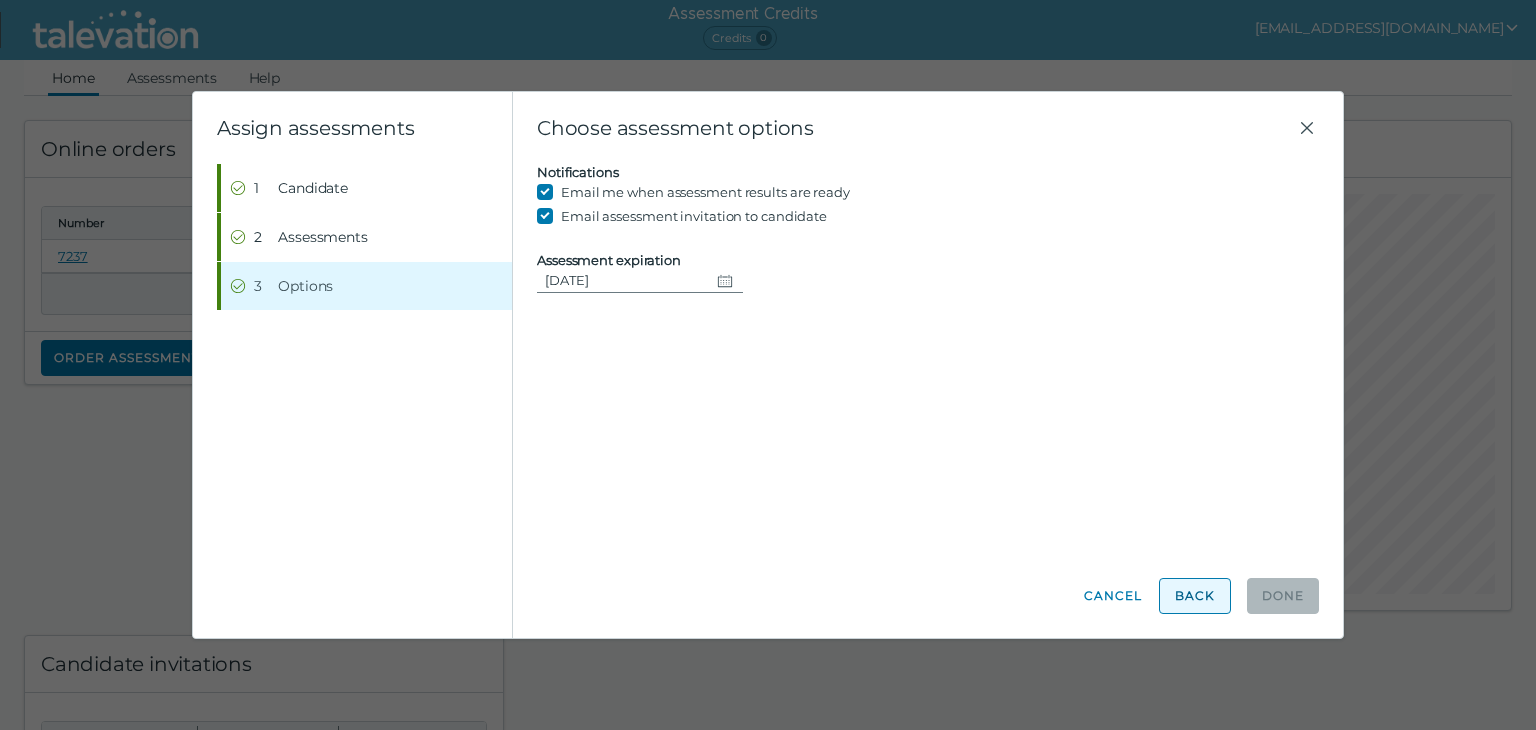 drag, startPoint x: 1184, startPoint y: 566, endPoint x: 1188, endPoint y: 584, distance: 18.439089 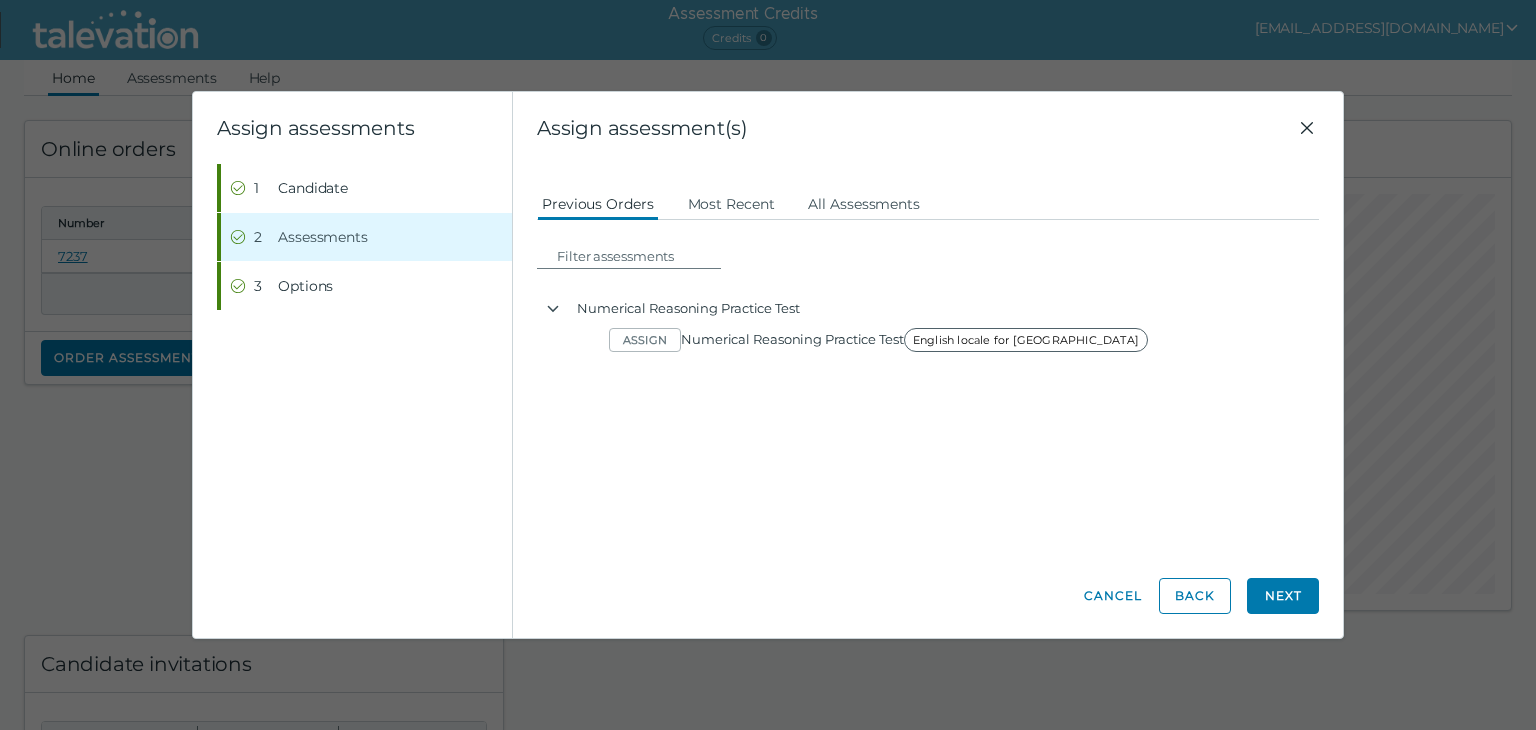 drag, startPoint x: 1313, startPoint y: 103, endPoint x: 1301, endPoint y: 117, distance: 18.439089 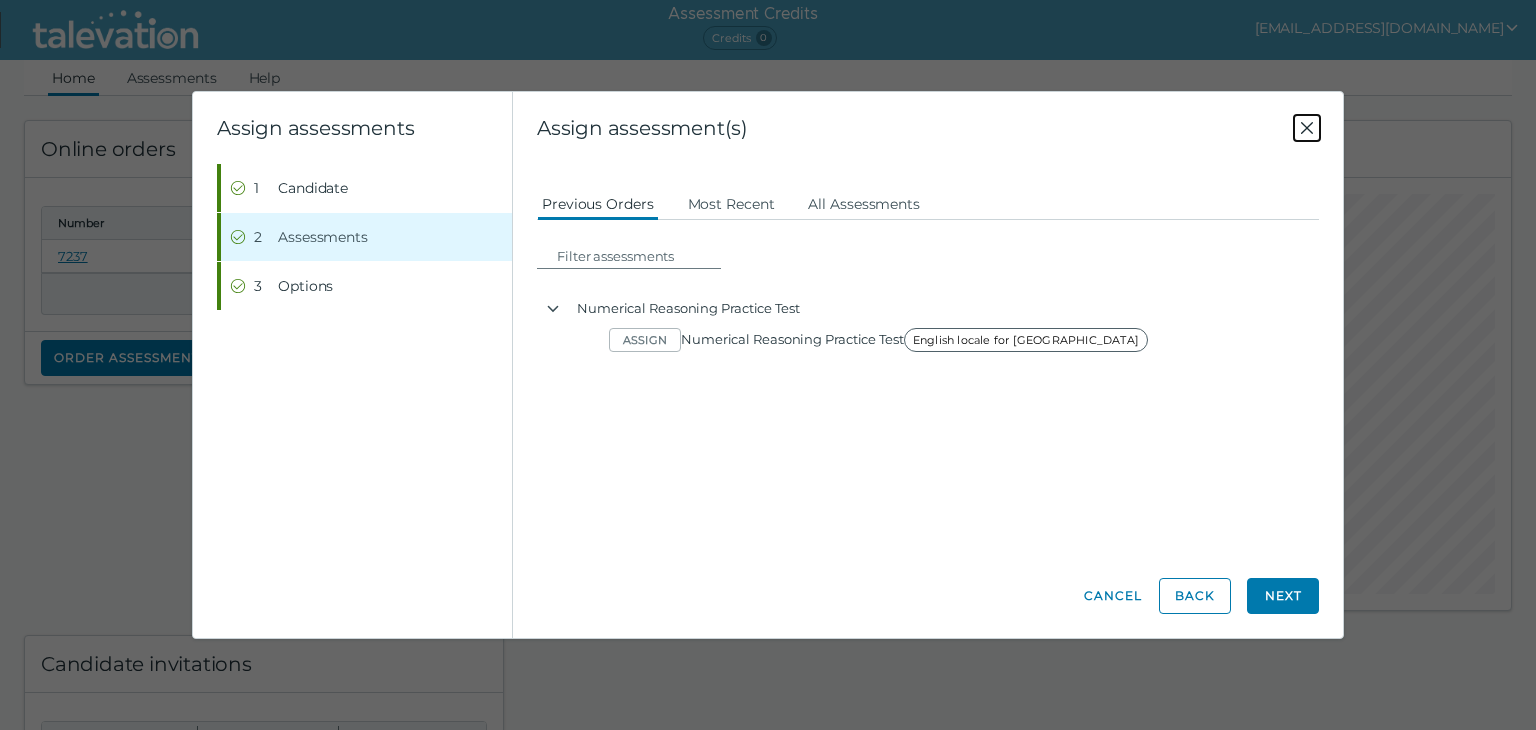 click 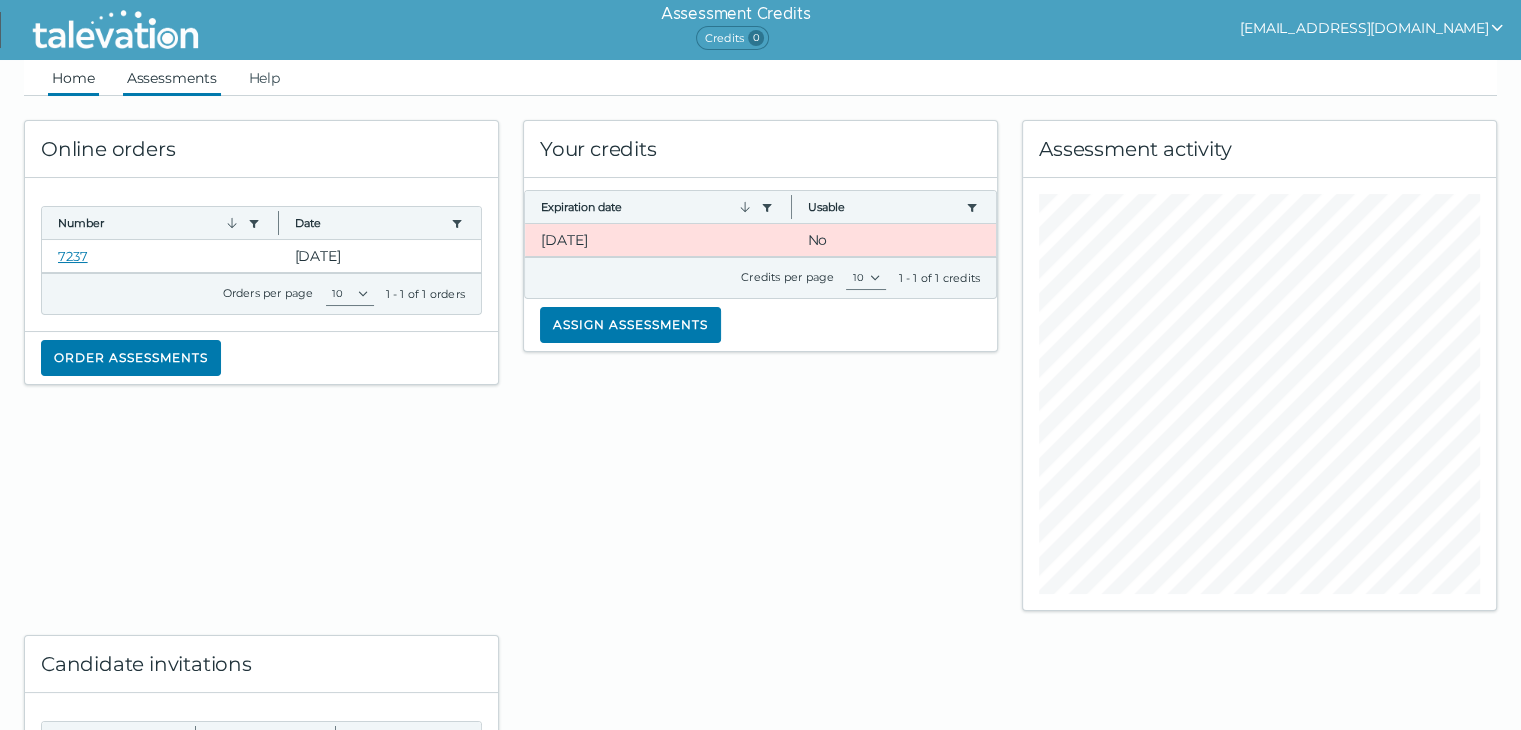 click on "Assessments" at bounding box center [172, 78] 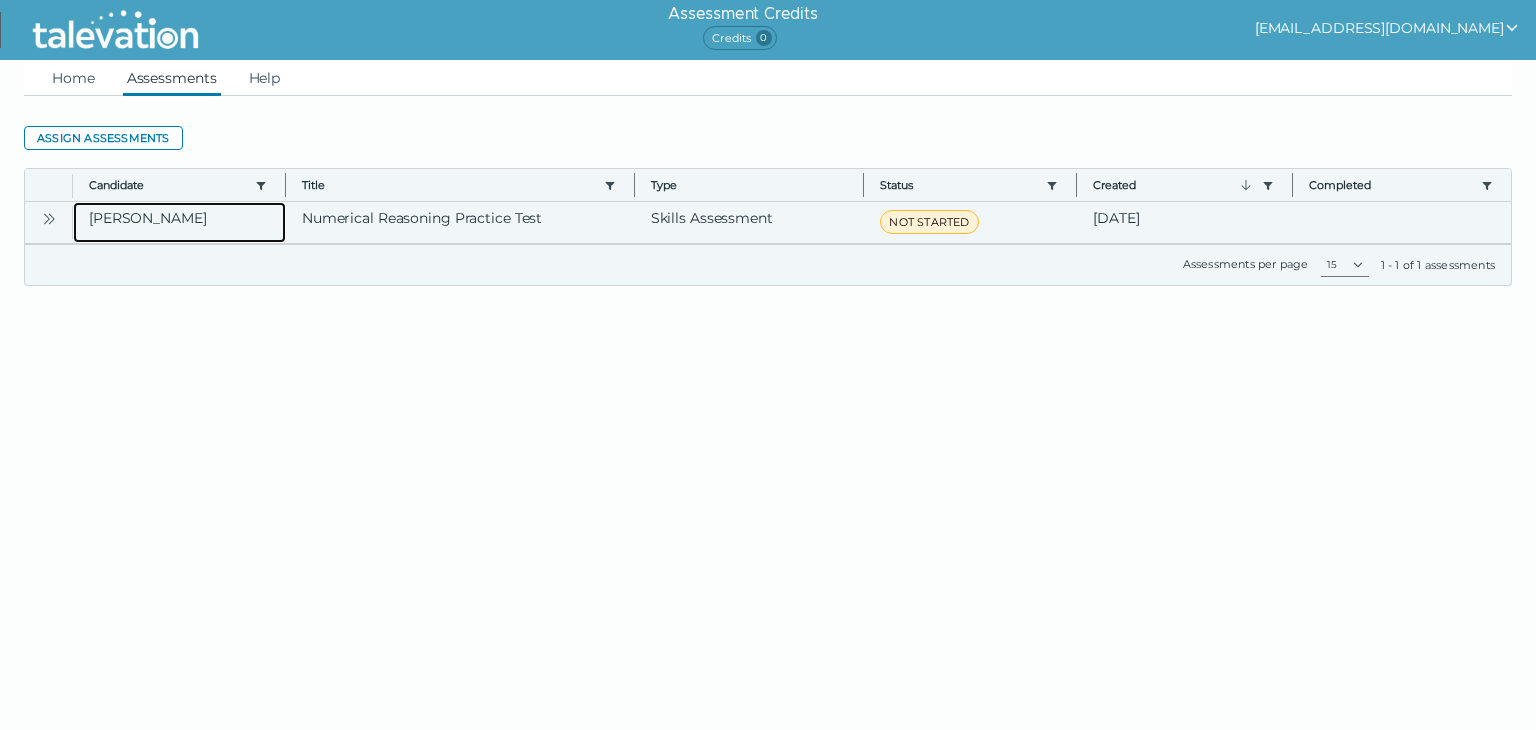 click on "[PERSON_NAME]" 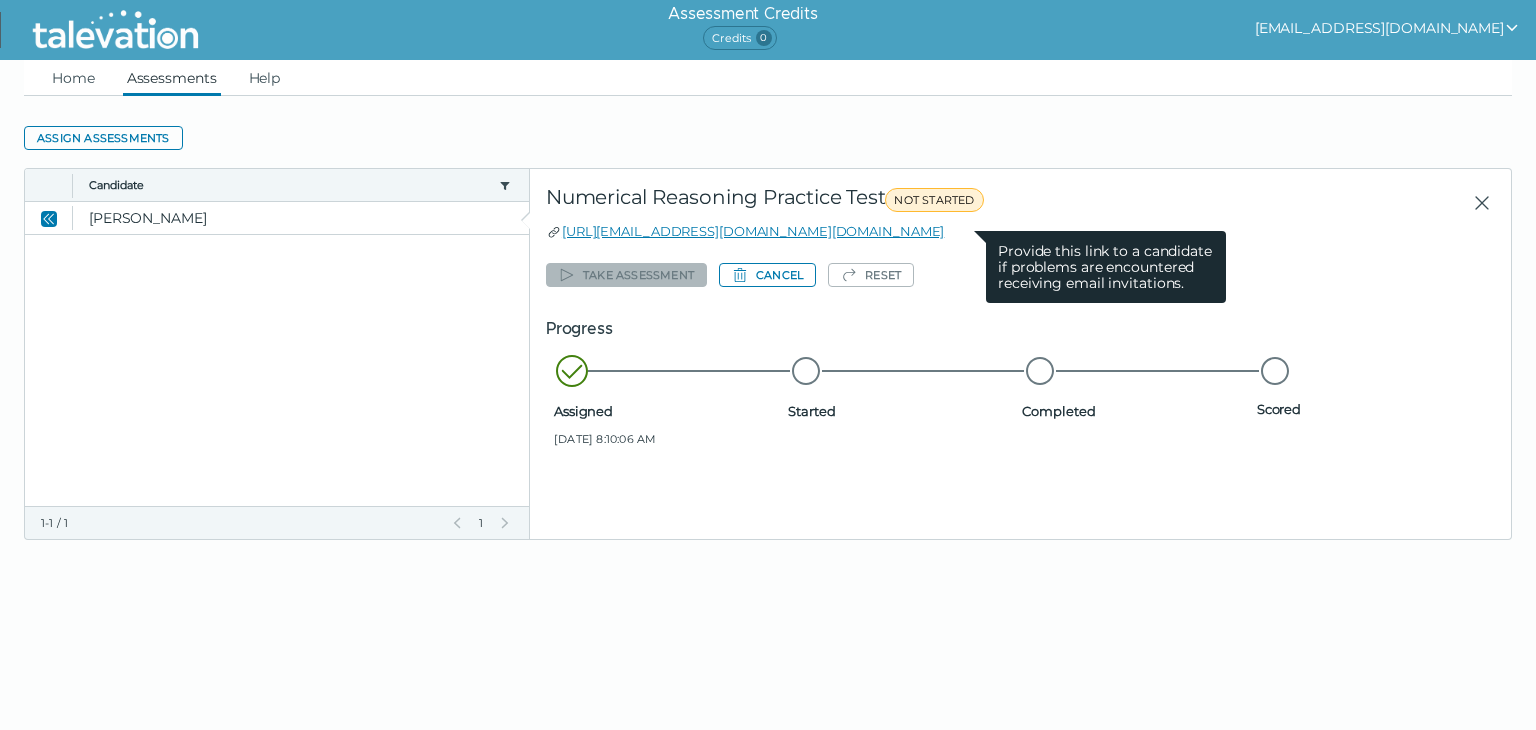 drag, startPoint x: 967, startPoint y: 236, endPoint x: 560, endPoint y: 233, distance: 407.01105 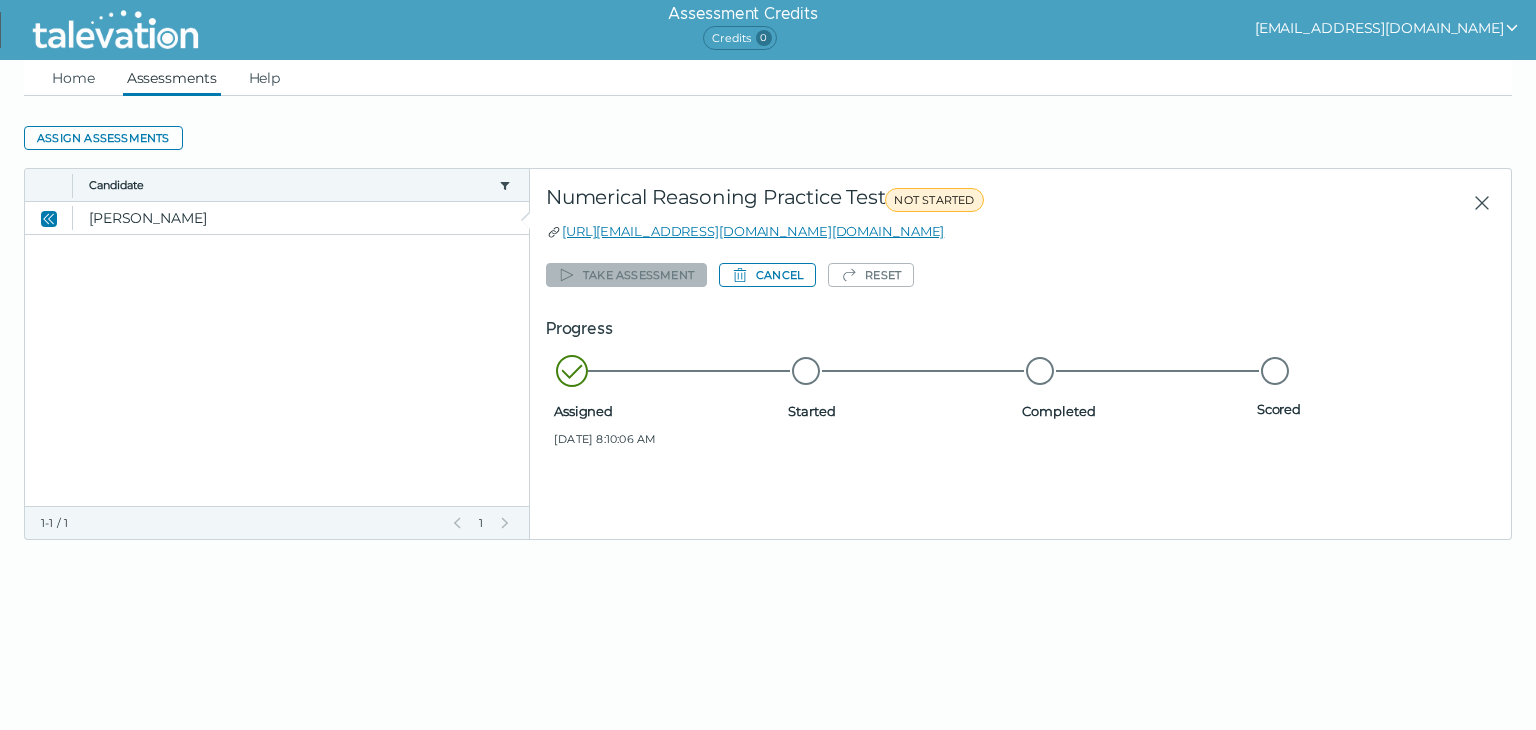 copy on "https://candidate.talevation.com/?email=kdesousa@calcas.com" 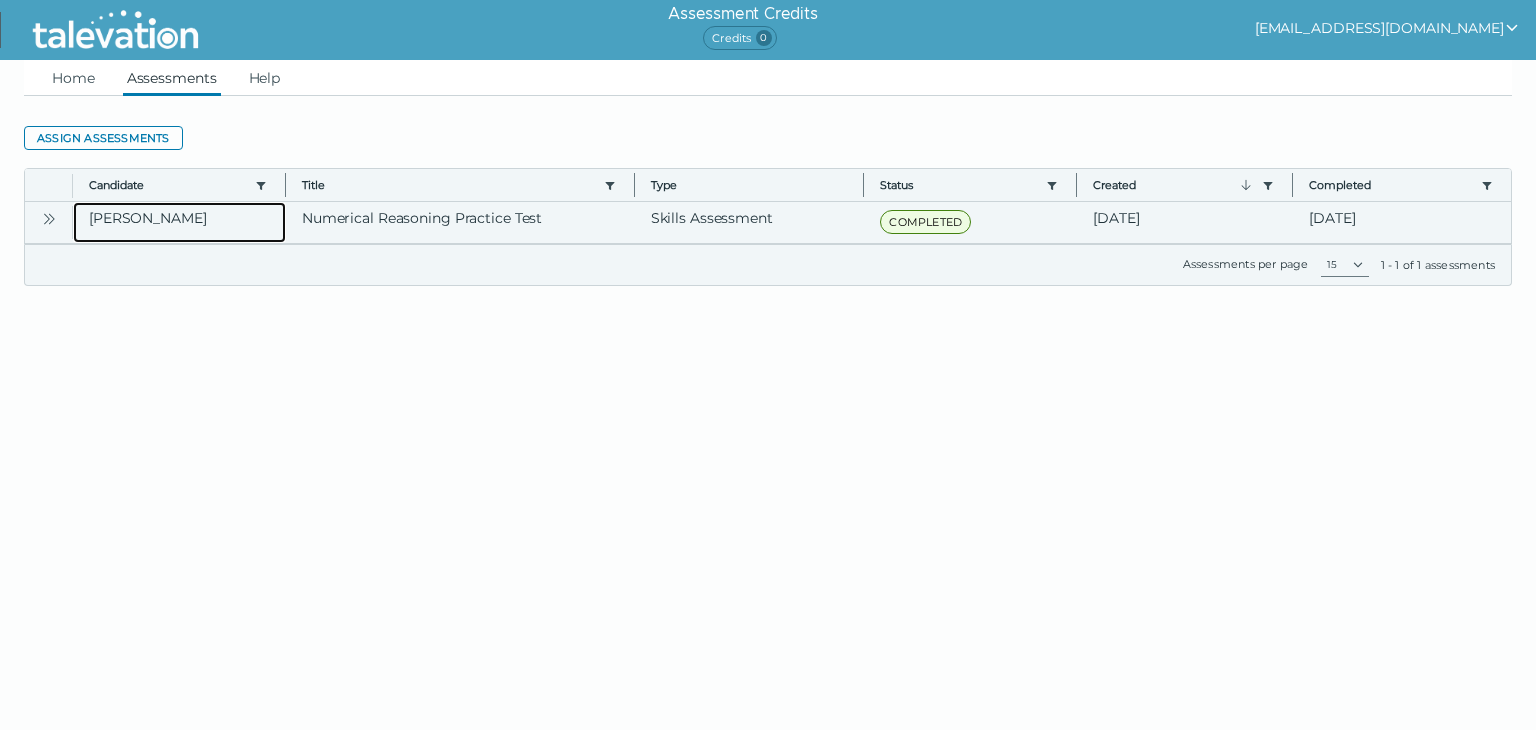 click on "[PERSON_NAME]" 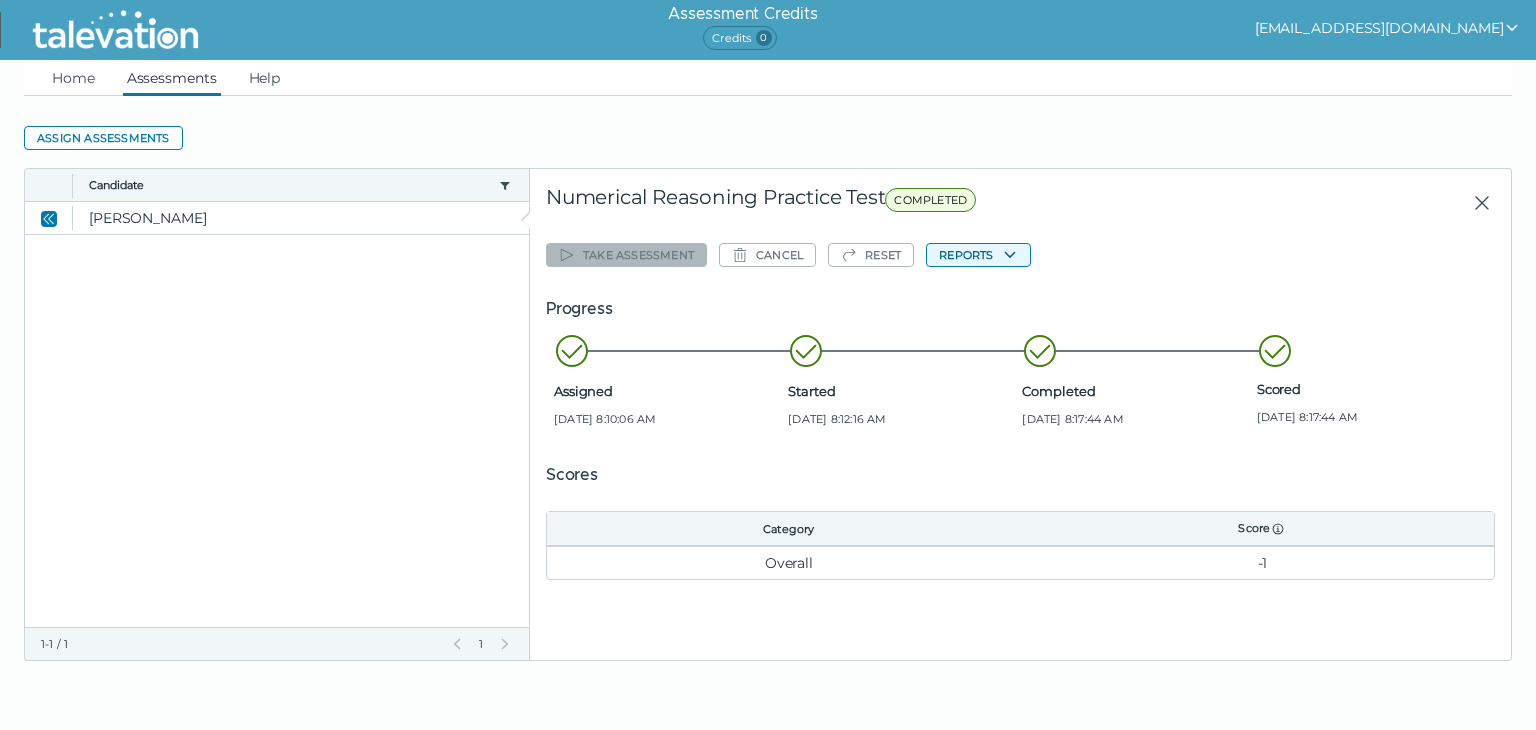 click on "Reports" 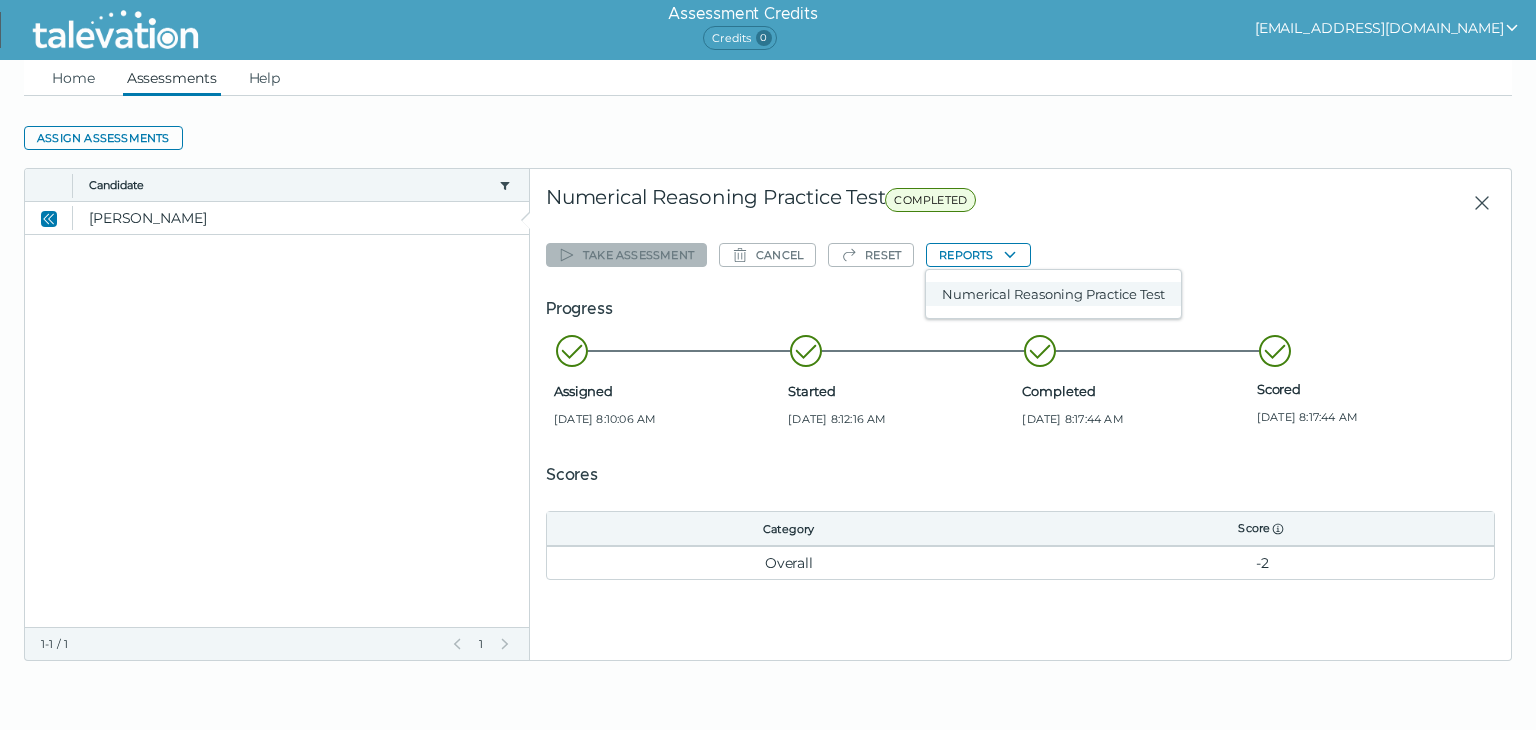 click on "Numerical Reasoning Practice Test" at bounding box center [1053, 294] 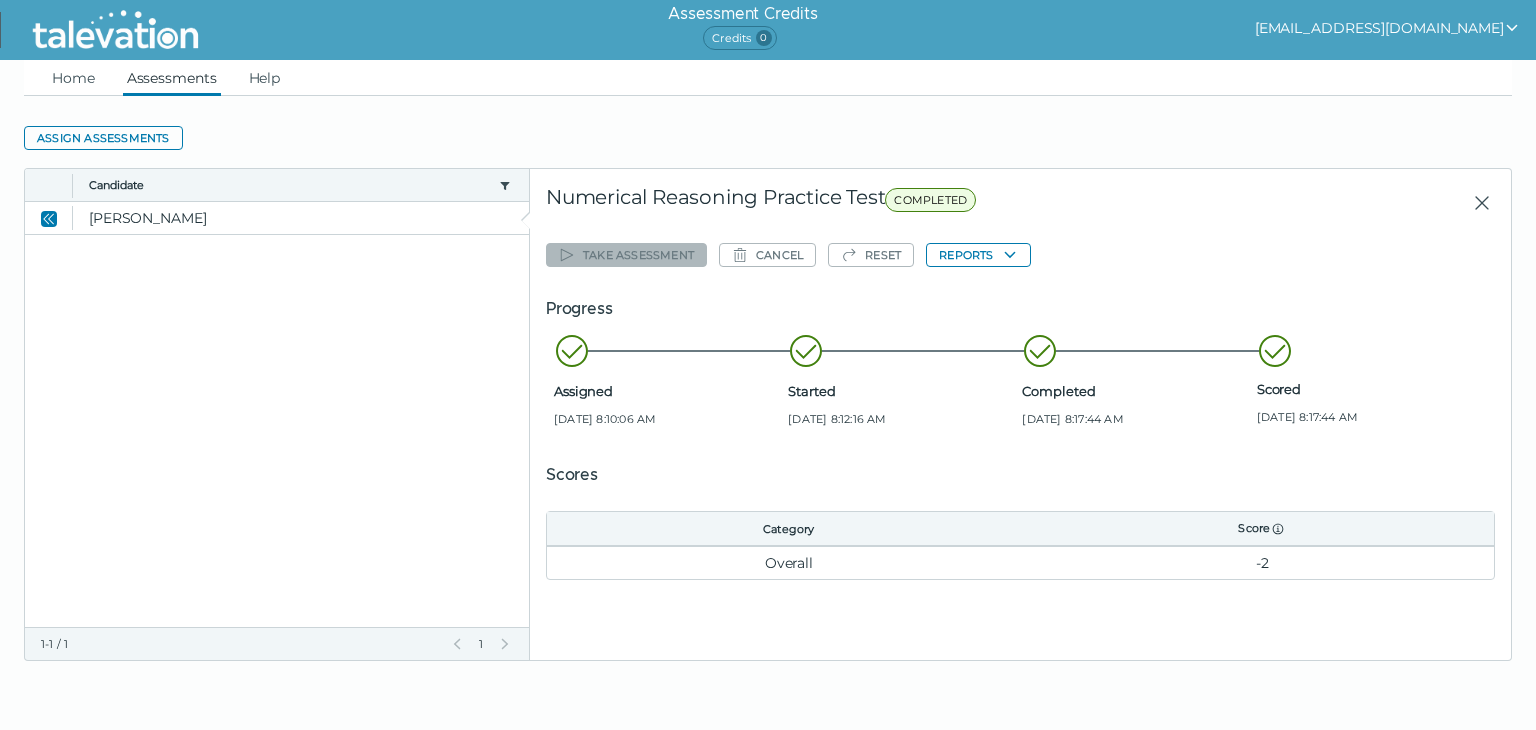click on "Overall" 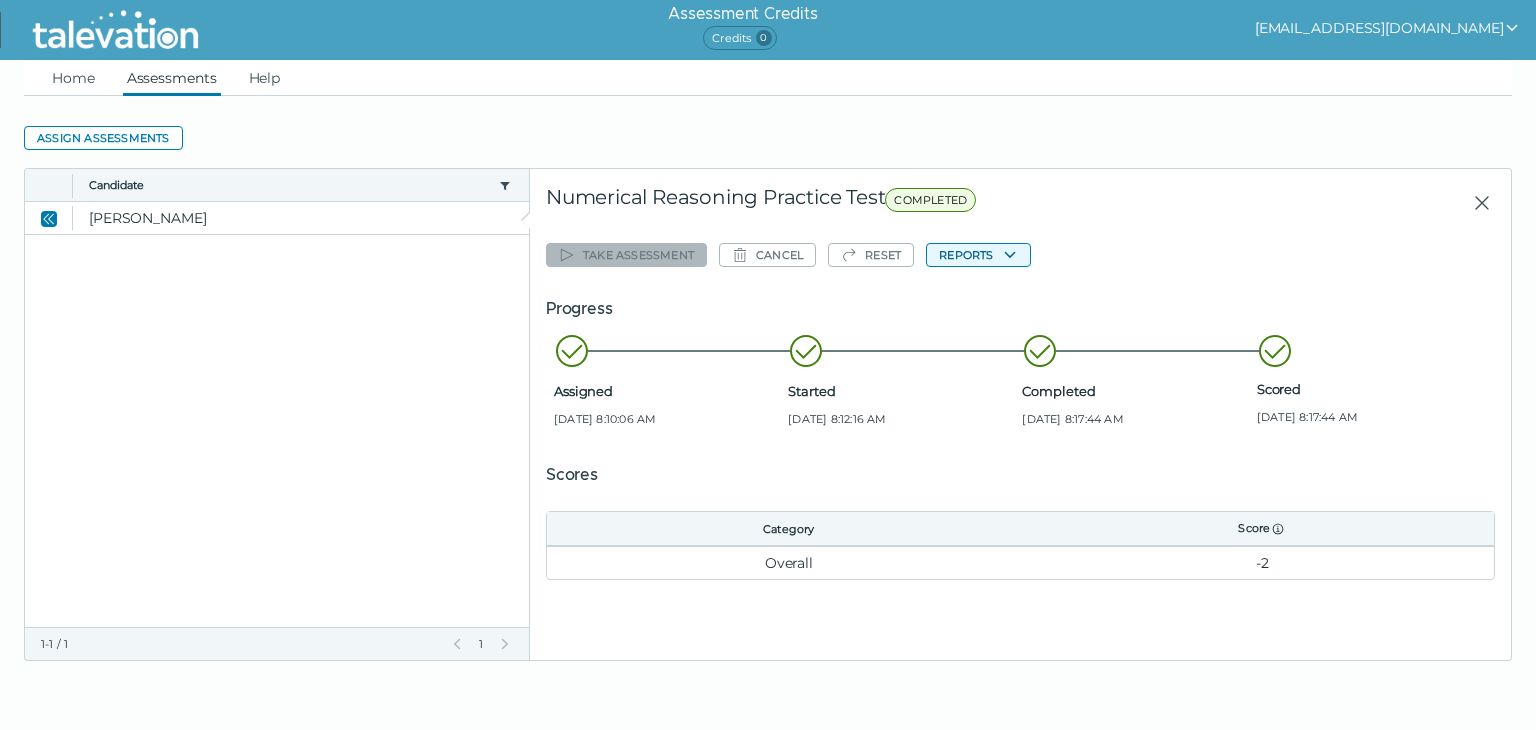 click on "Reports" 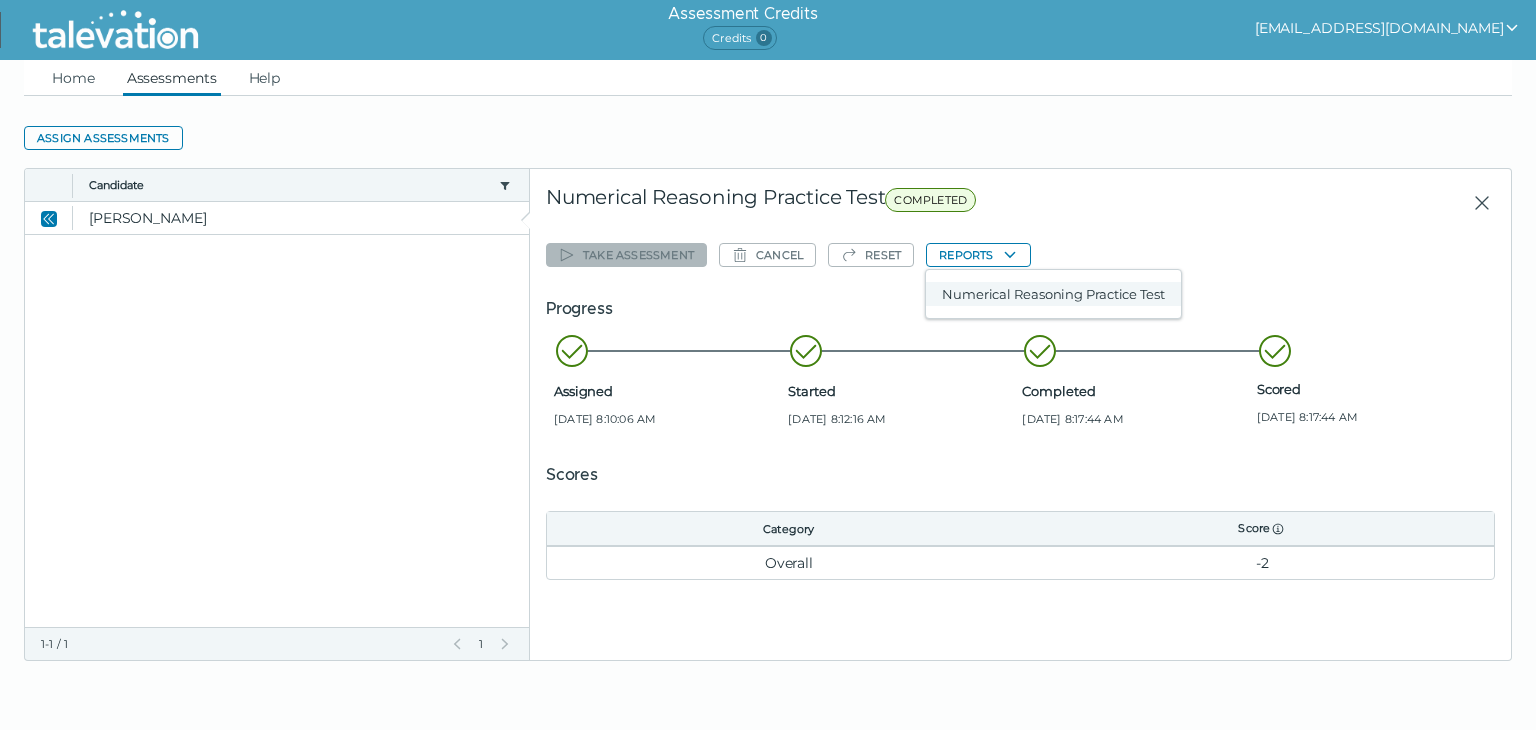 click on "Numerical Reasoning Practice Test" at bounding box center [1053, 294] 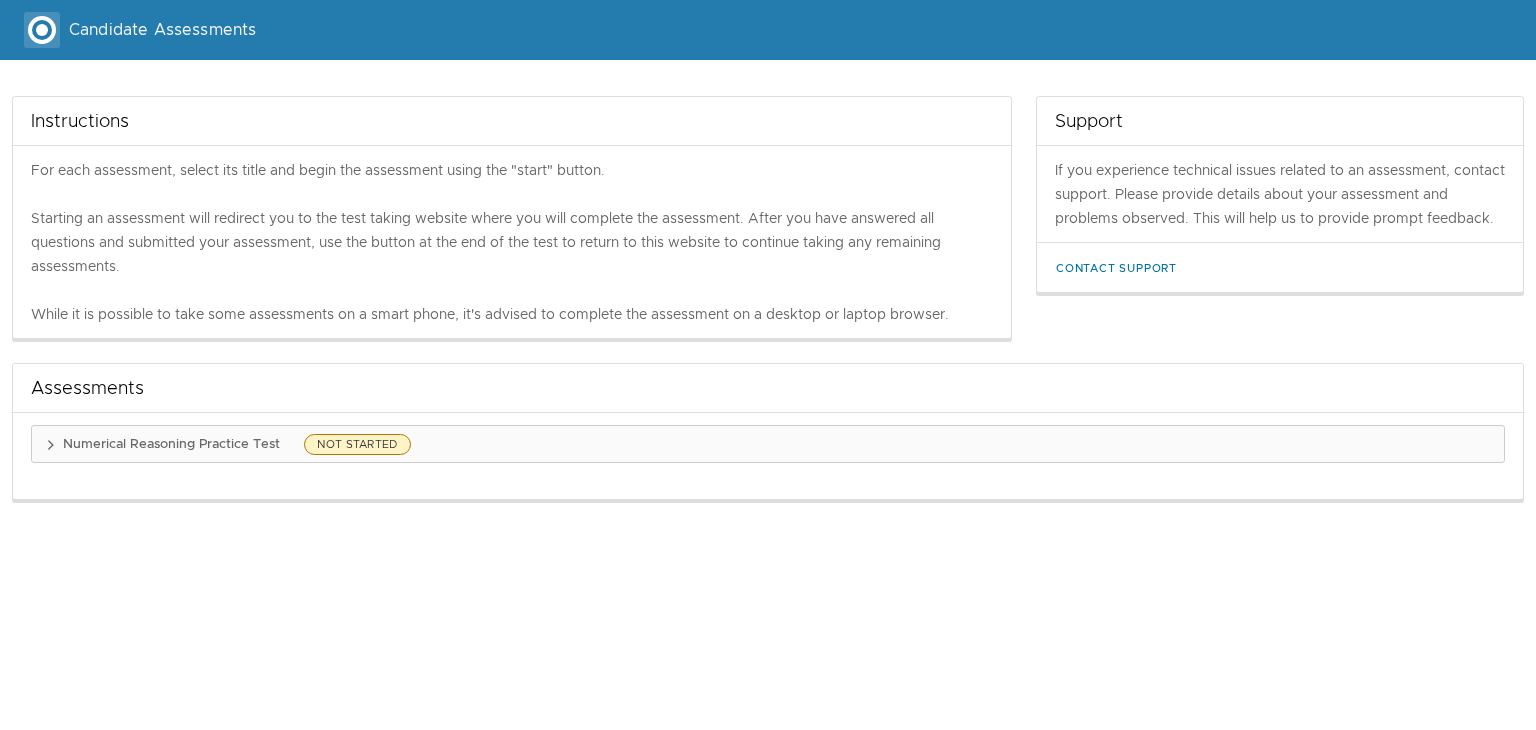 scroll, scrollTop: 0, scrollLeft: 0, axis: both 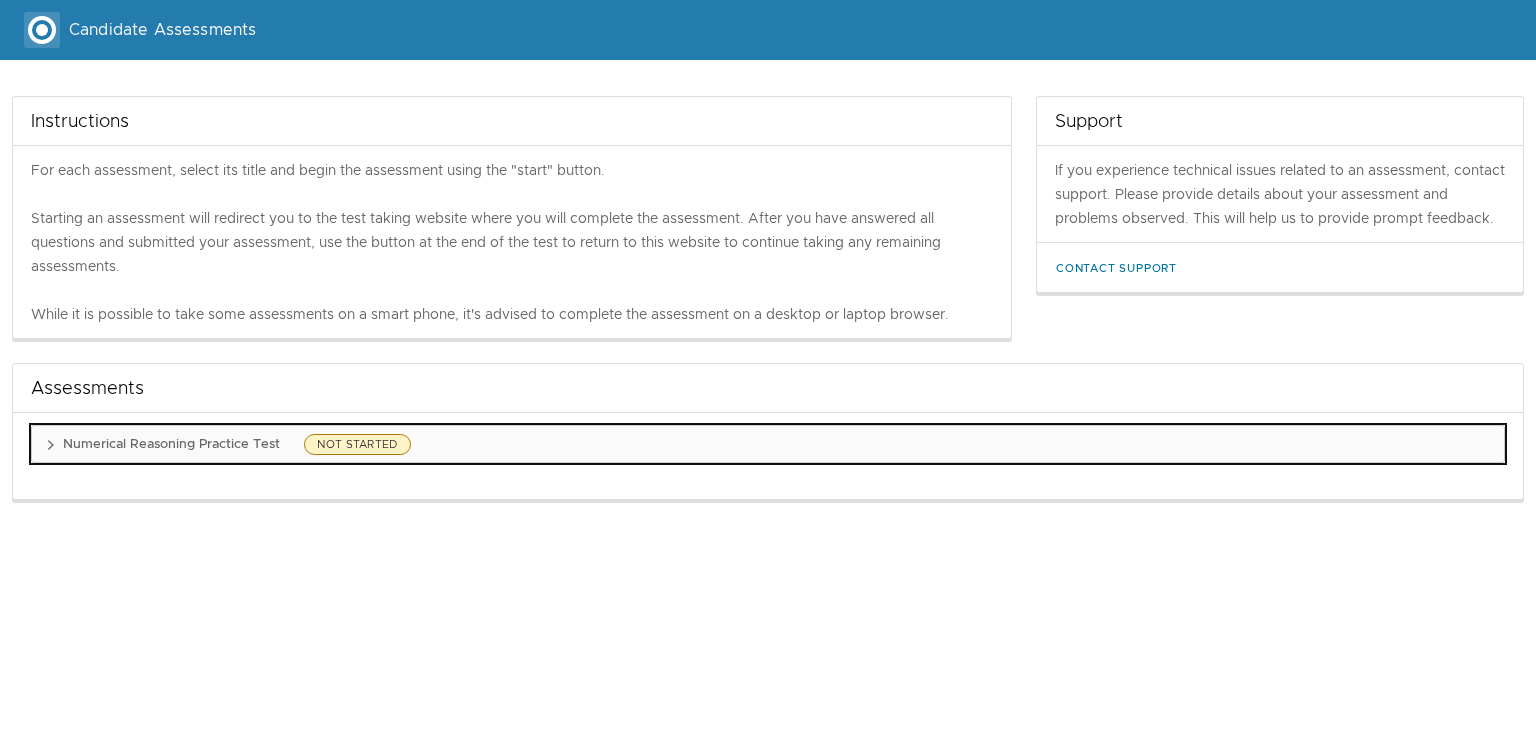 click on "Numerical Reasoning Practice Test" at bounding box center [171, 443] 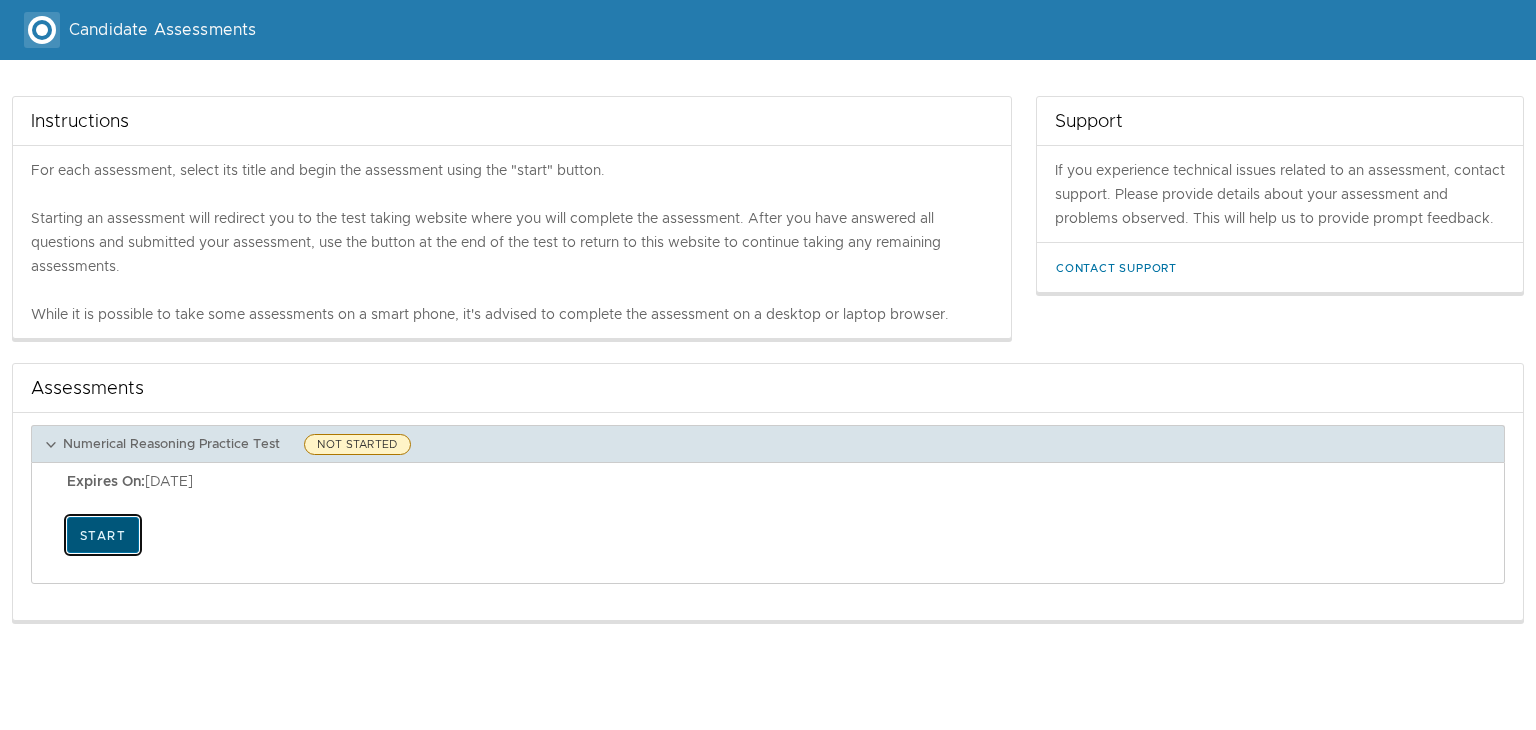 click on "Start" at bounding box center (103, 535) 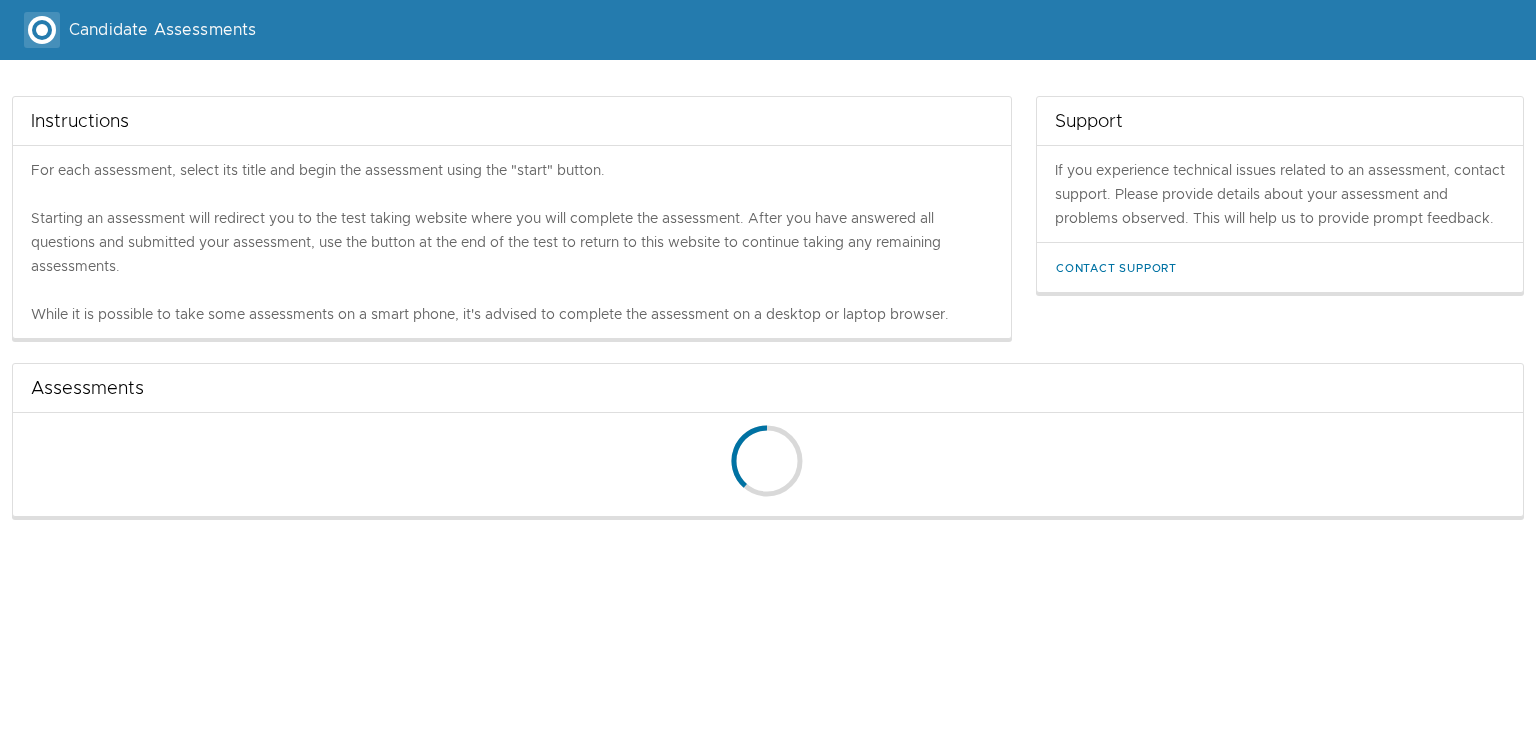 scroll, scrollTop: 0, scrollLeft: 0, axis: both 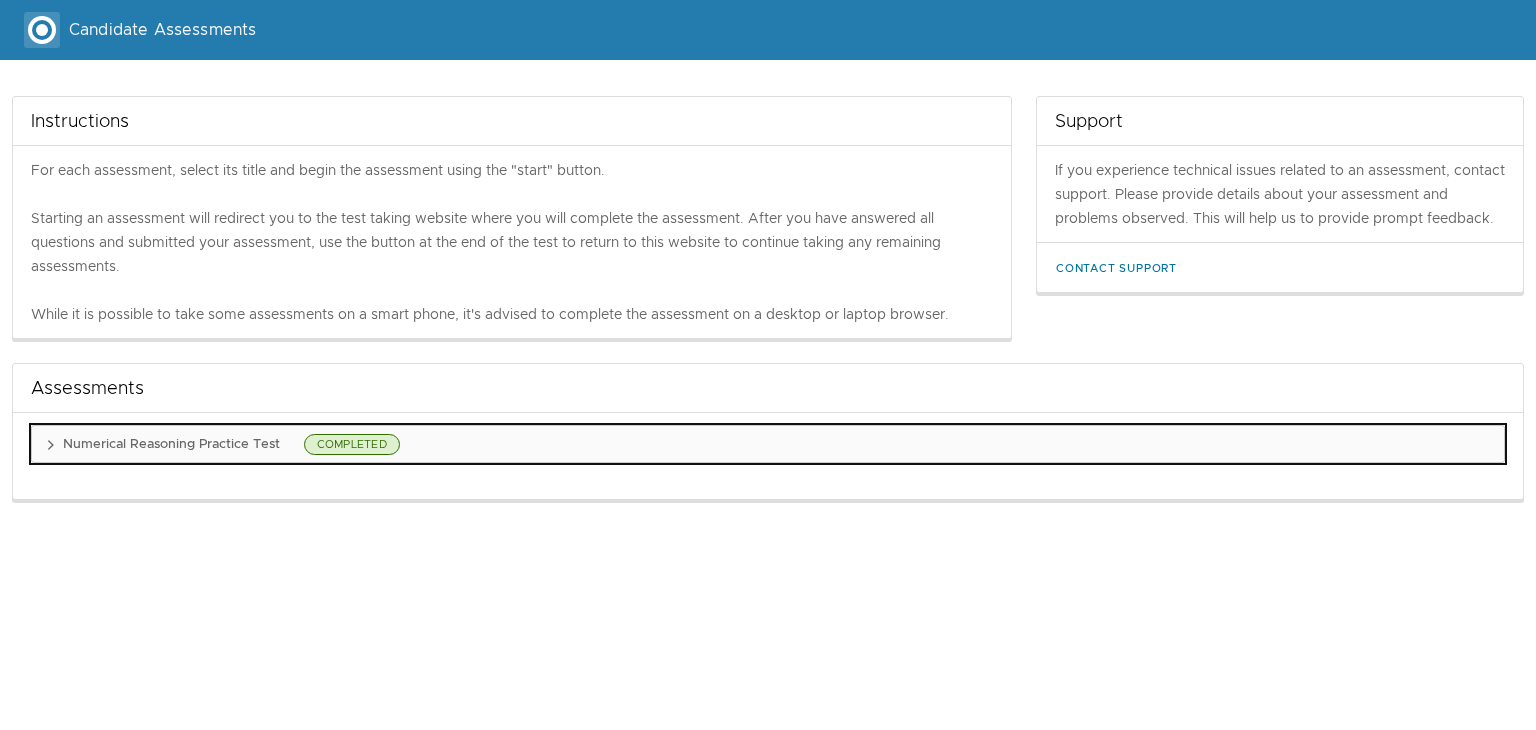 click on "Numerical Reasoning Practice Test" at bounding box center (171, 443) 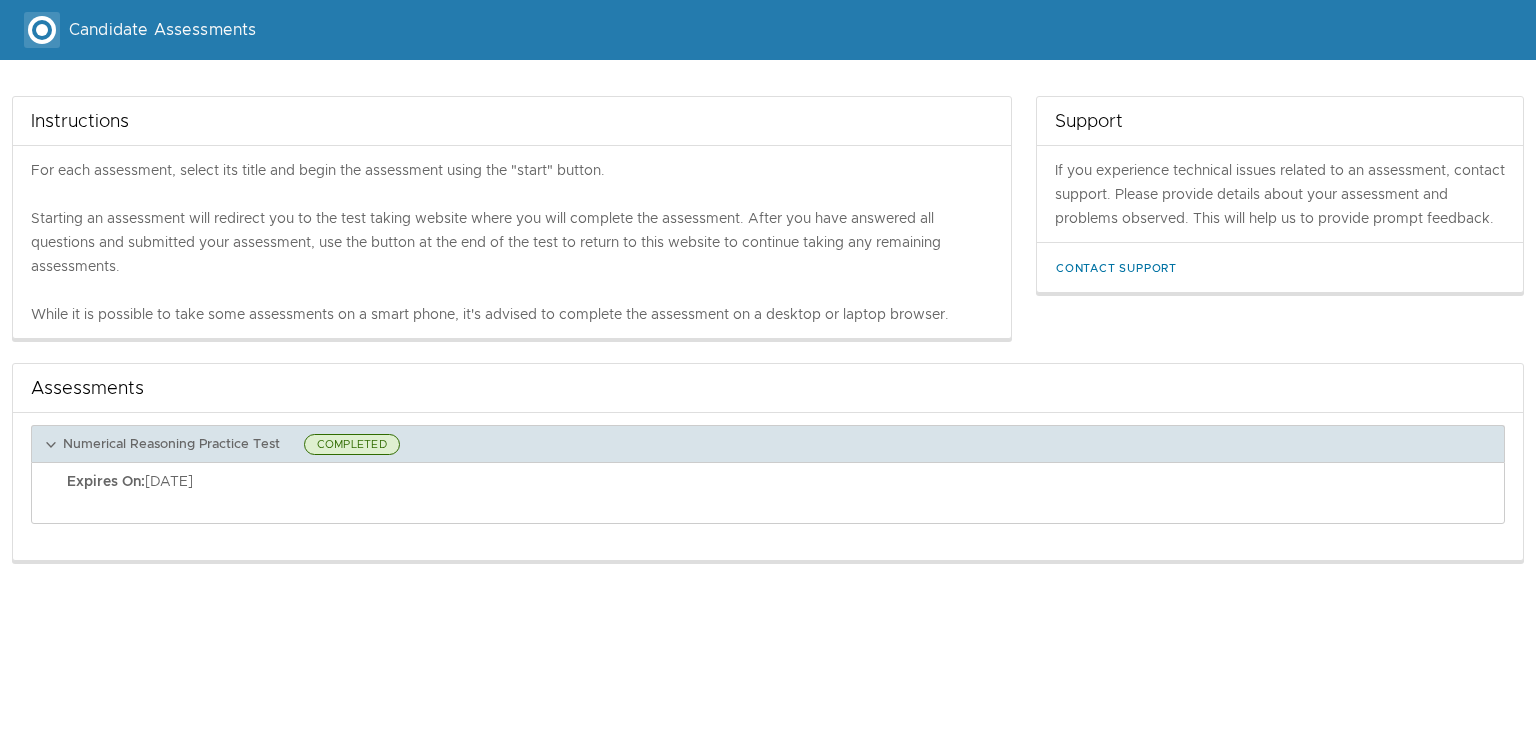 drag, startPoint x: 156, startPoint y: 482, endPoint x: 136, endPoint y: 276, distance: 206.9686 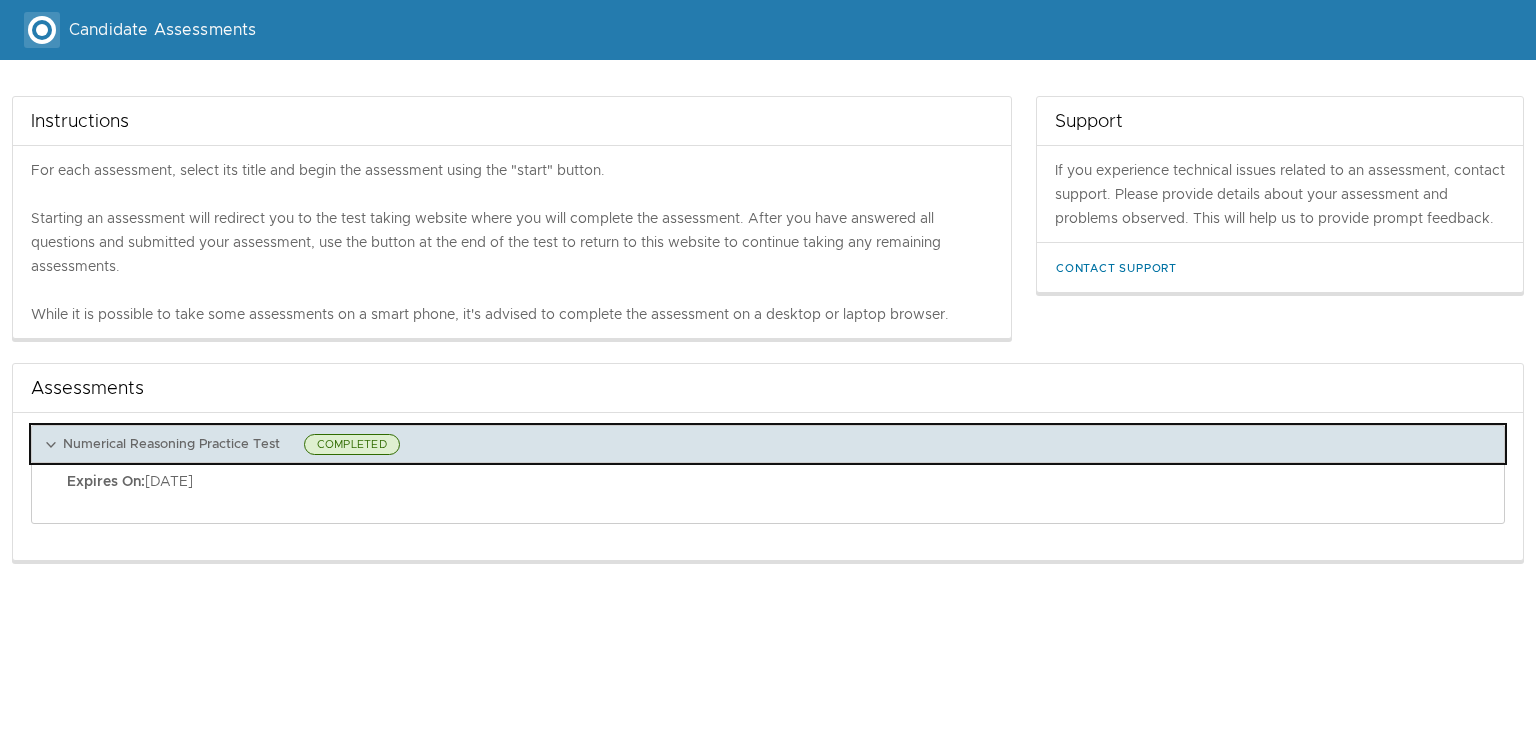 click on "COMPLETED" at bounding box center [352, 444] 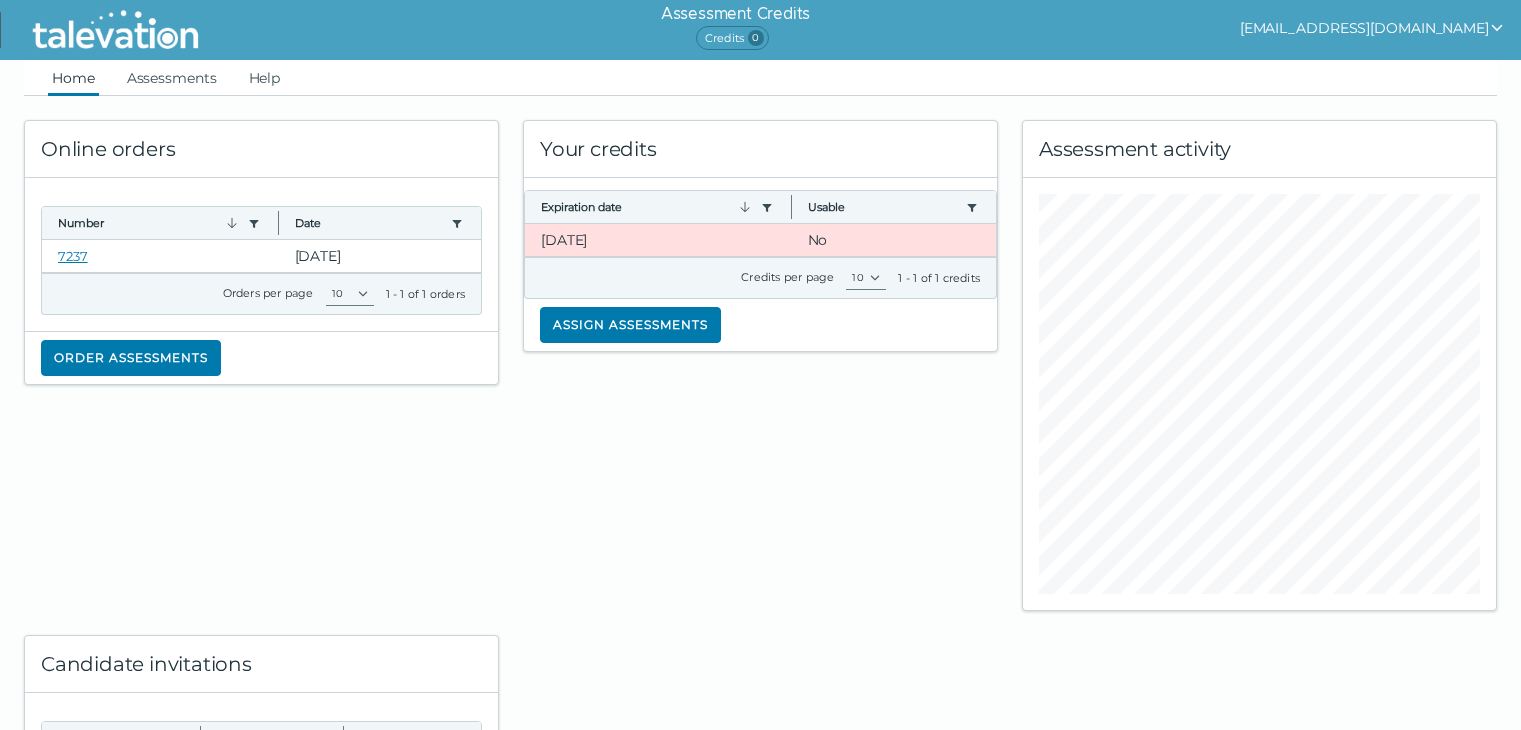 scroll, scrollTop: 0, scrollLeft: 0, axis: both 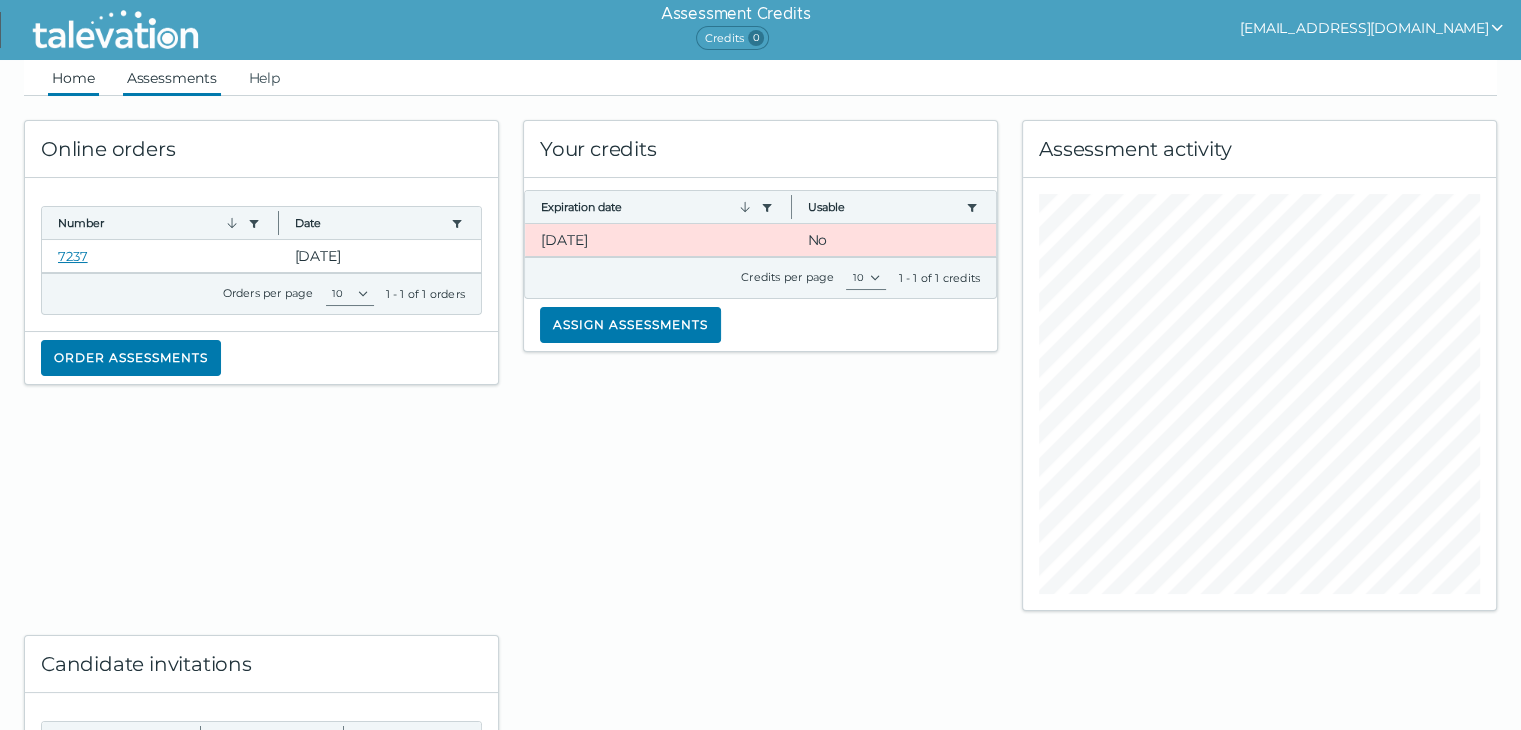 click on "Assessments" at bounding box center (172, 78) 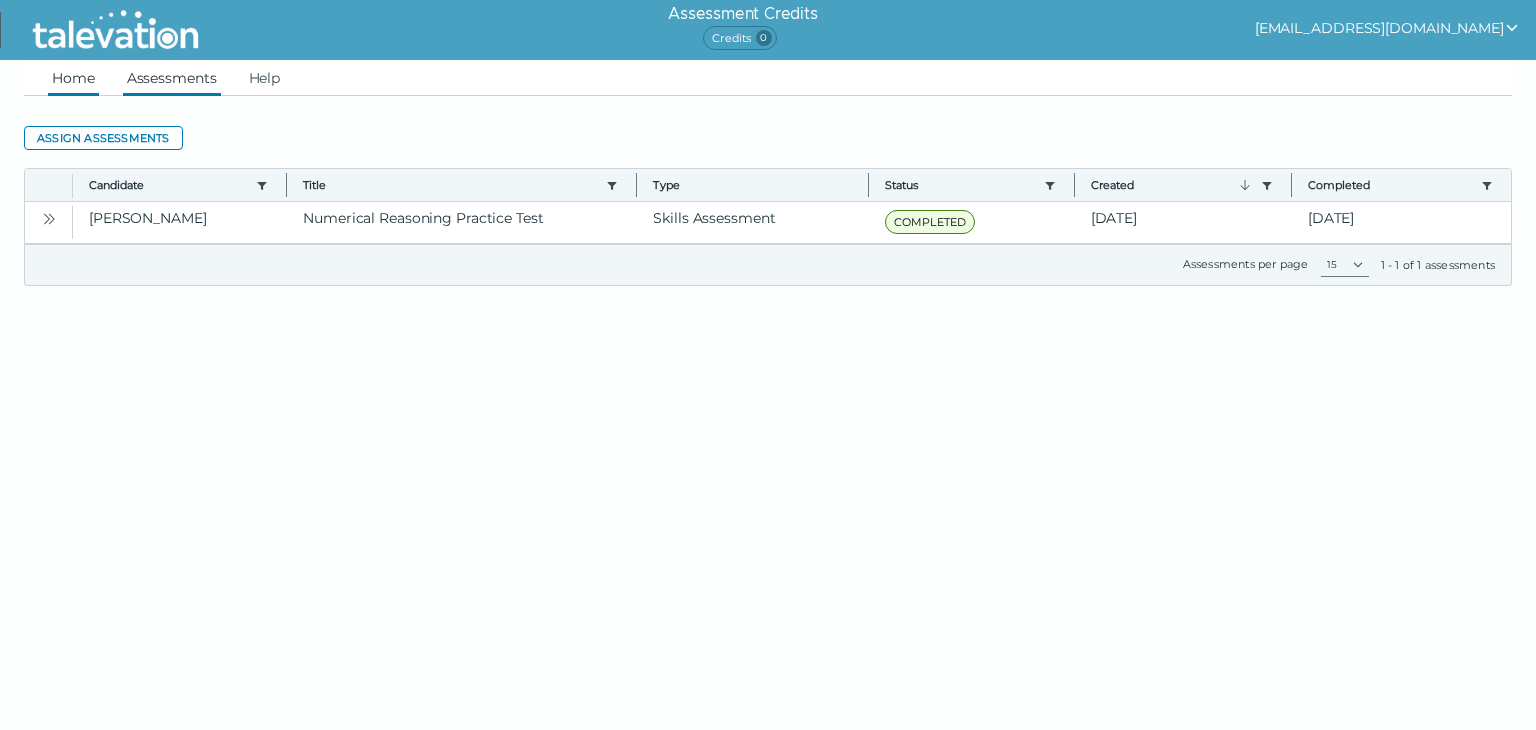 click on "Home" at bounding box center [73, 78] 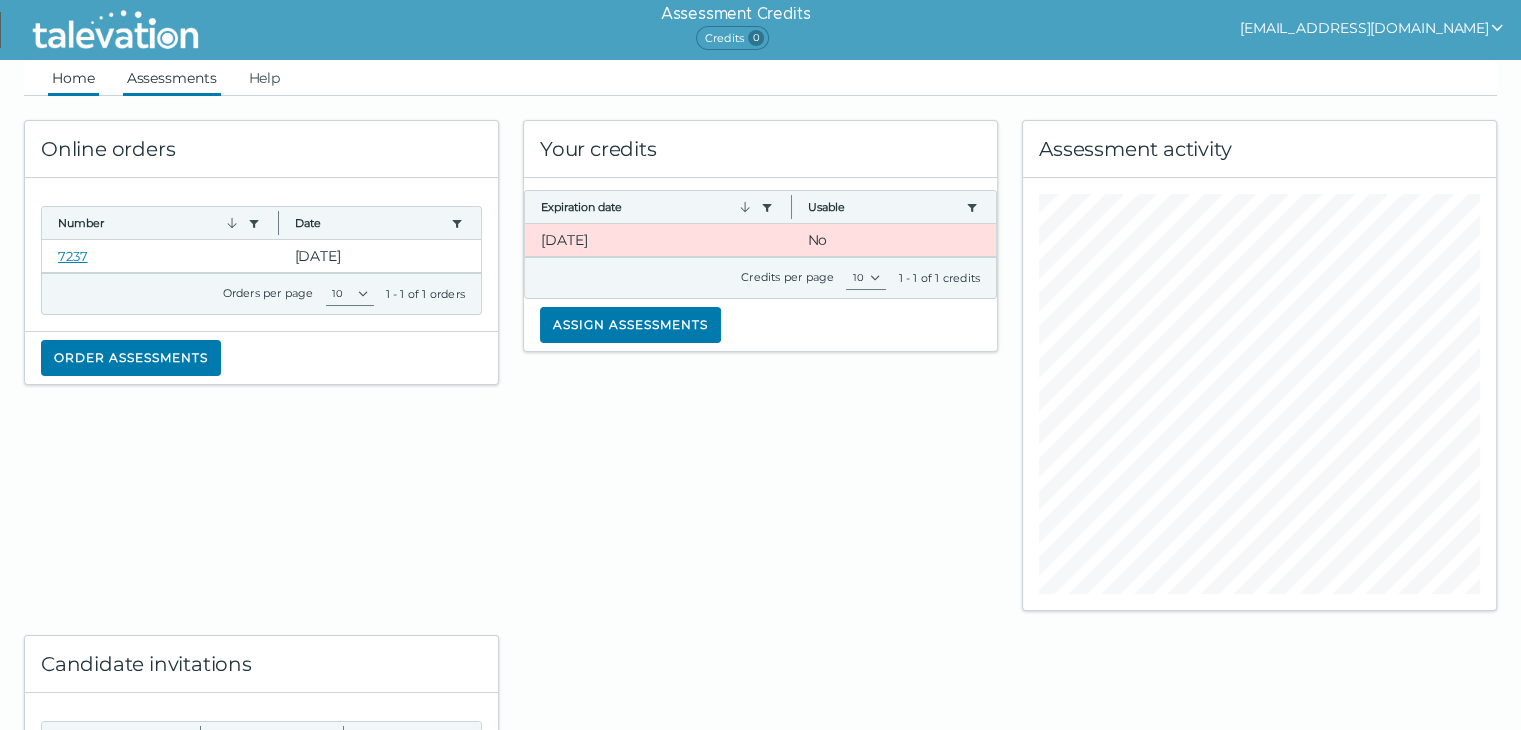 drag, startPoint x: 172, startPoint y: 82, endPoint x: 172, endPoint y: 93, distance: 11 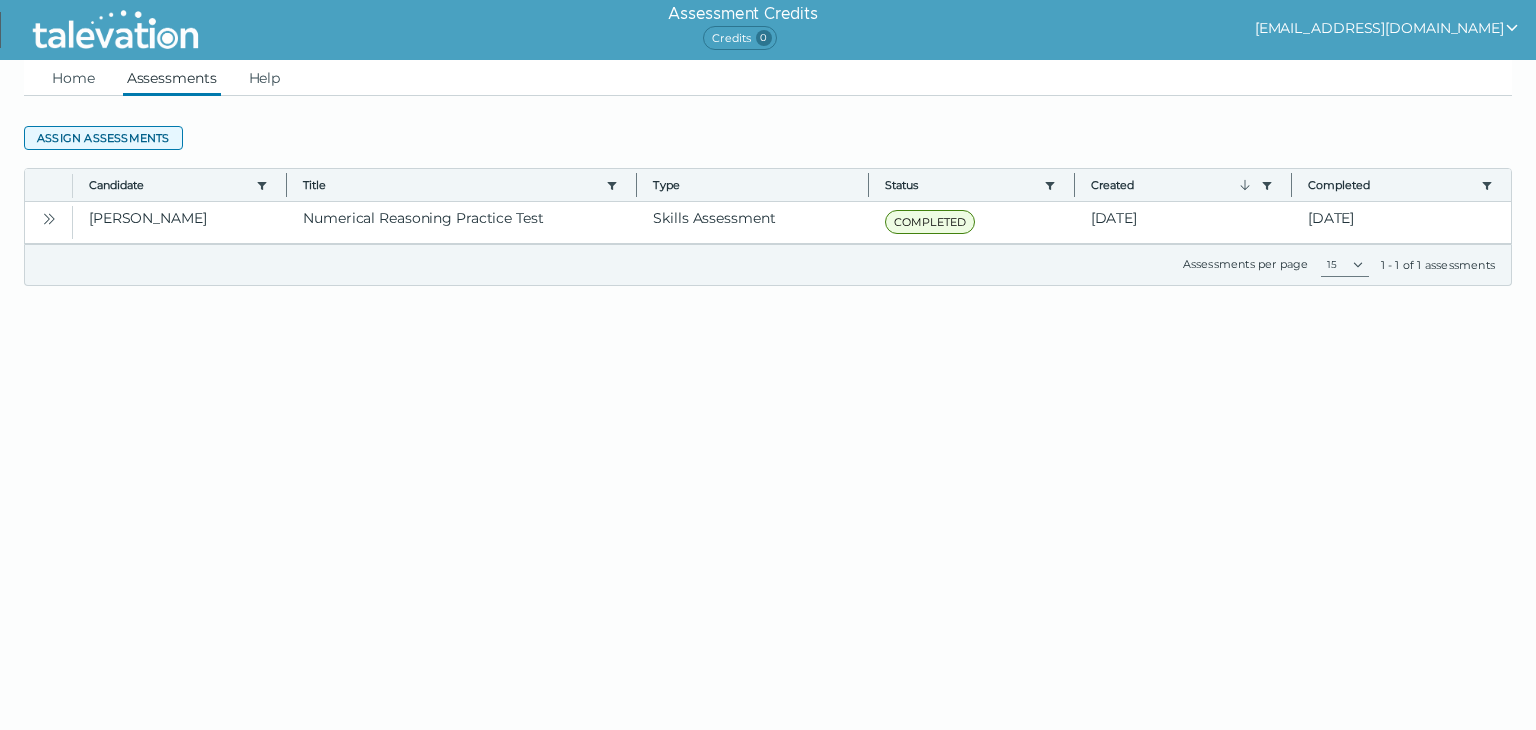click on "Assign assessments" 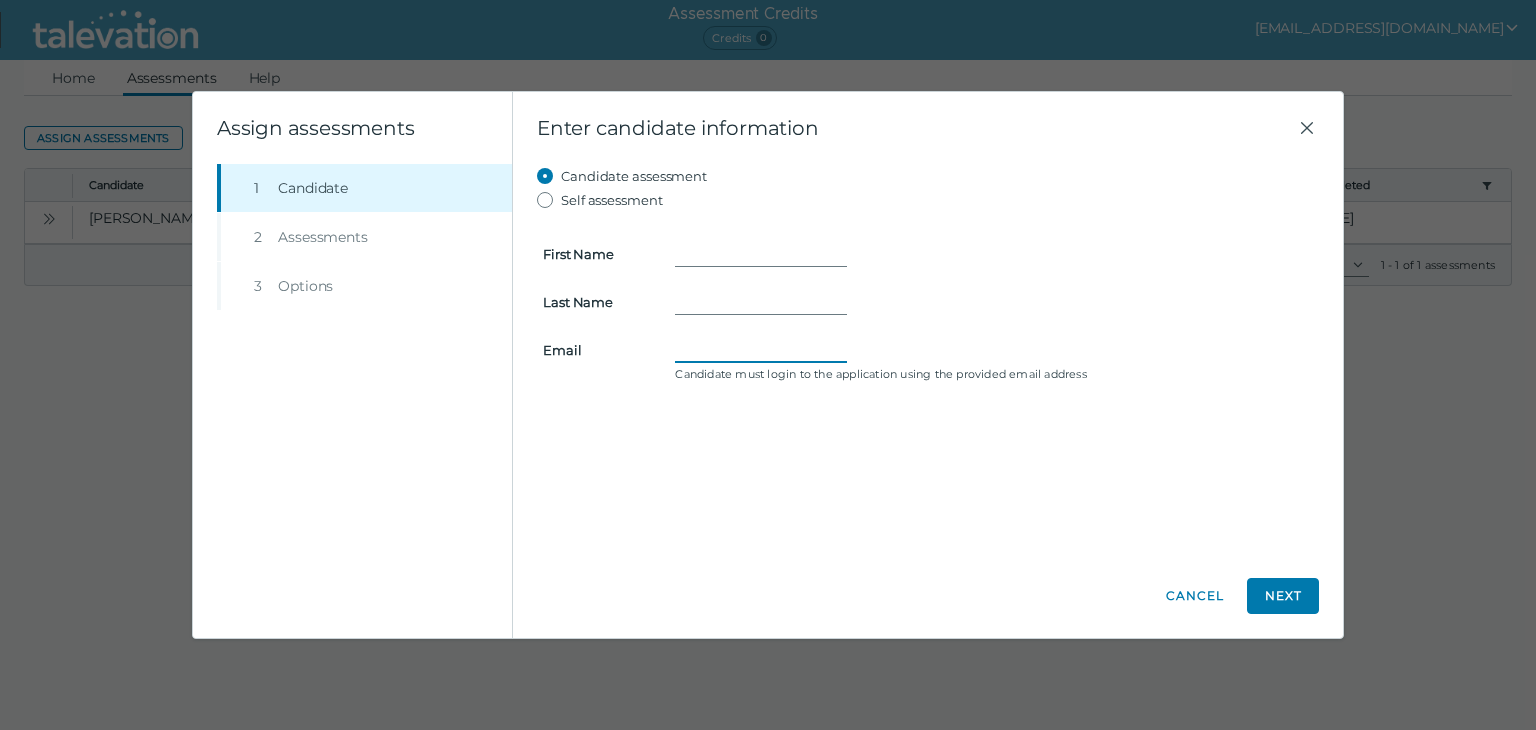 click on "Email" at bounding box center (761, 350) 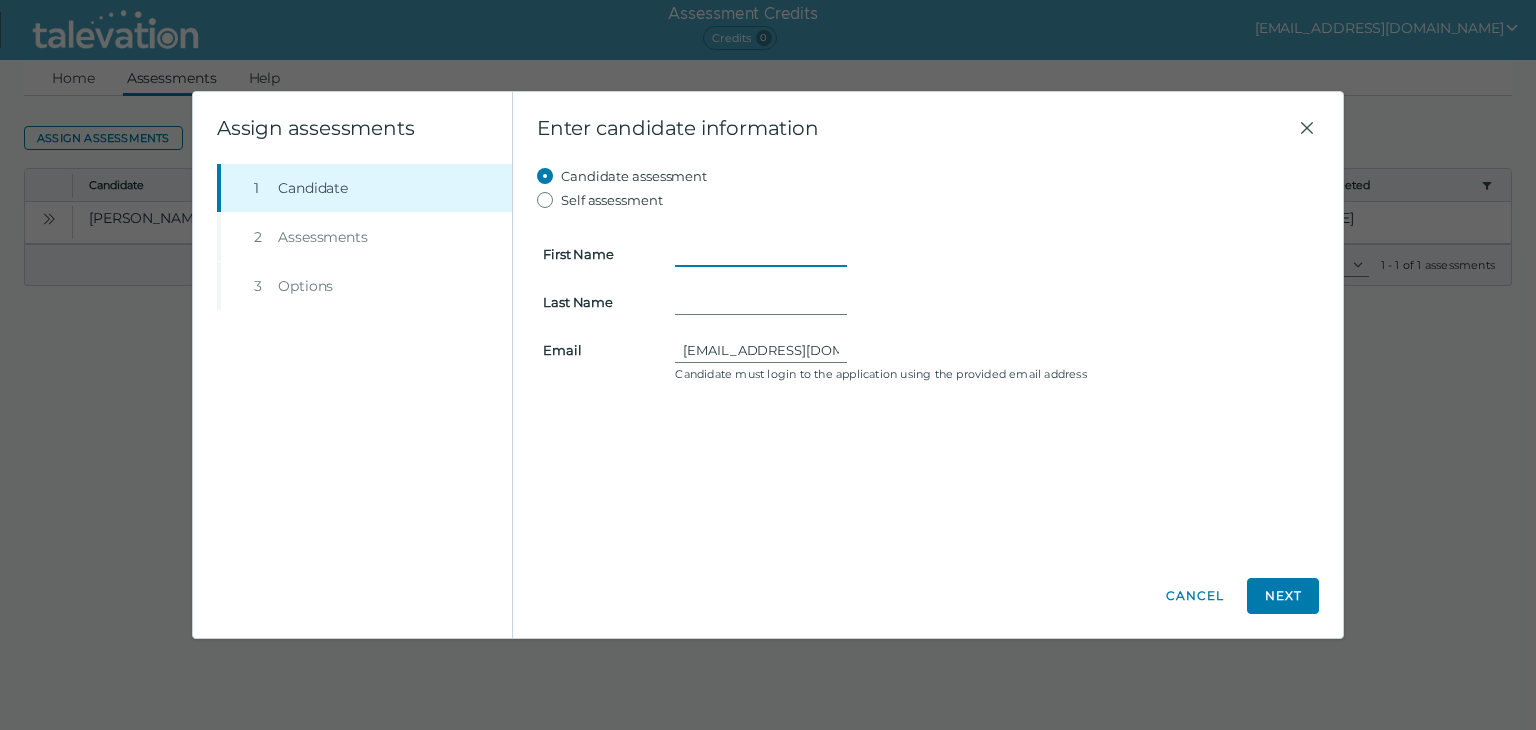 type on "[PERSON_NAME]" 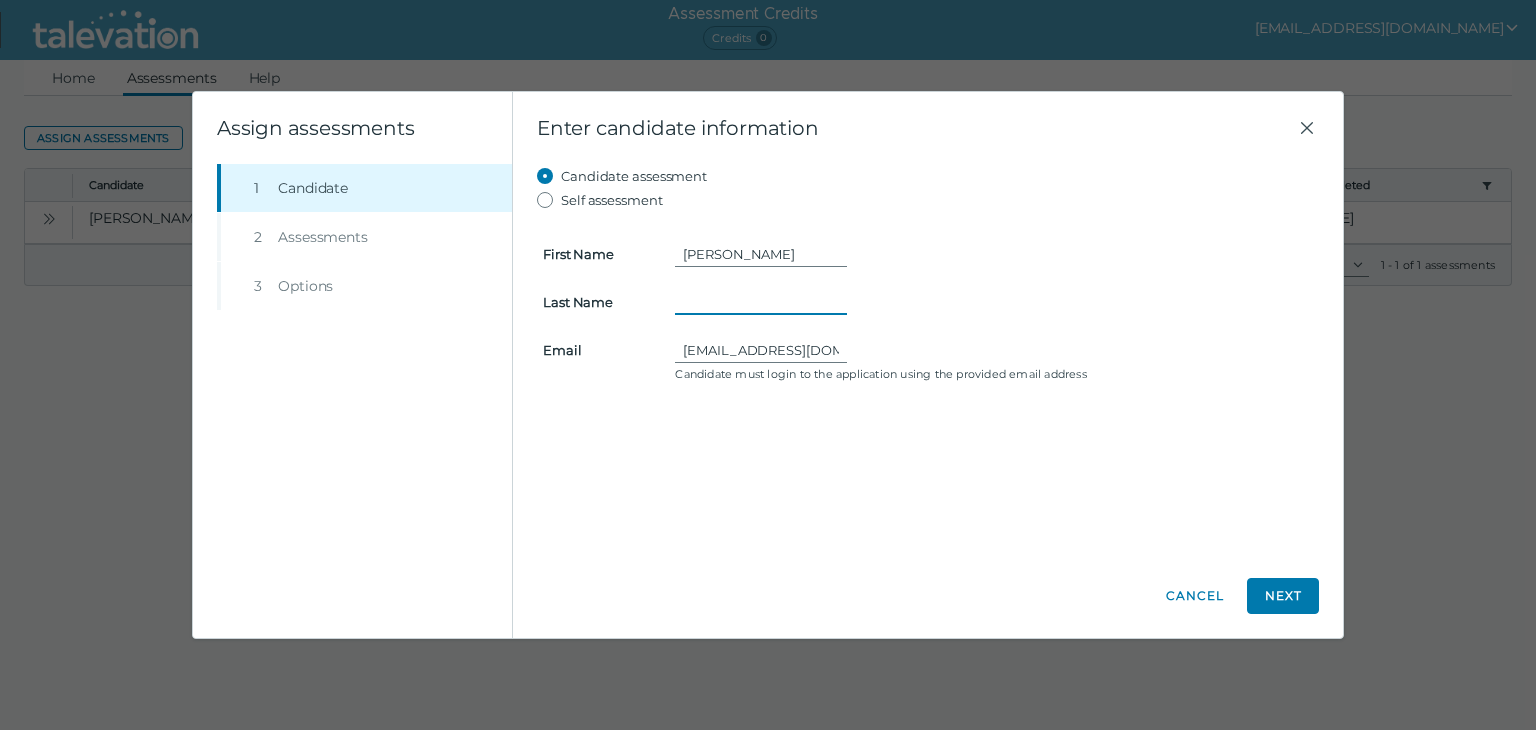 type on "[PERSON_NAME]" 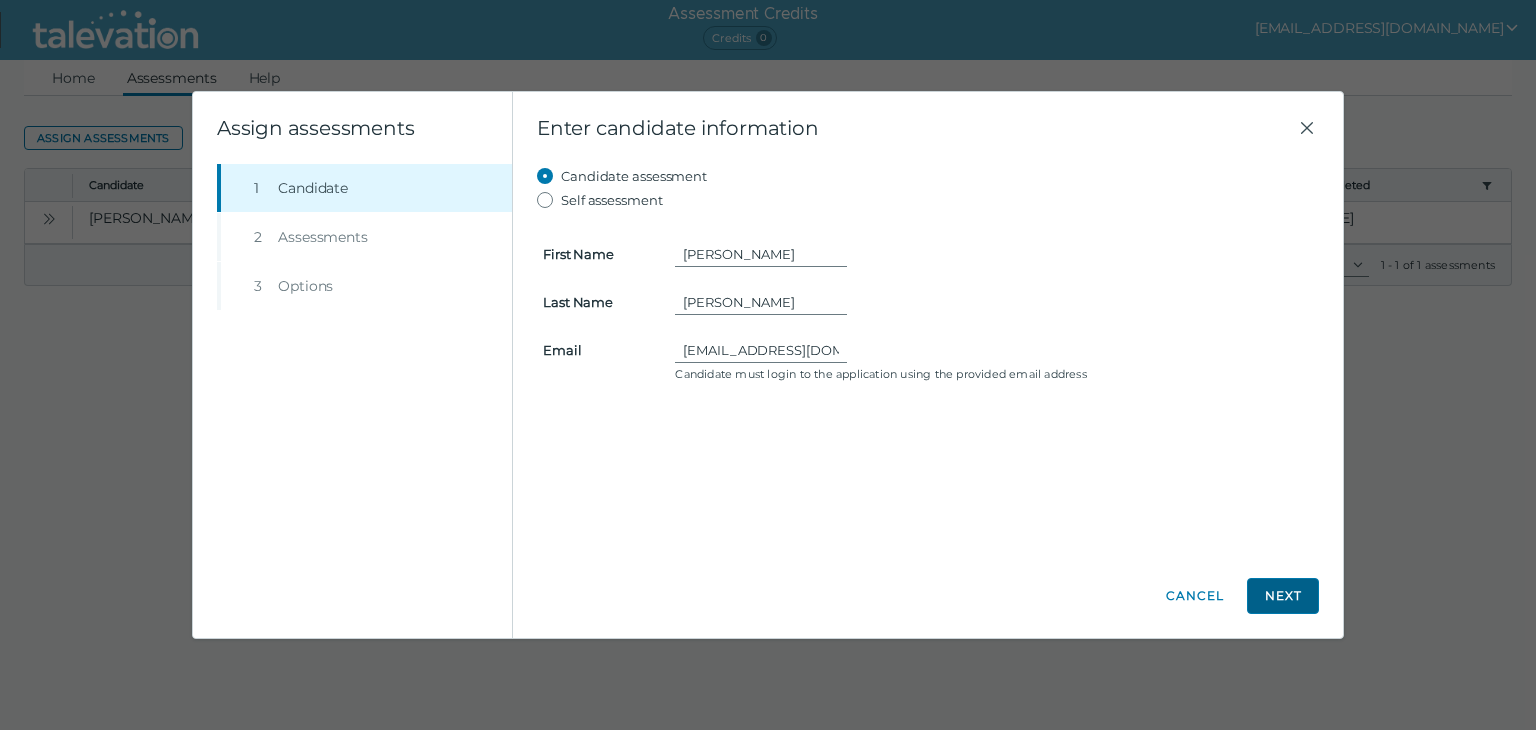 click on "Next" 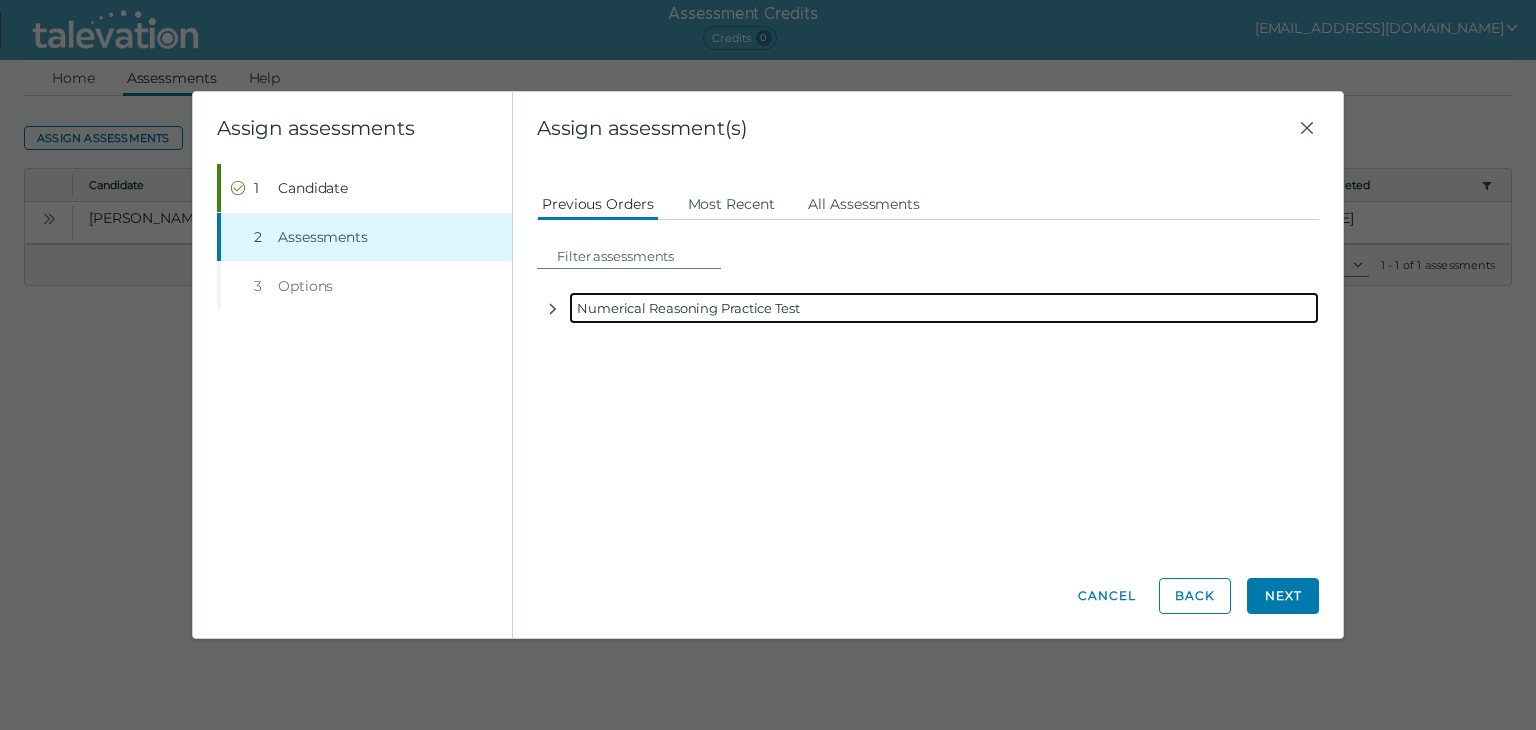 click on "Numerical Reasoning Practice Test" at bounding box center [944, 308] 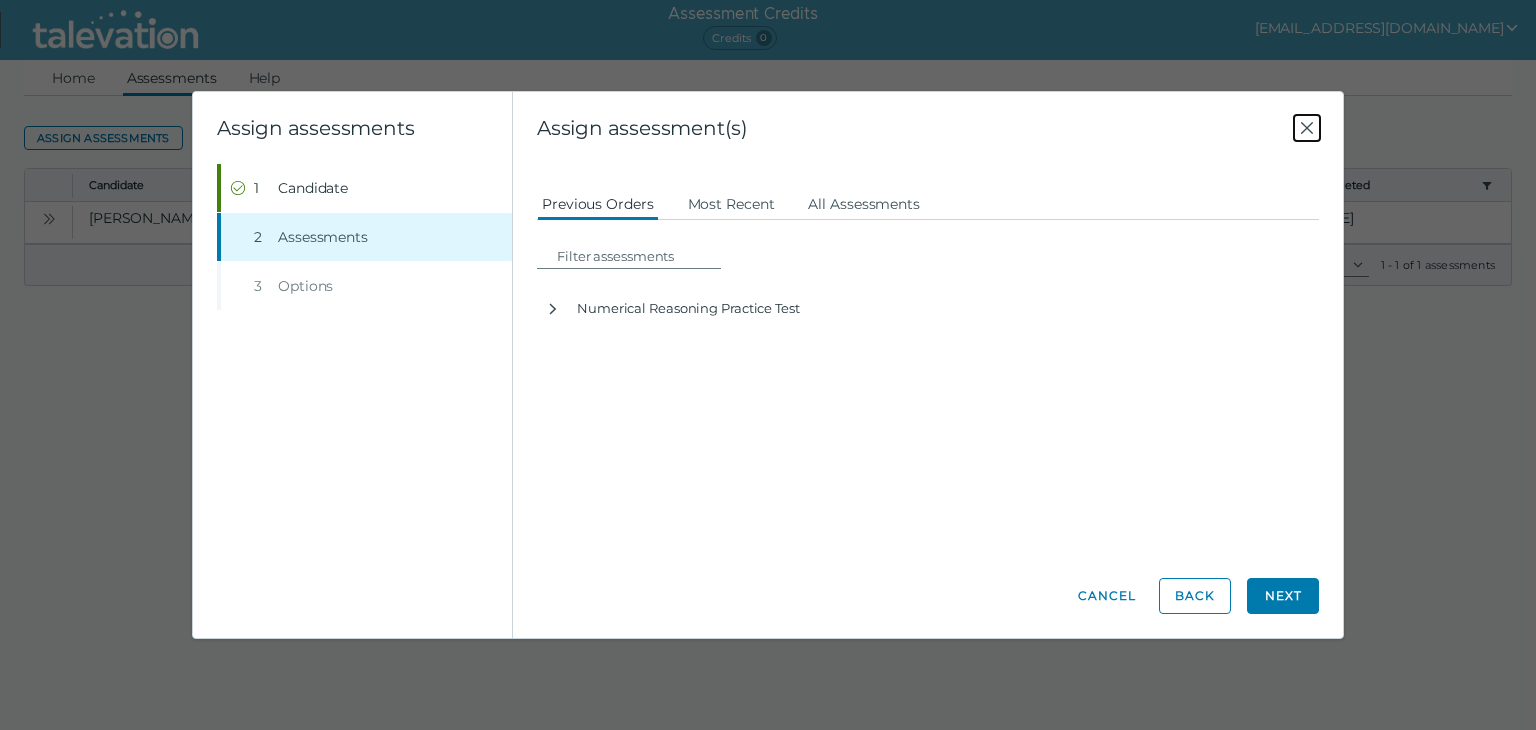 click 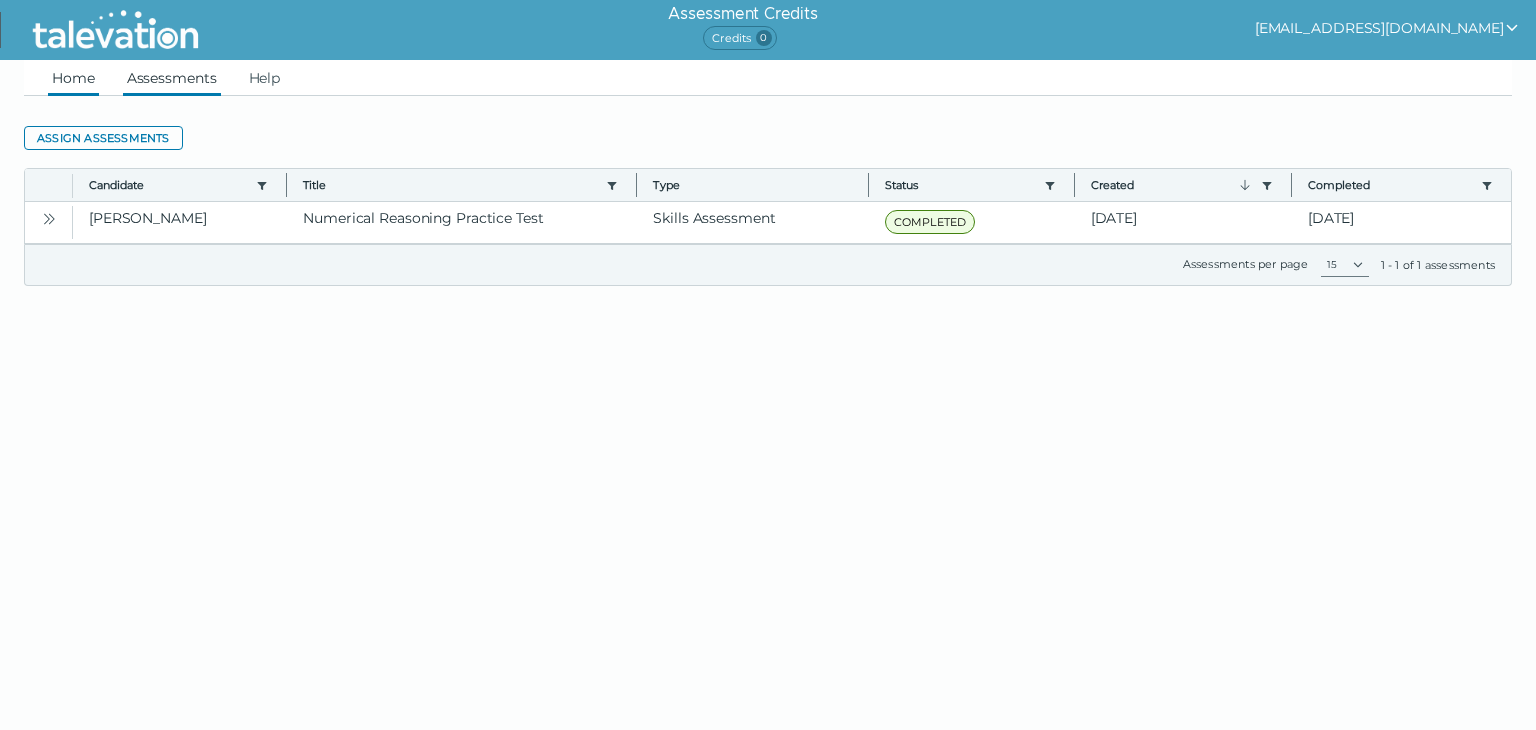 click on "Home" at bounding box center (73, 78) 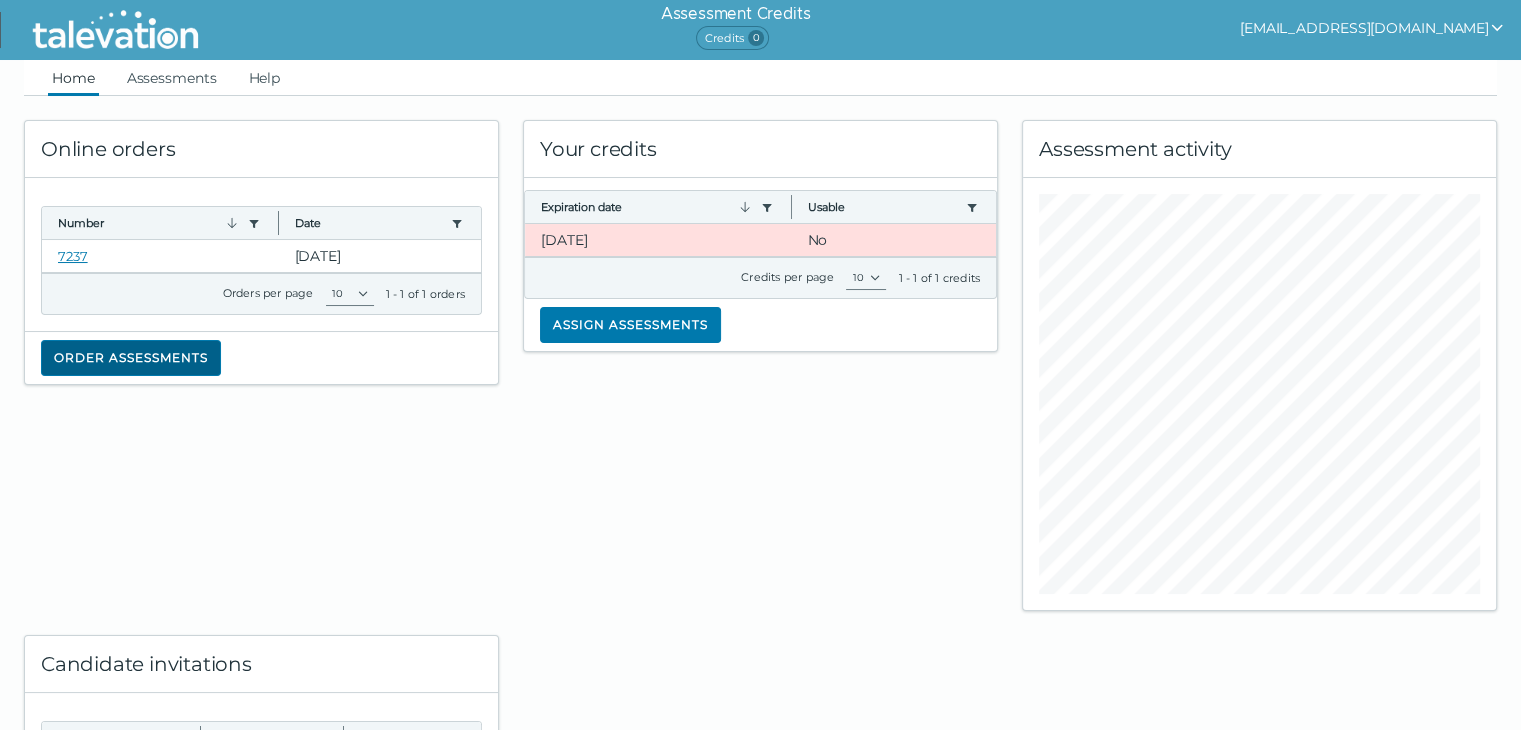 click on "Order assessments" 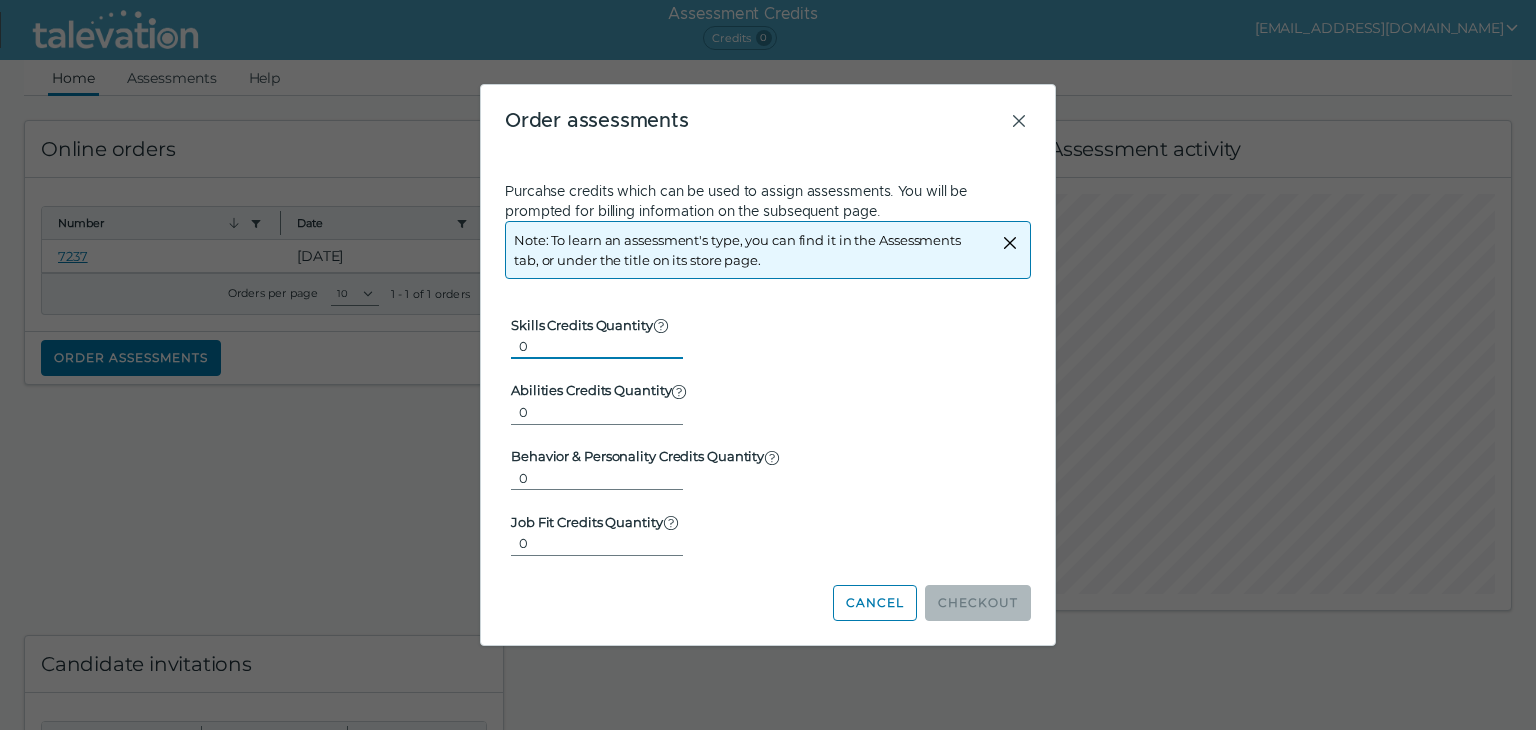 click on "0" at bounding box center (597, 346) 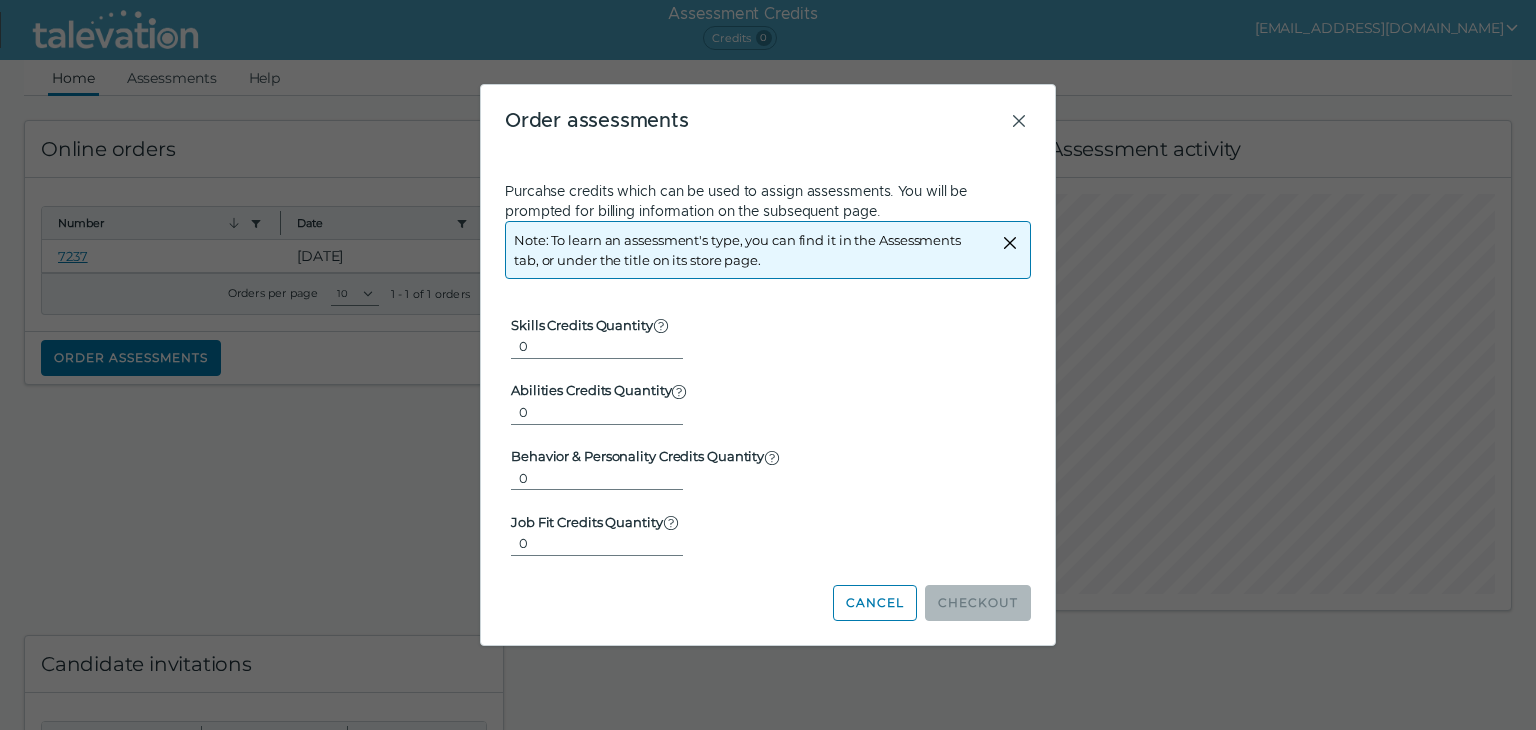 click on "Skills Credits Quantity   Used for the majority of assessments, which are not found in the other categories  0" 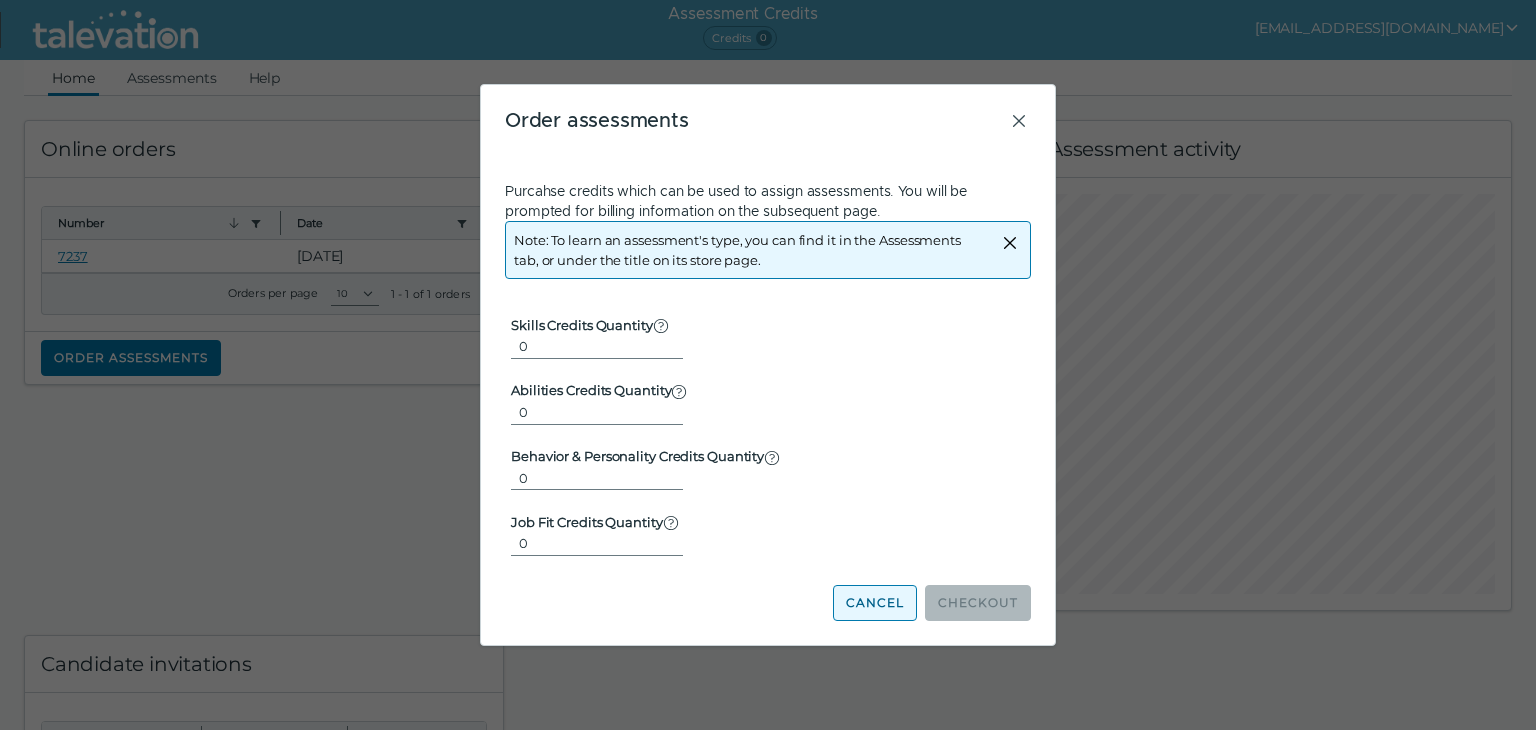 click on "Cancel" 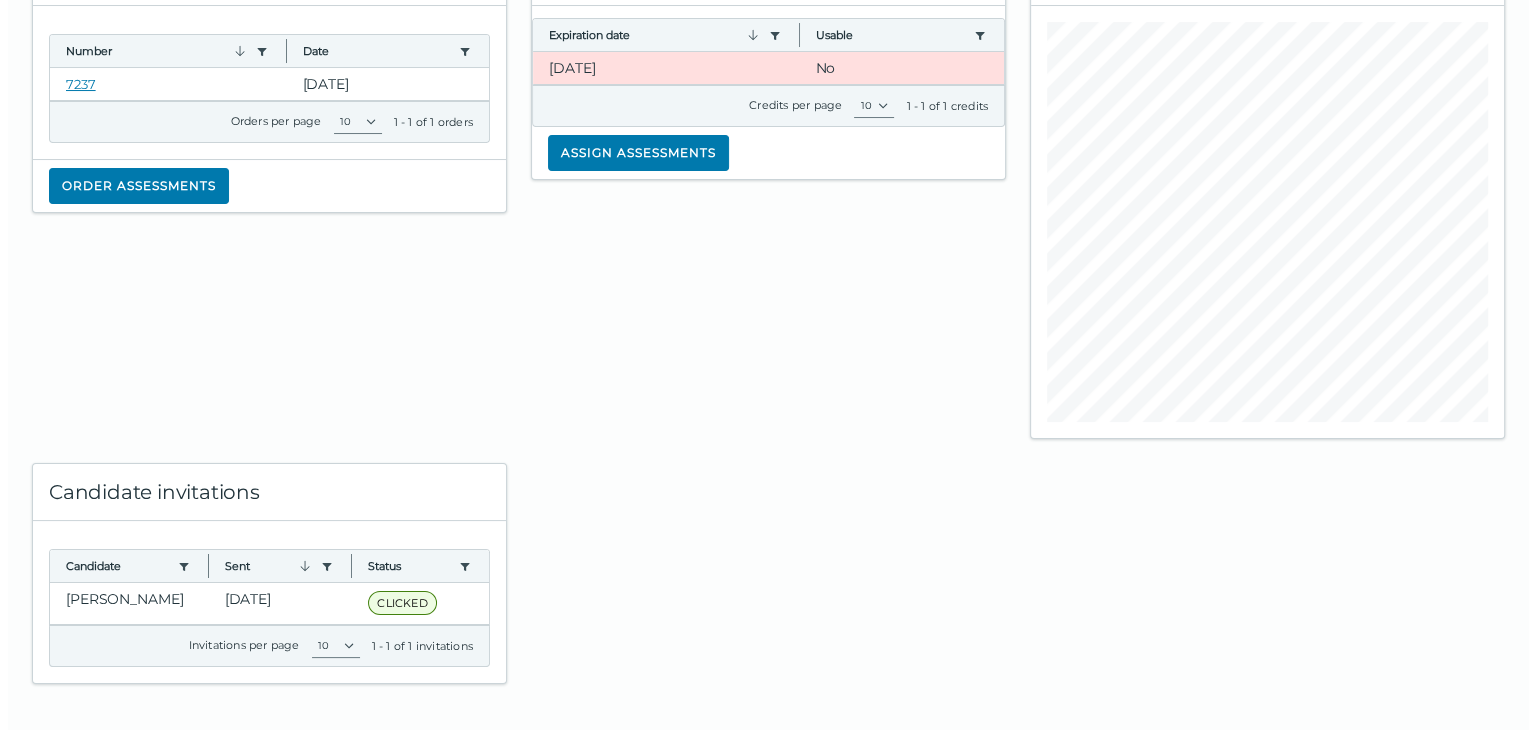 scroll, scrollTop: 0, scrollLeft: 0, axis: both 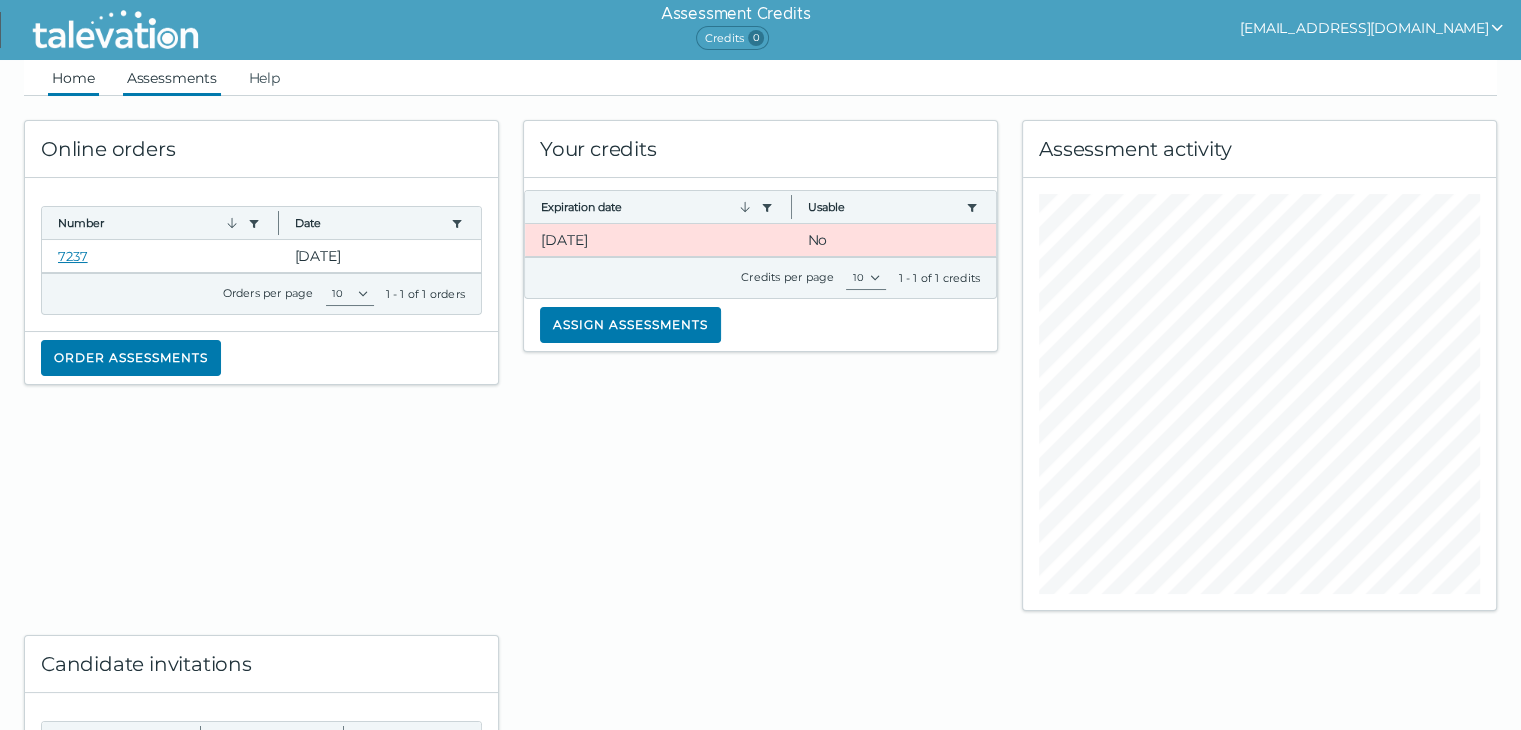 click on "Assessments" at bounding box center [172, 78] 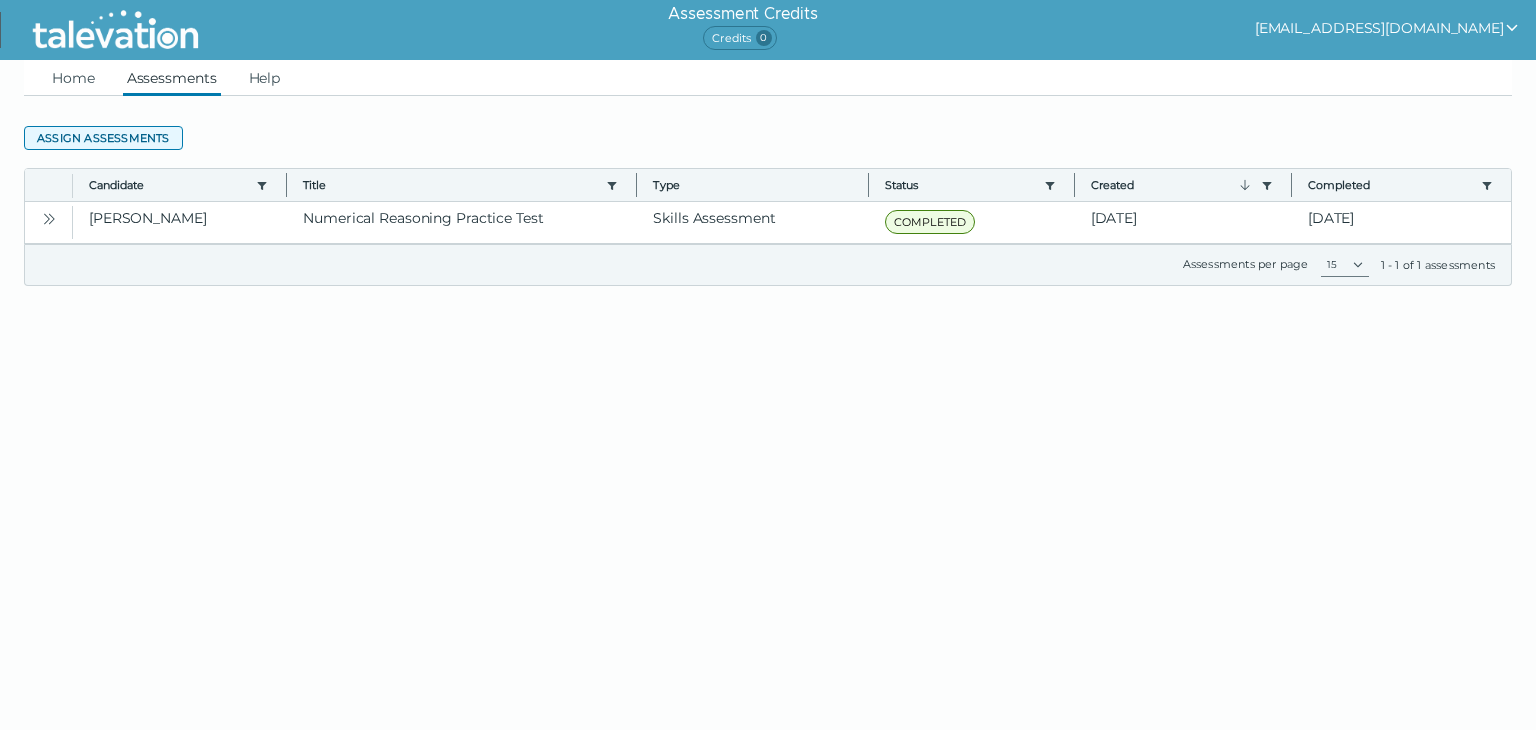 click on "Assign assessments" 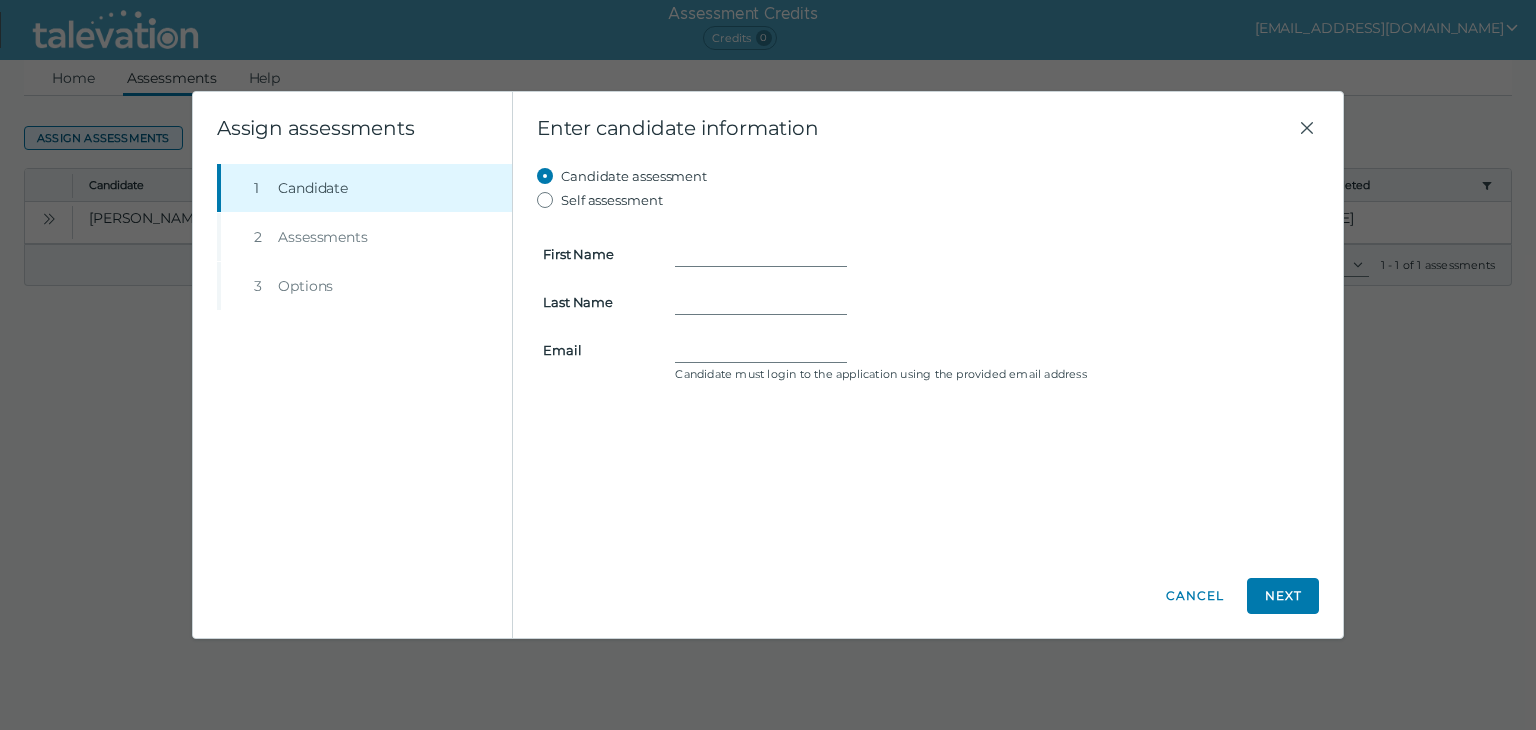 click on "Beginning of Modal Content Assign assessments Step  1  Candidate Step  2  Assessments  Step  3  Options Enter candidate information Candidate assessment Self assessment First Name Last Name Email Candidate must login to the application using the provided email address  Previous Orders Most Recent All Assessments  Numerical Reasoning Practice Test  Assign Numerical Reasoning Practice Test  English locale for [GEOGRAPHIC_DATA] Notifications Email me when assessment results are ready Email assessment invitation to candidate Assessment expiration Cancel Back Next  Done  End of Modal Content" 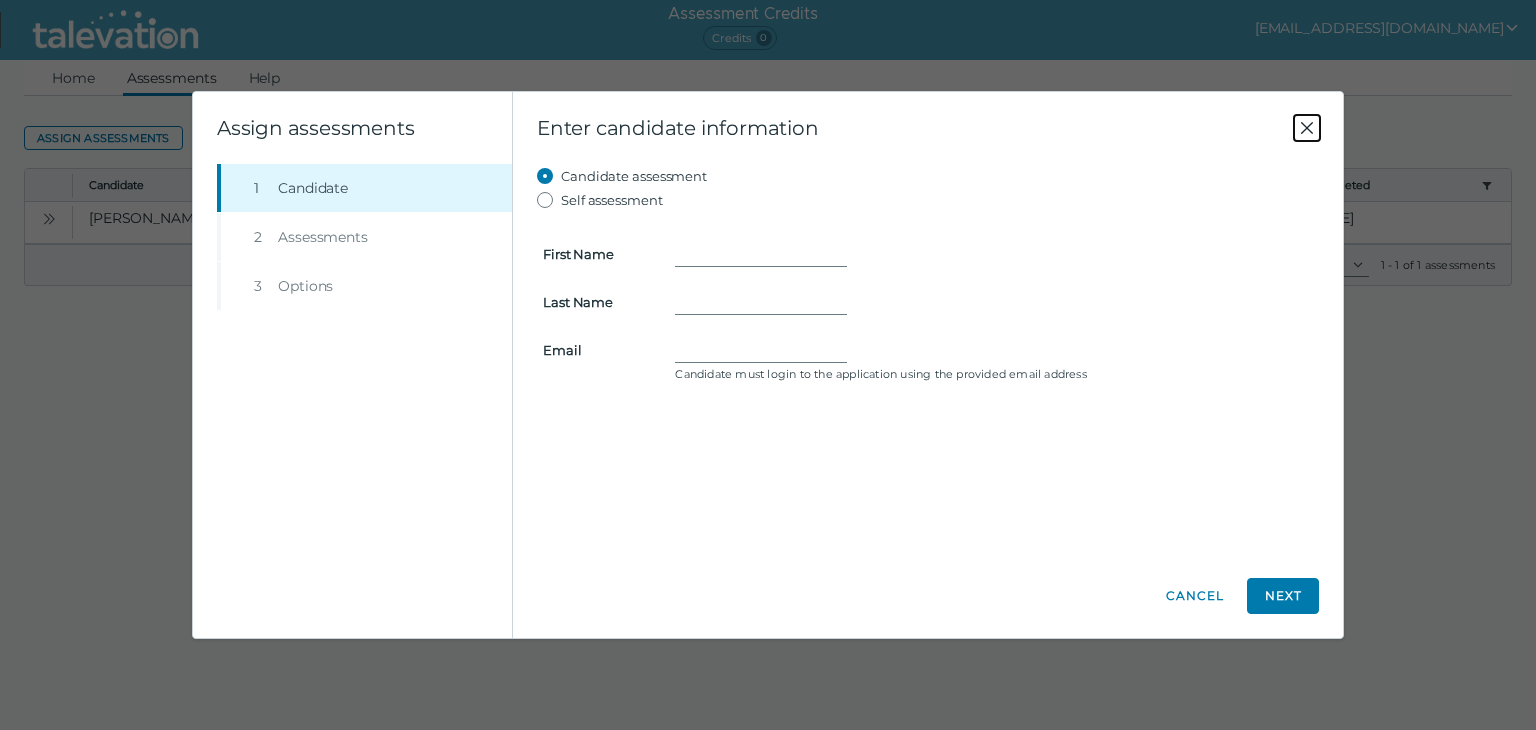 click 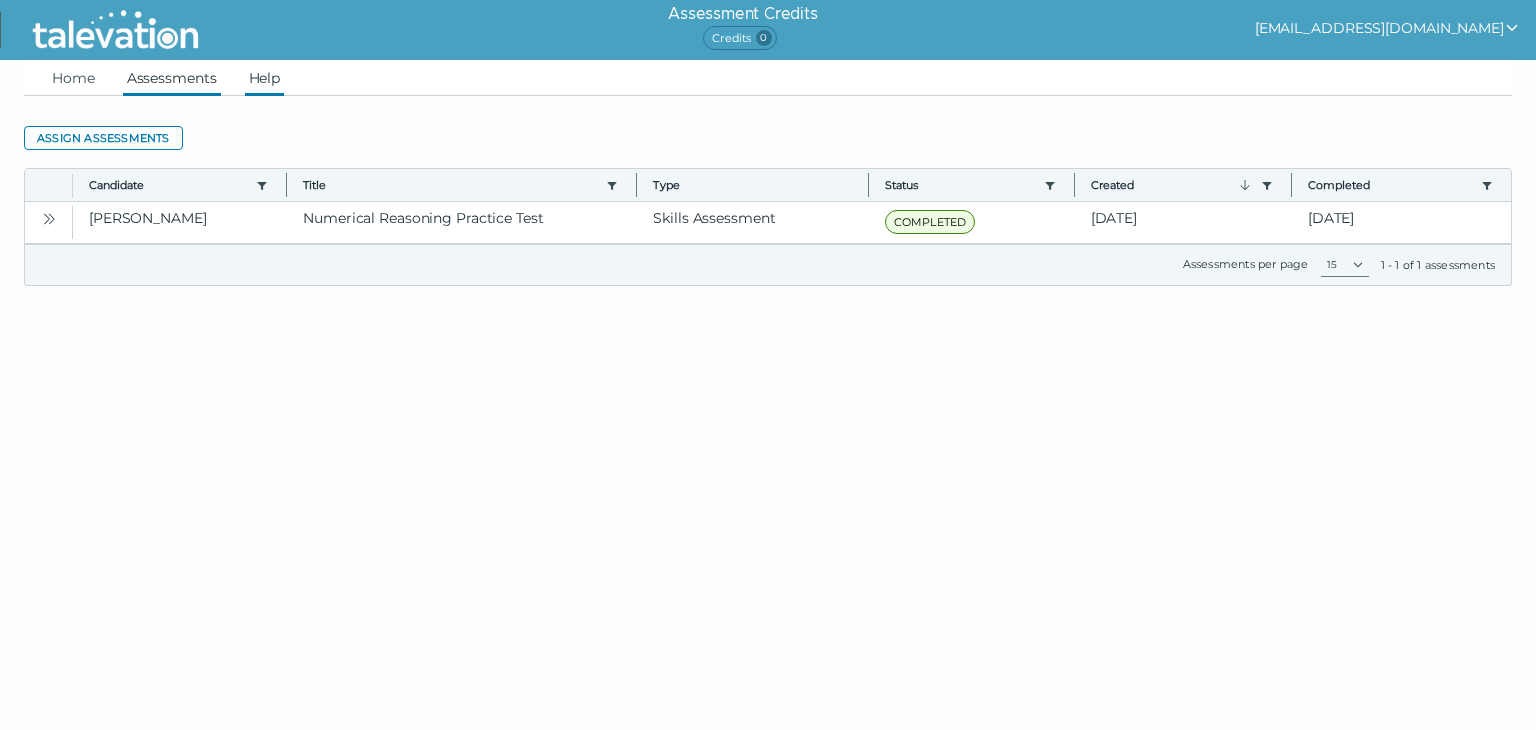 click on "Help" at bounding box center (265, 78) 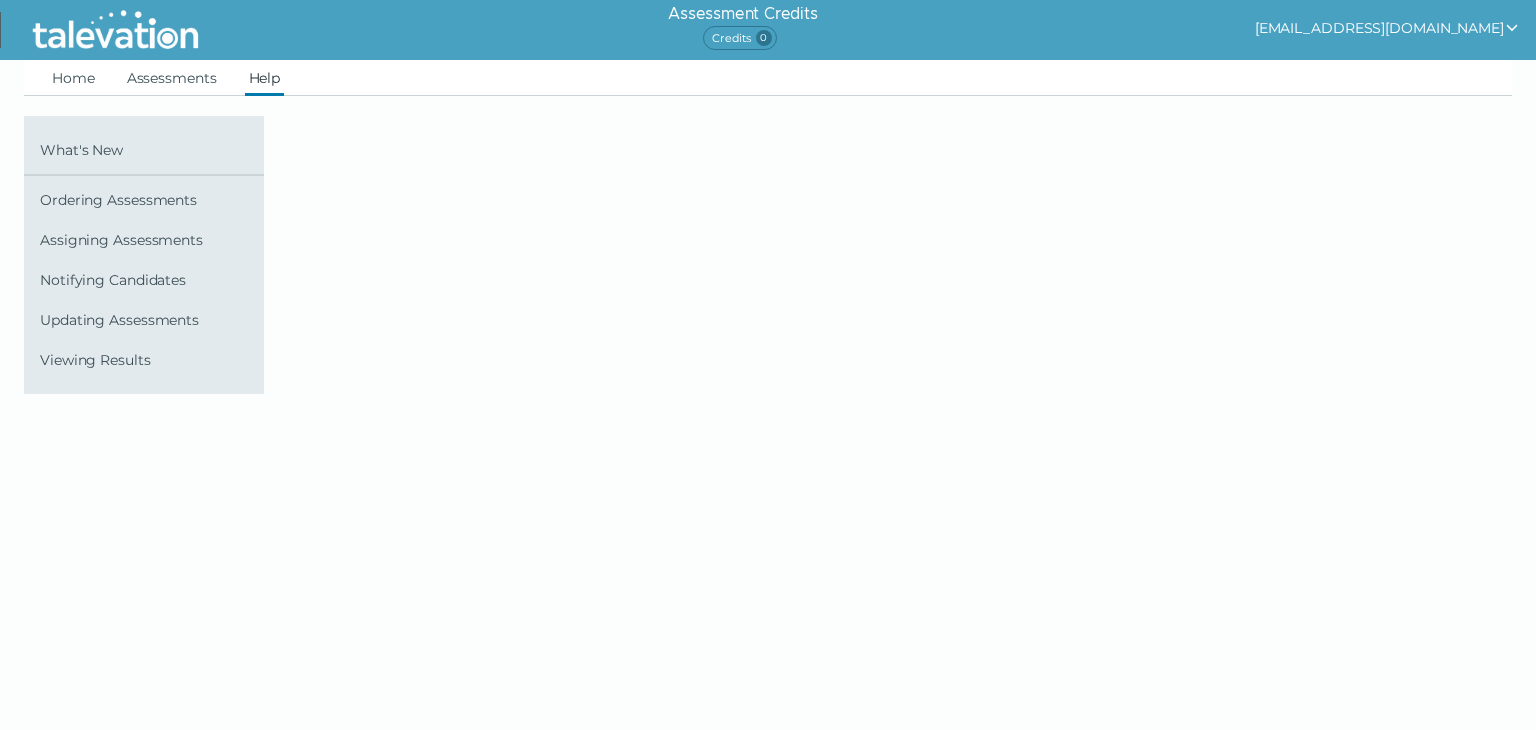 click at bounding box center [115, 30] 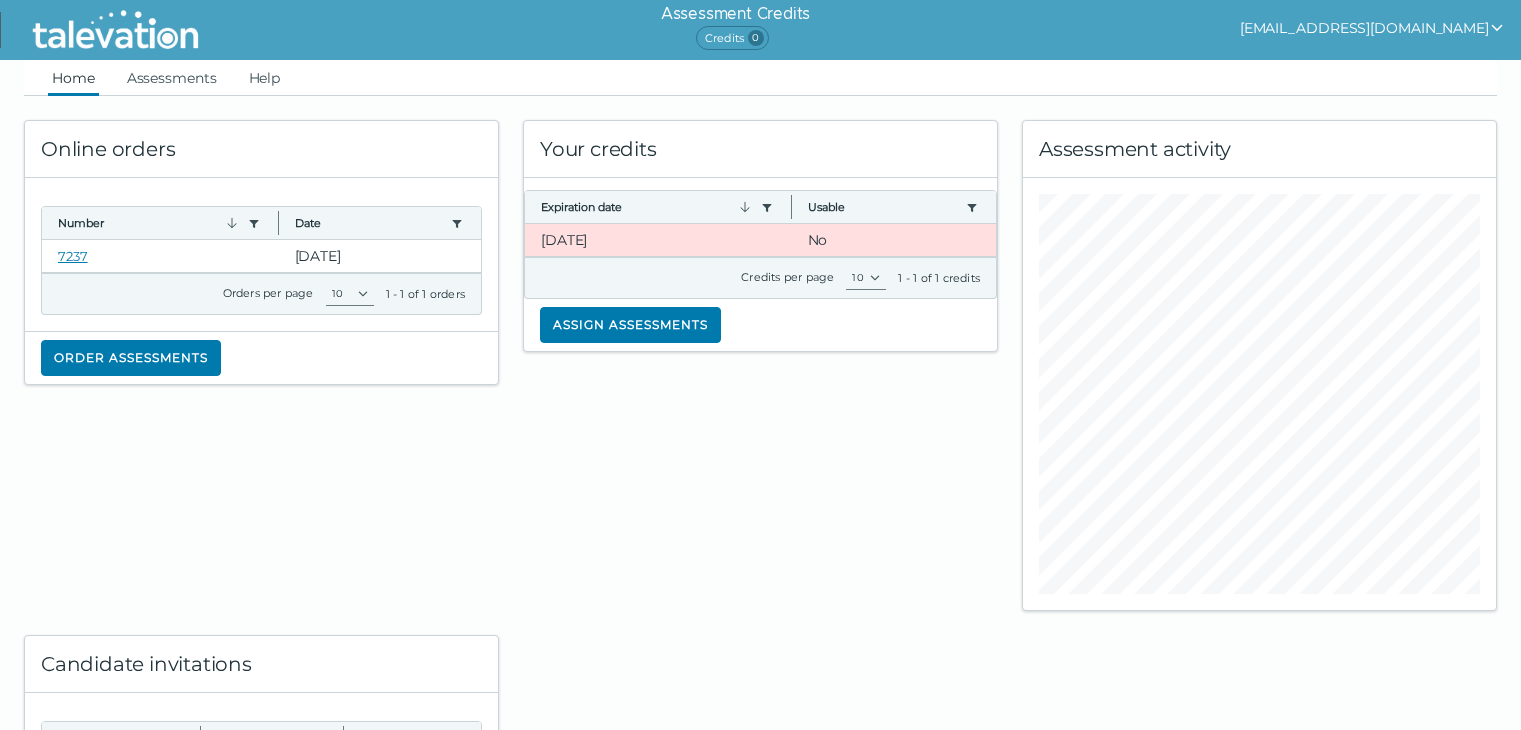 scroll, scrollTop: 0, scrollLeft: 0, axis: both 